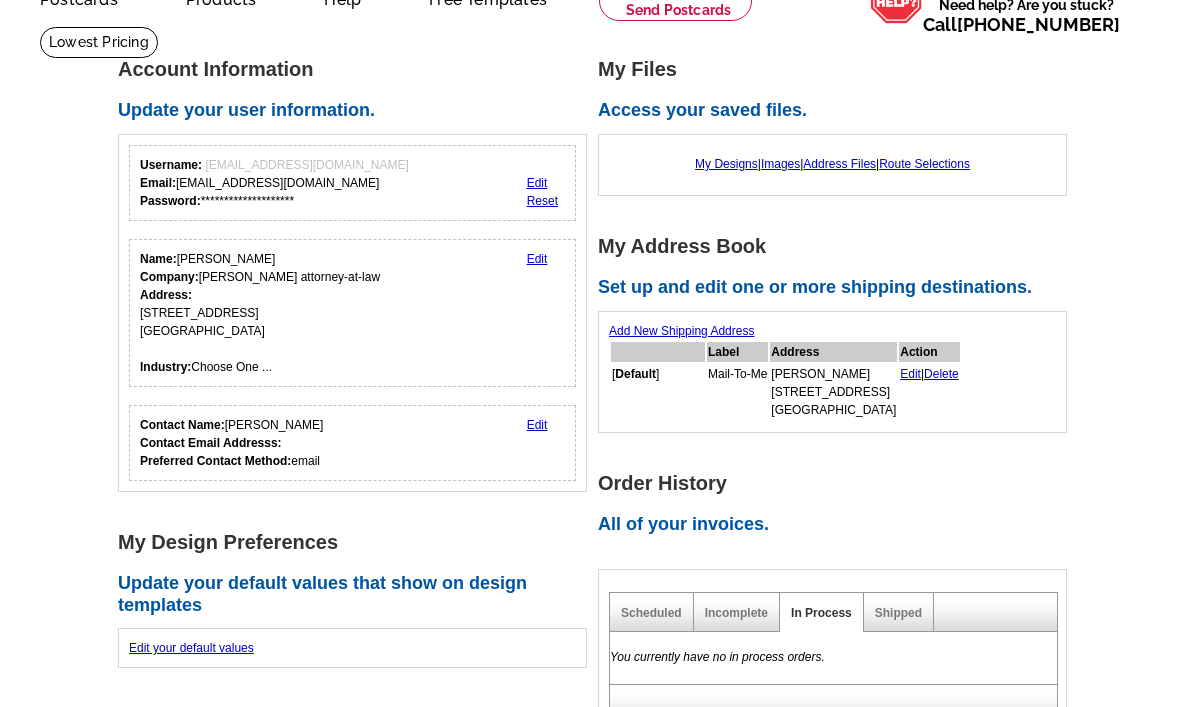 scroll, scrollTop: 118, scrollLeft: 0, axis: vertical 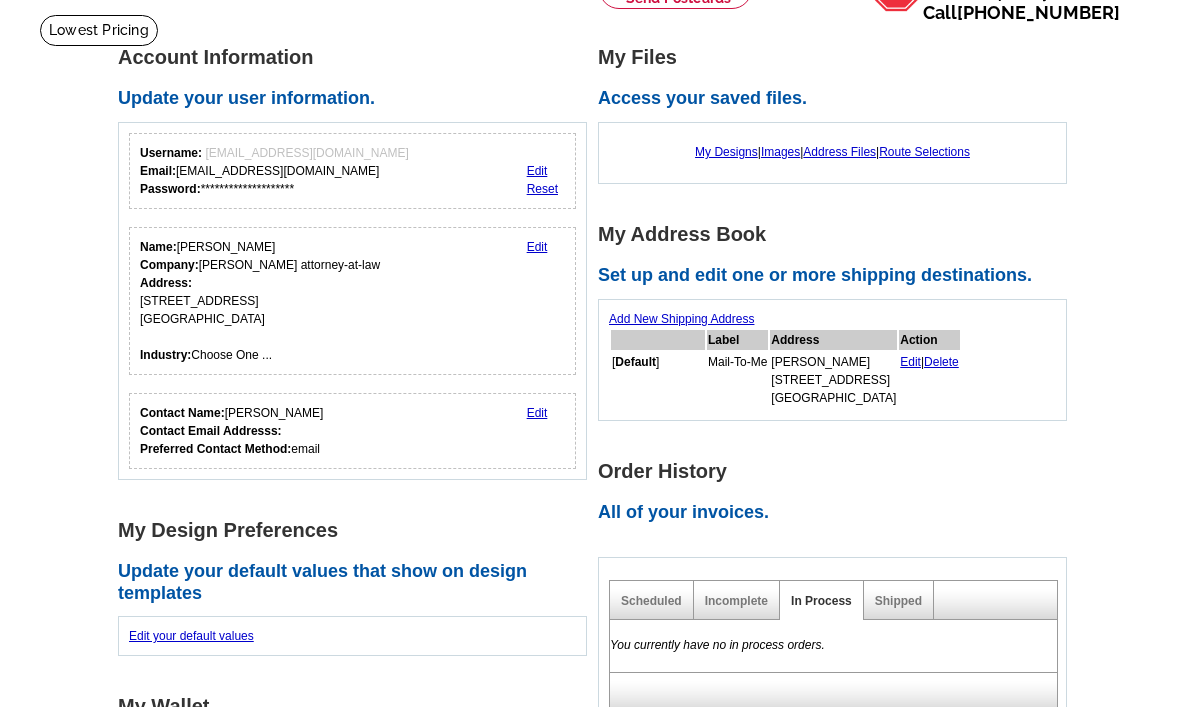 click on "Incomplete" at bounding box center [736, 602] 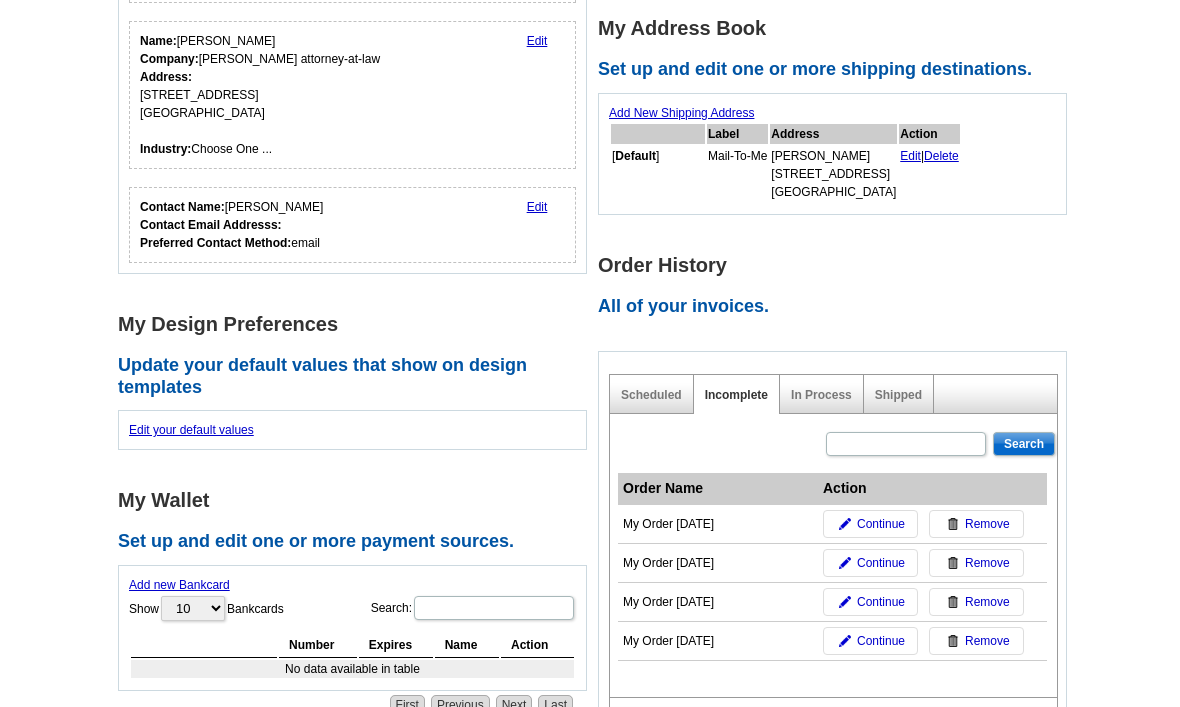scroll, scrollTop: 326, scrollLeft: 0, axis: vertical 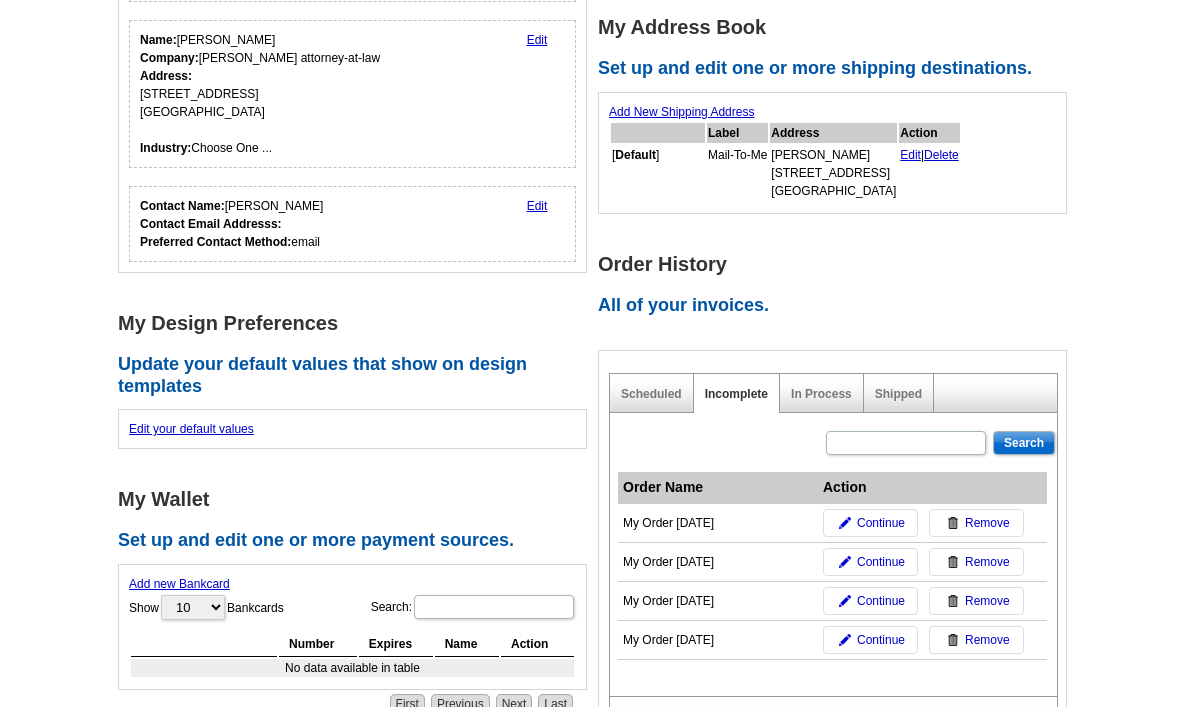 click on "Continue" at bounding box center [881, 640] 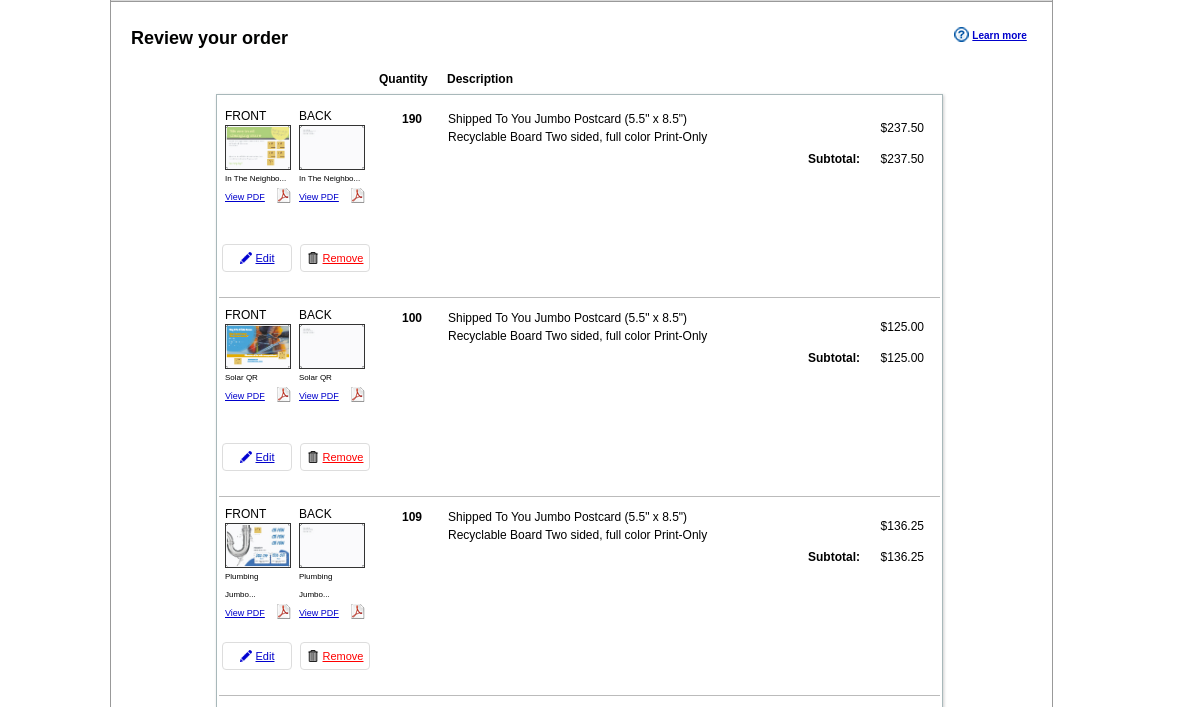 scroll, scrollTop: 0, scrollLeft: 0, axis: both 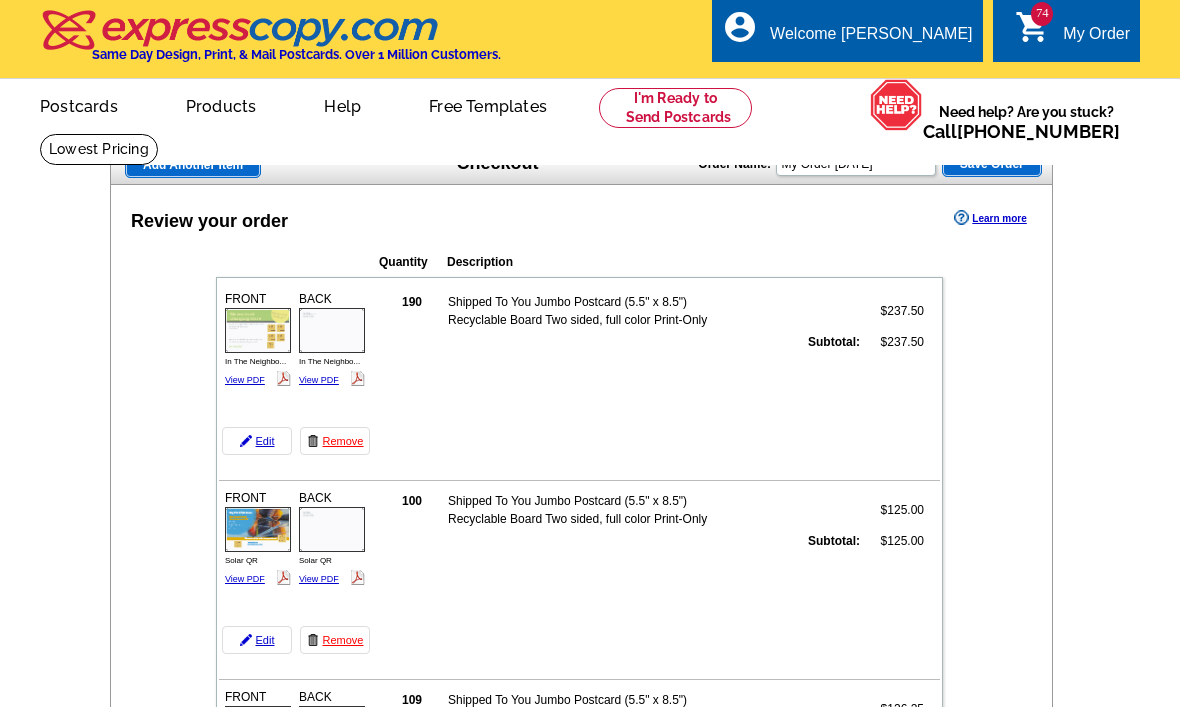 click on "FRONT
In The Neighbo...
View PDF
BACK" at bounding box center [296, 371] 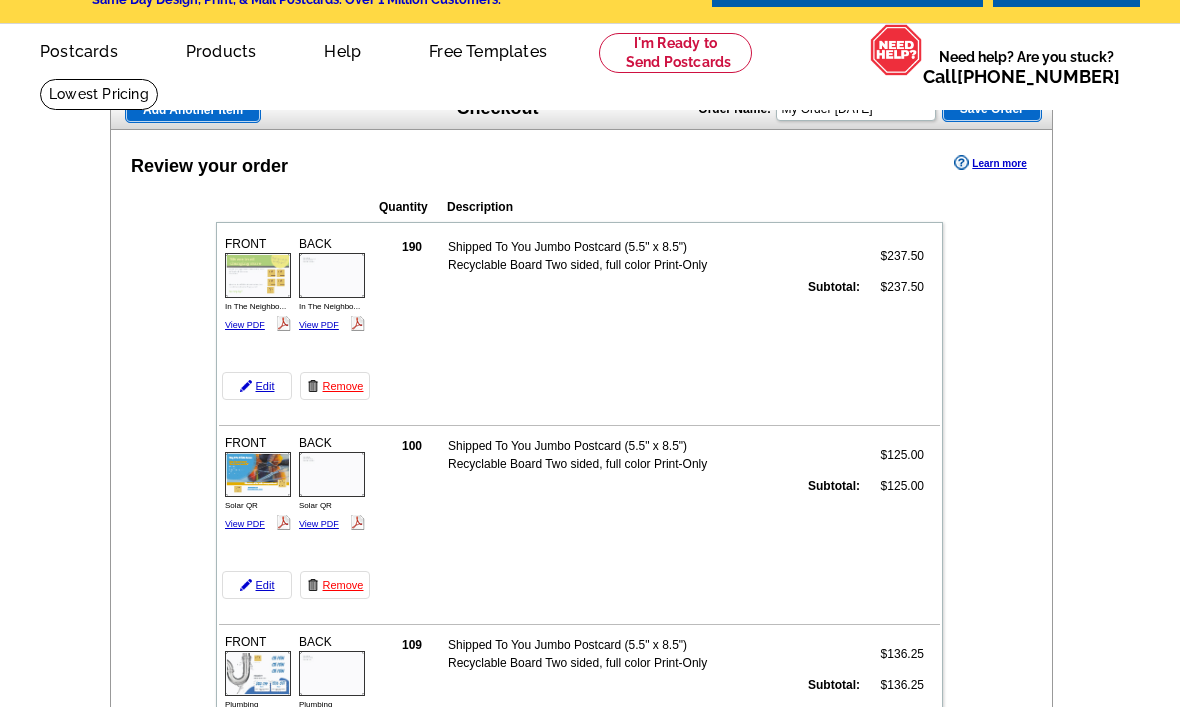 scroll, scrollTop: 93, scrollLeft: 0, axis: vertical 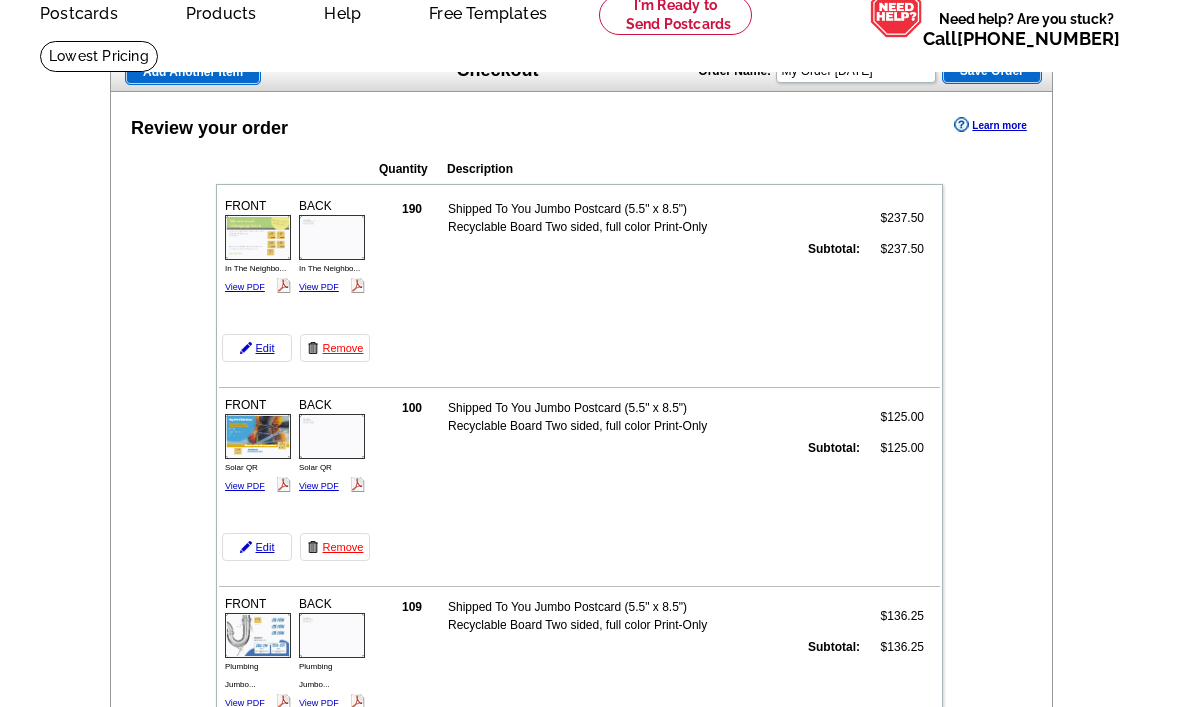 click on "View PDF" at bounding box center [245, 486] 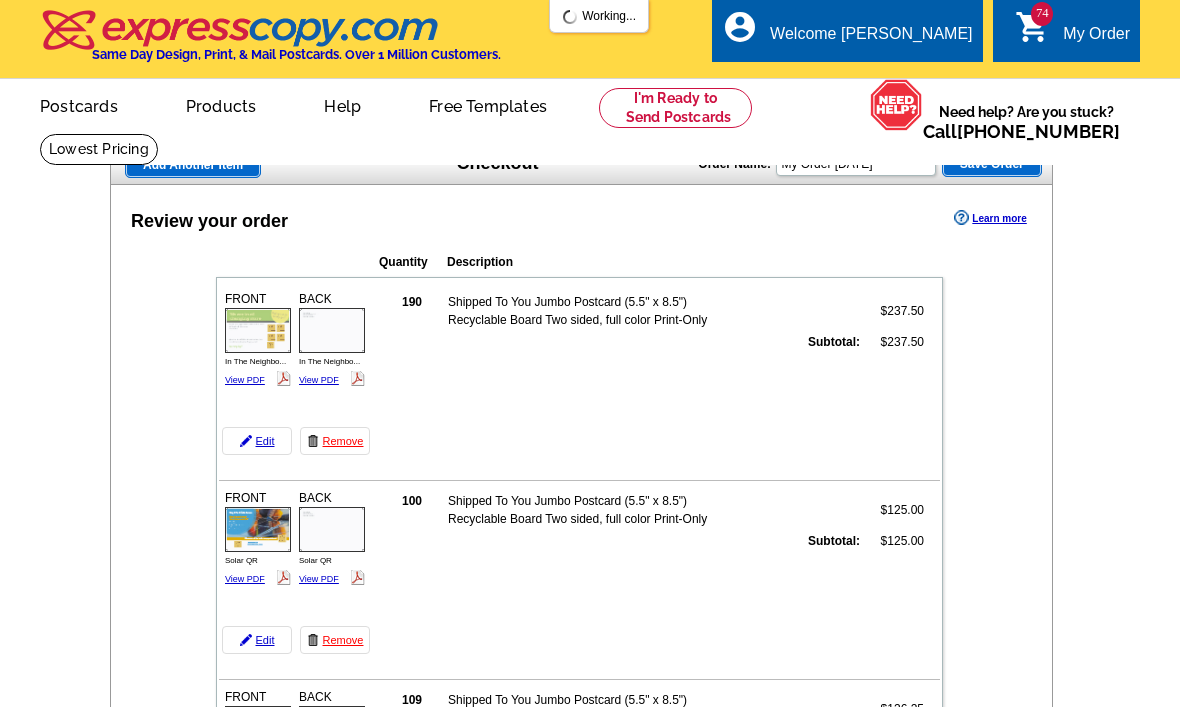 scroll, scrollTop: 110, scrollLeft: 0, axis: vertical 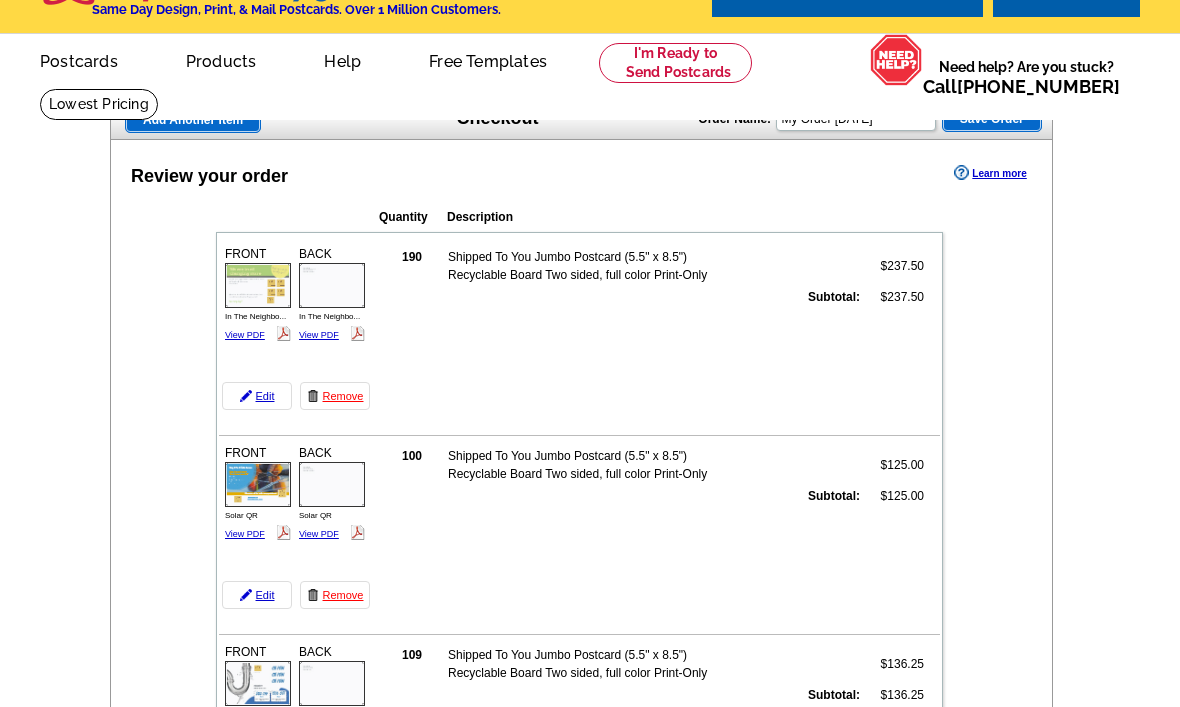 click on "View PDF" at bounding box center (319, 535) 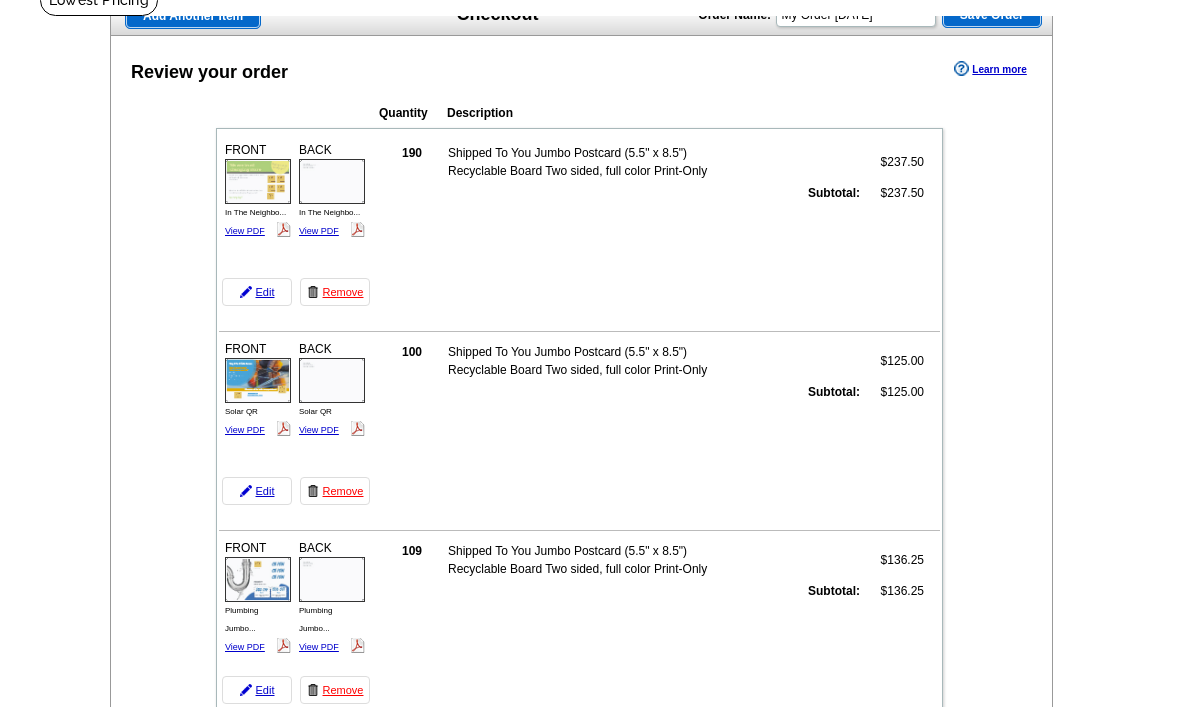 scroll, scrollTop: 154, scrollLeft: 0, axis: vertical 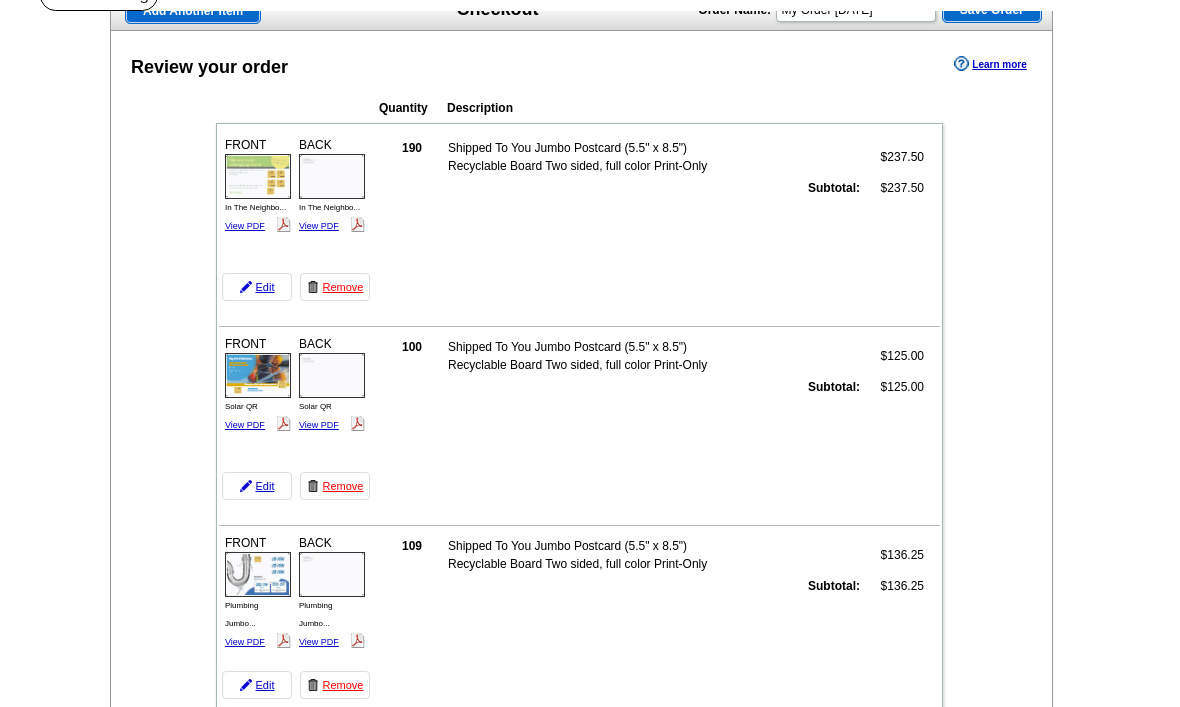 click on "View PDF" at bounding box center (245, 642) 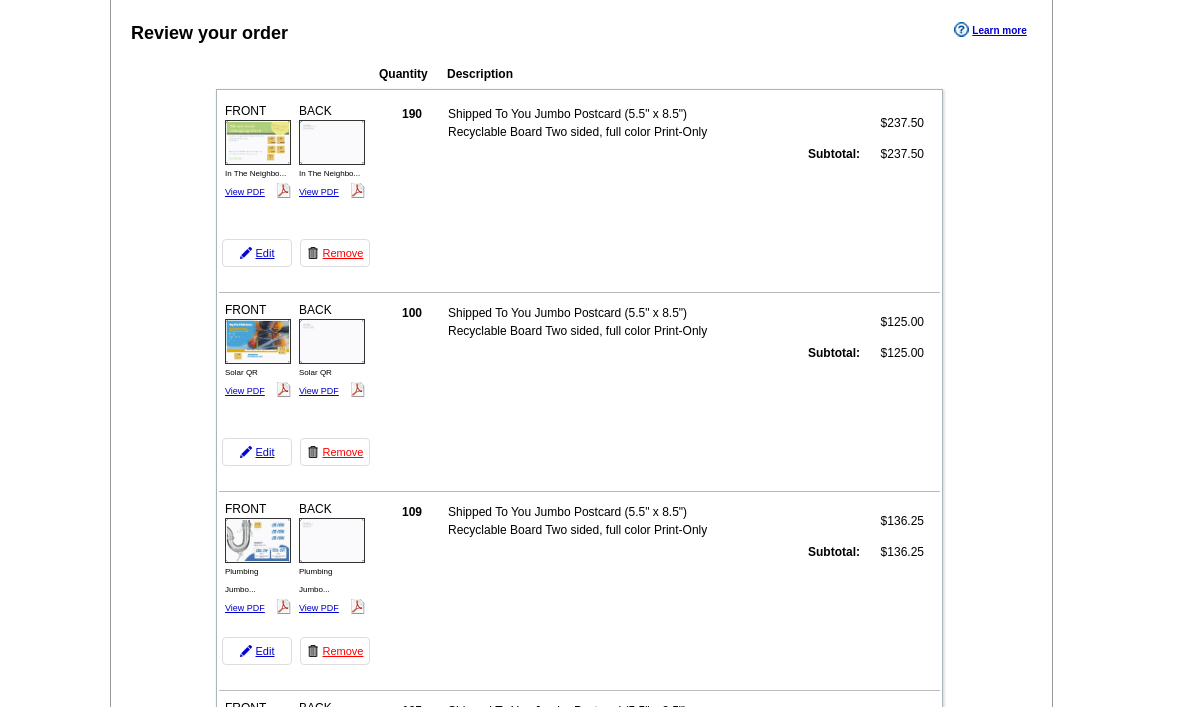 click on "View PDF" at bounding box center (319, 608) 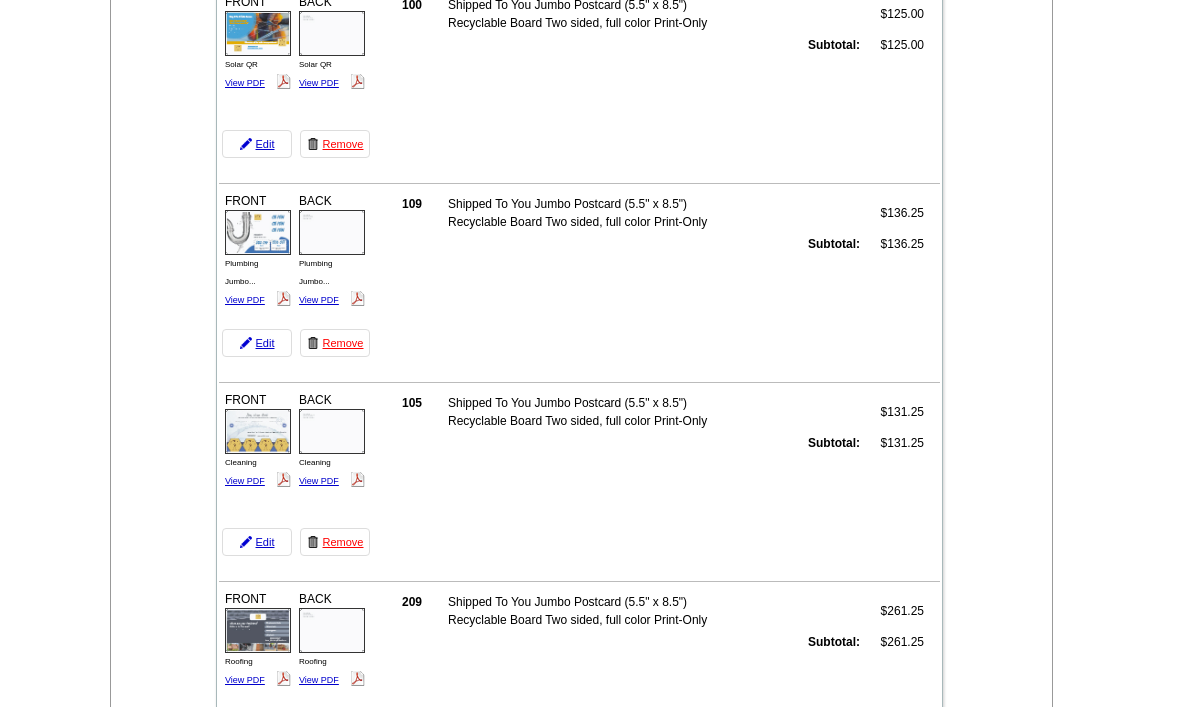 scroll, scrollTop: 482, scrollLeft: 0, axis: vertical 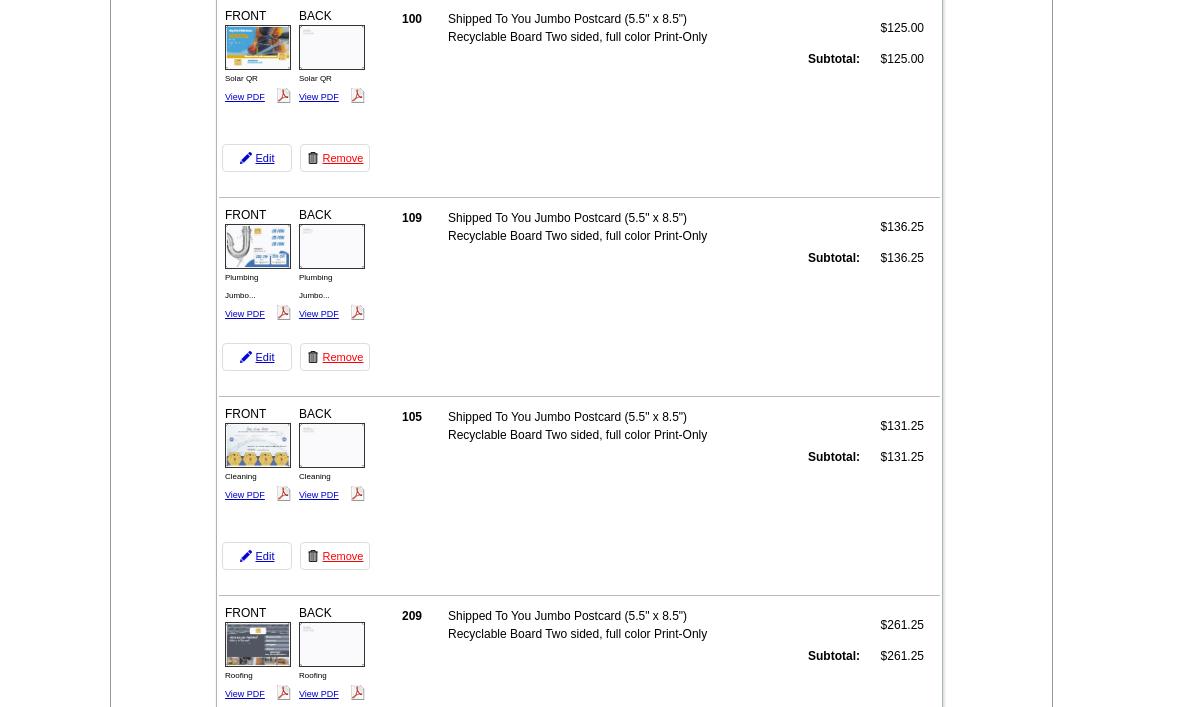 click on "View PDF" at bounding box center (245, 495) 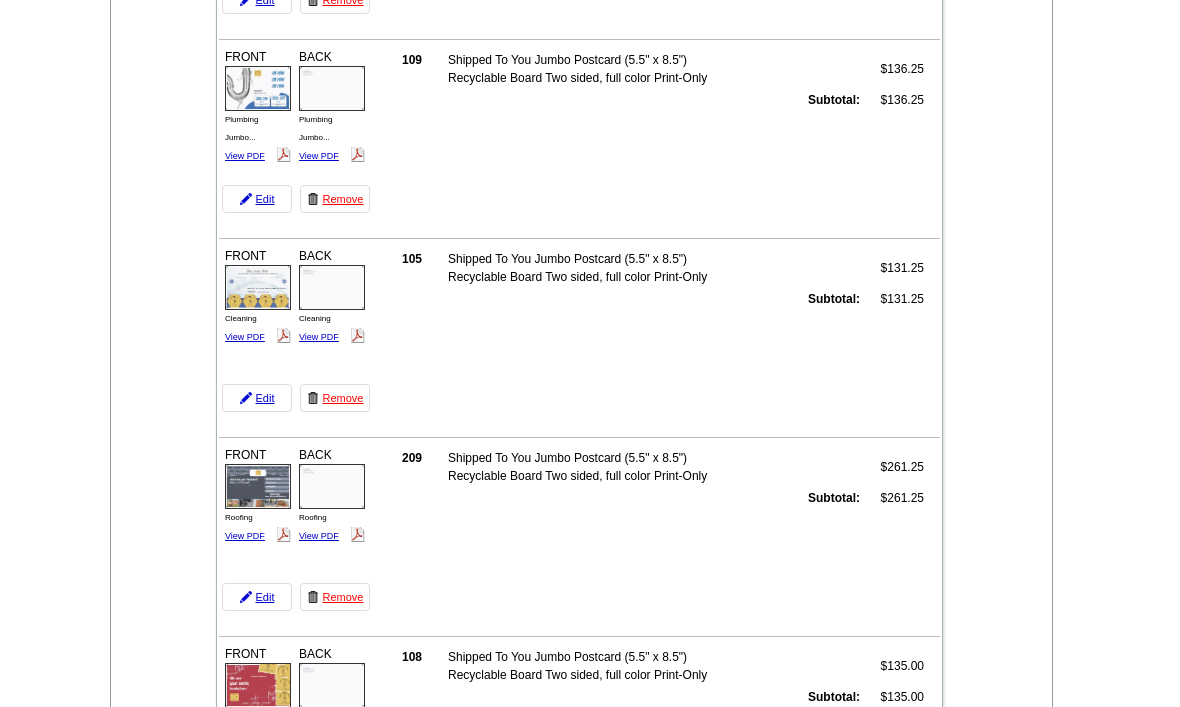 scroll, scrollTop: 649, scrollLeft: 0, axis: vertical 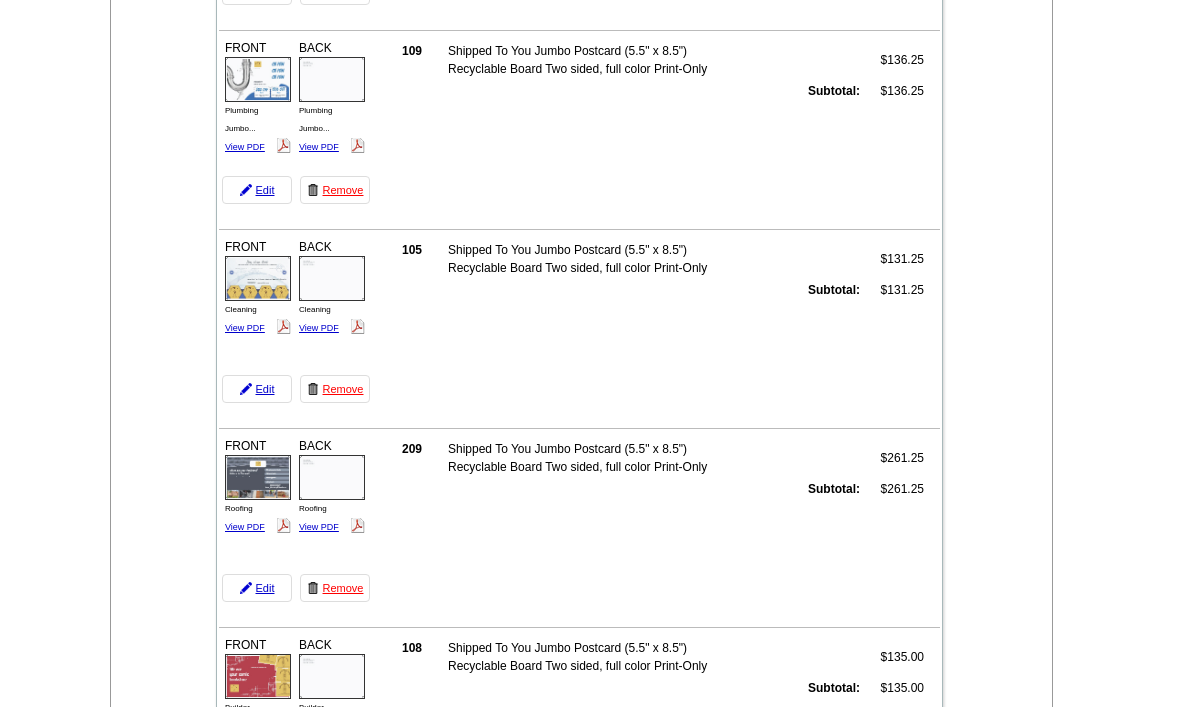 click on "View PDF" at bounding box center (245, 527) 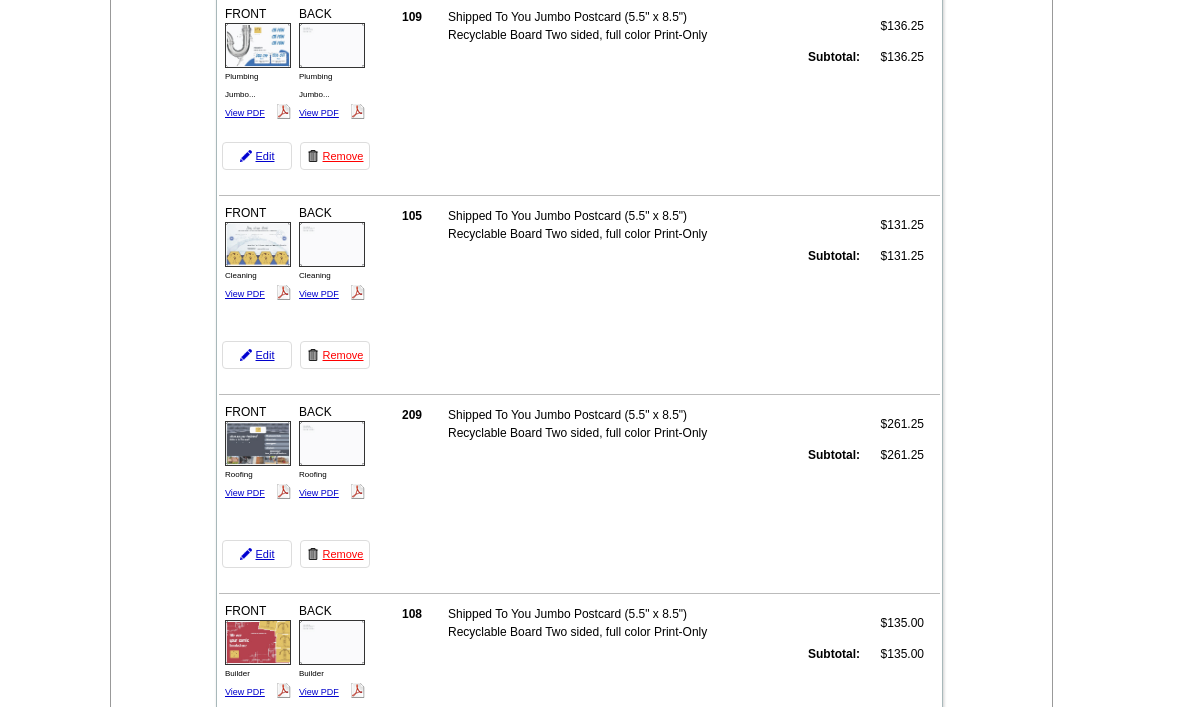 click on "View PDF" at bounding box center [245, 493] 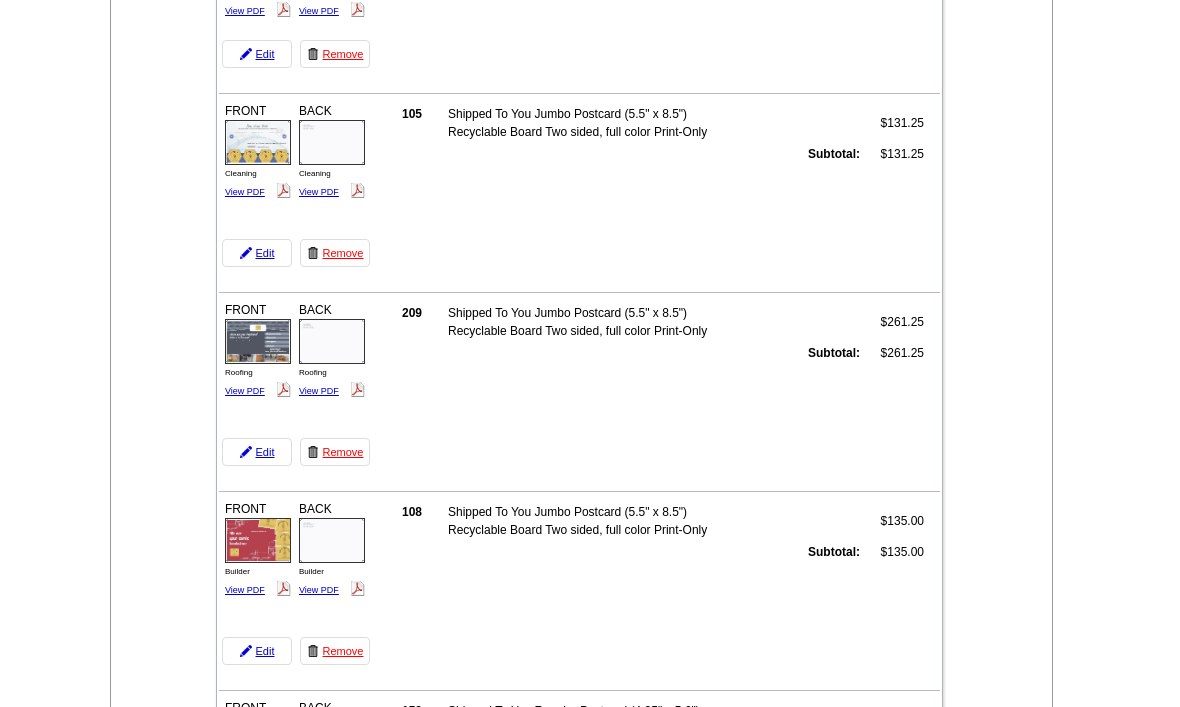 scroll, scrollTop: 783, scrollLeft: 0, axis: vertical 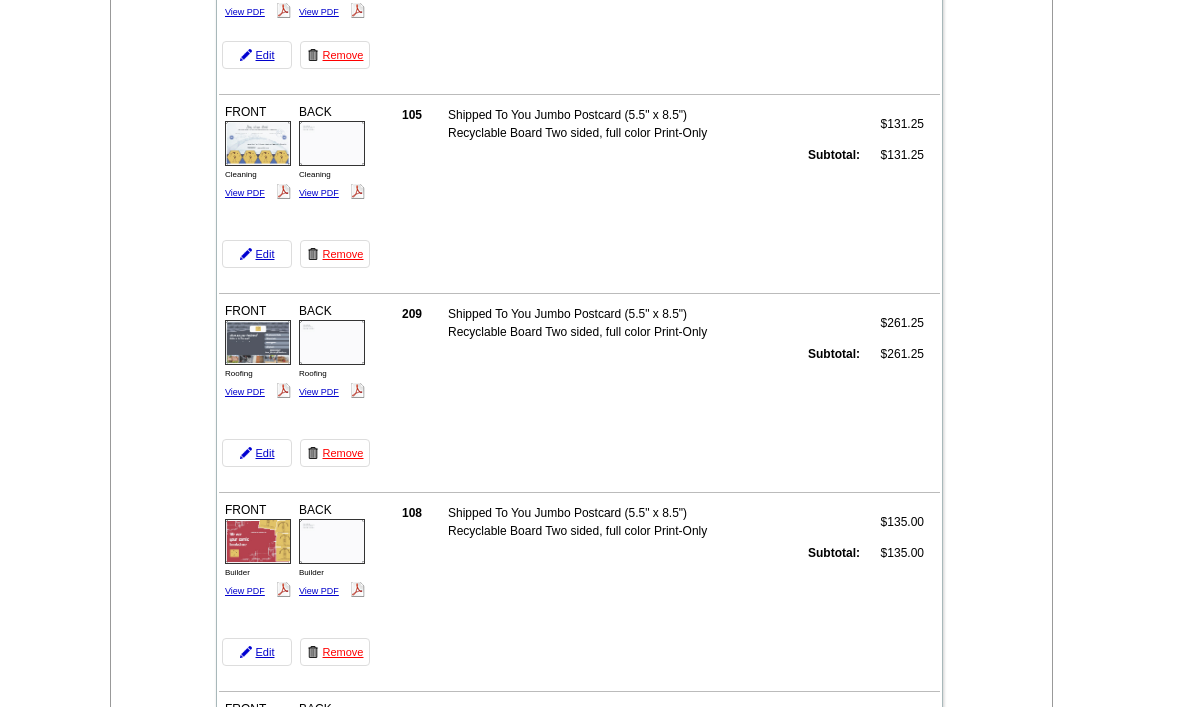 click on "View PDF" at bounding box center (245, 592) 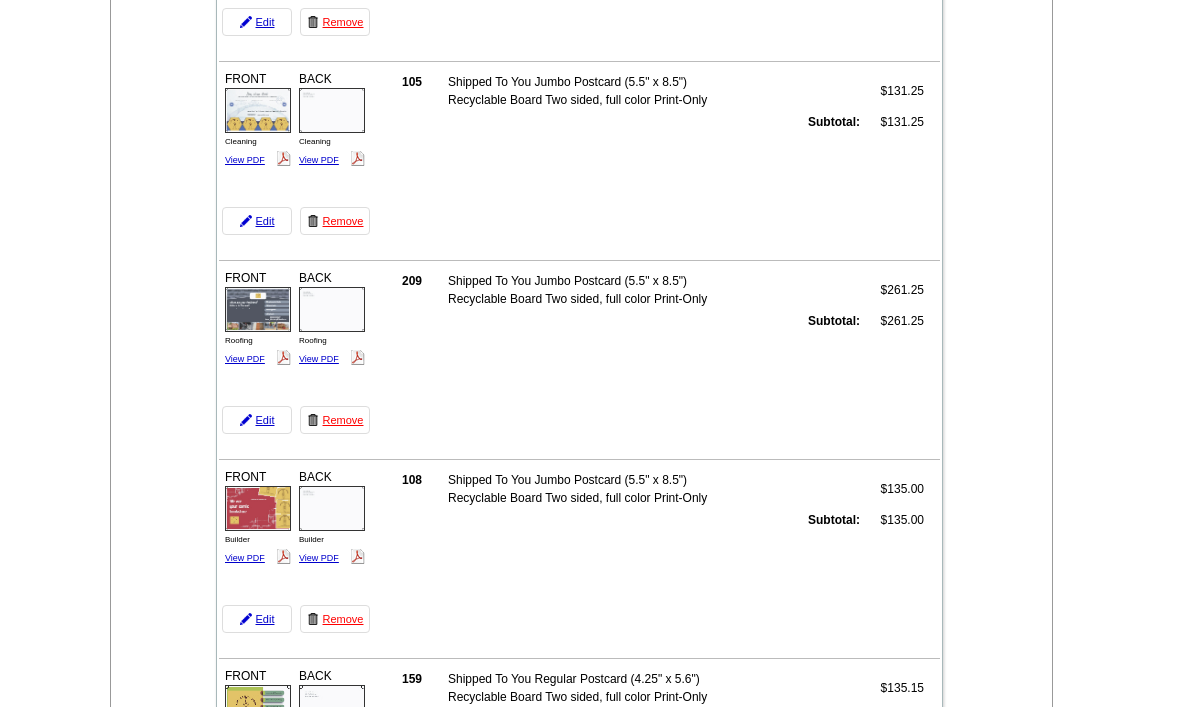 click on "View PDF" at bounding box center [319, 558] 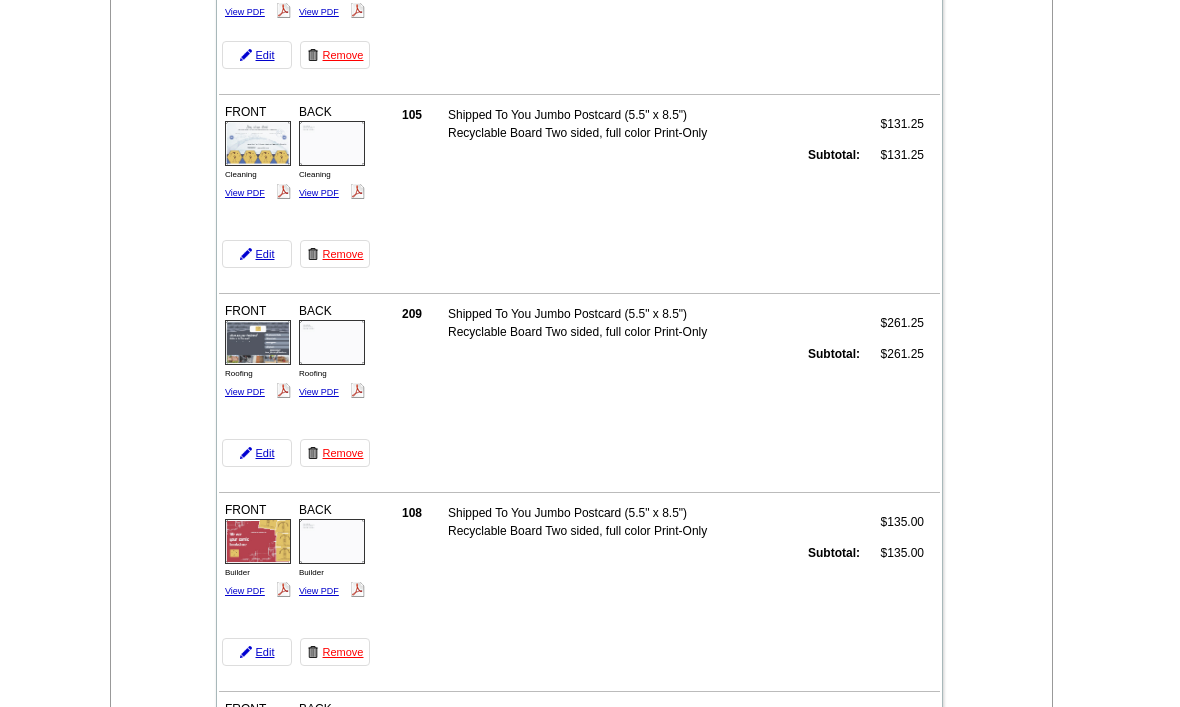 click on "View PDF" at bounding box center [245, 591] 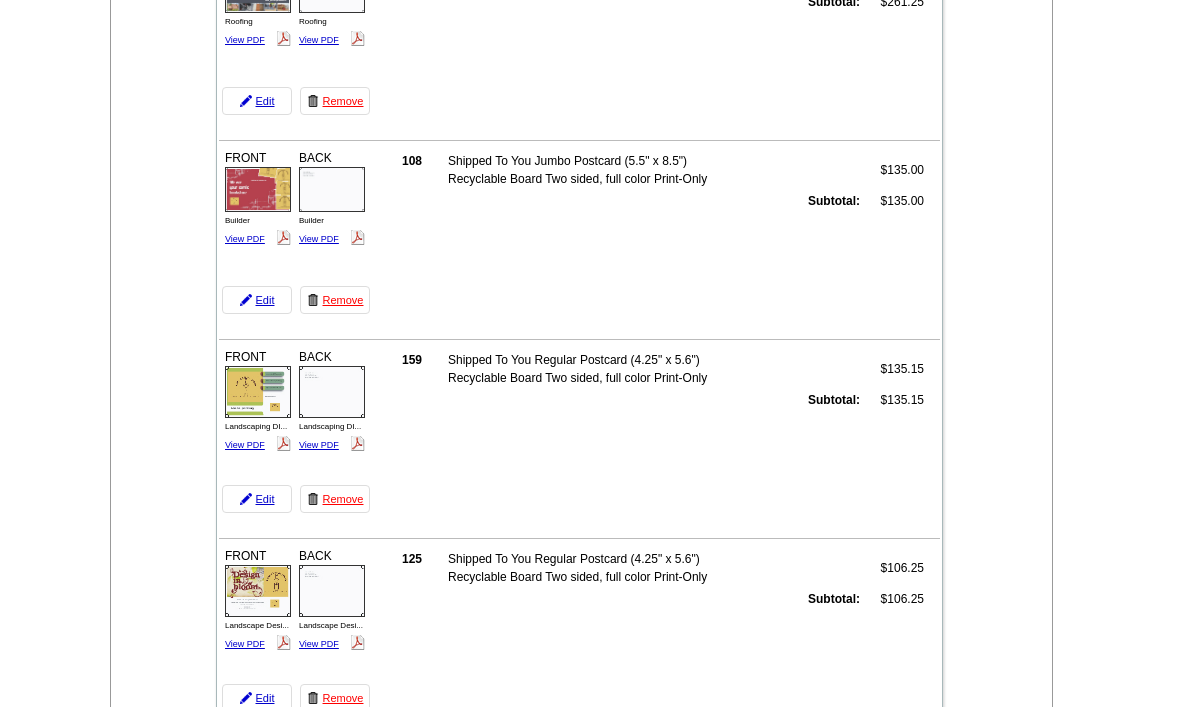 scroll, scrollTop: 1134, scrollLeft: 0, axis: vertical 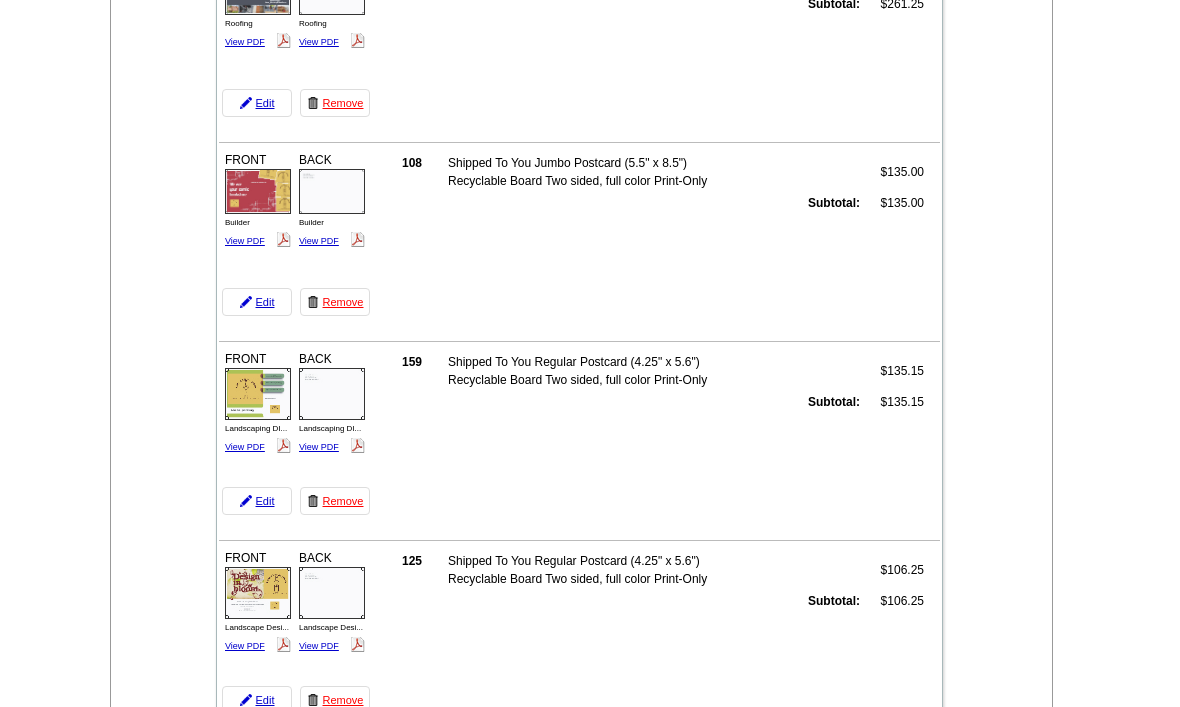 click on "View PDF" at bounding box center (245, 447) 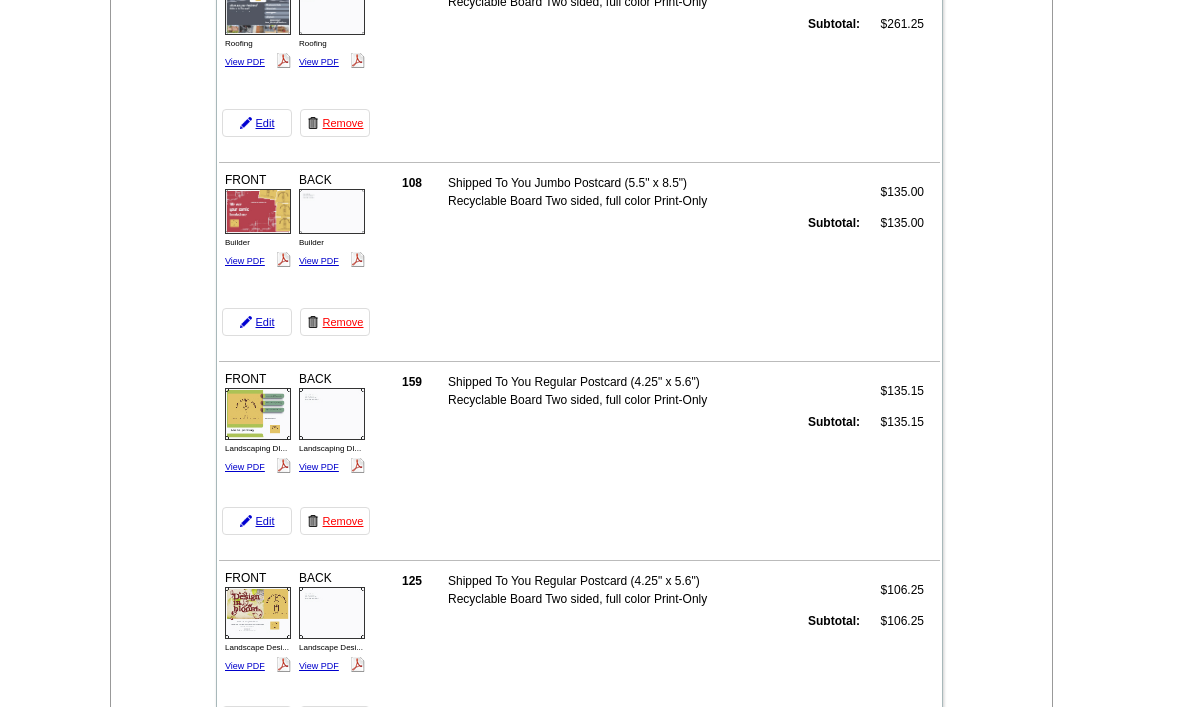 scroll, scrollTop: 1131, scrollLeft: 0, axis: vertical 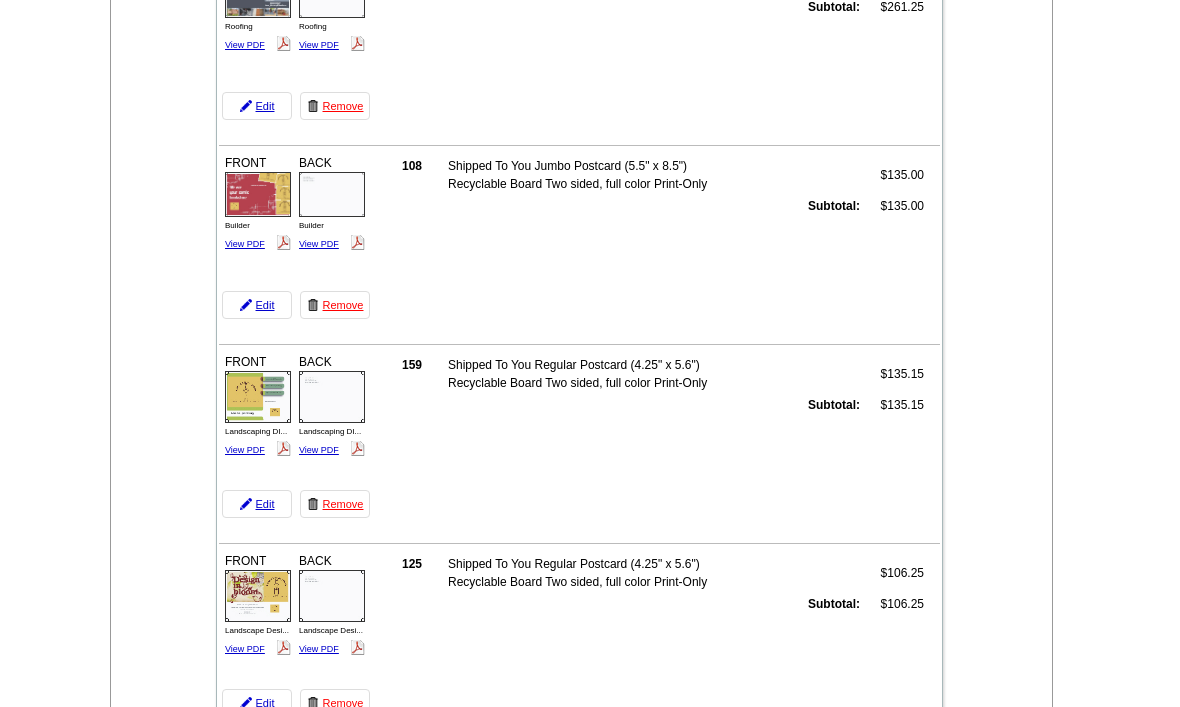 click on "Quantity
Description
FRONT
190 $237.50" at bounding box center [578, 6520] 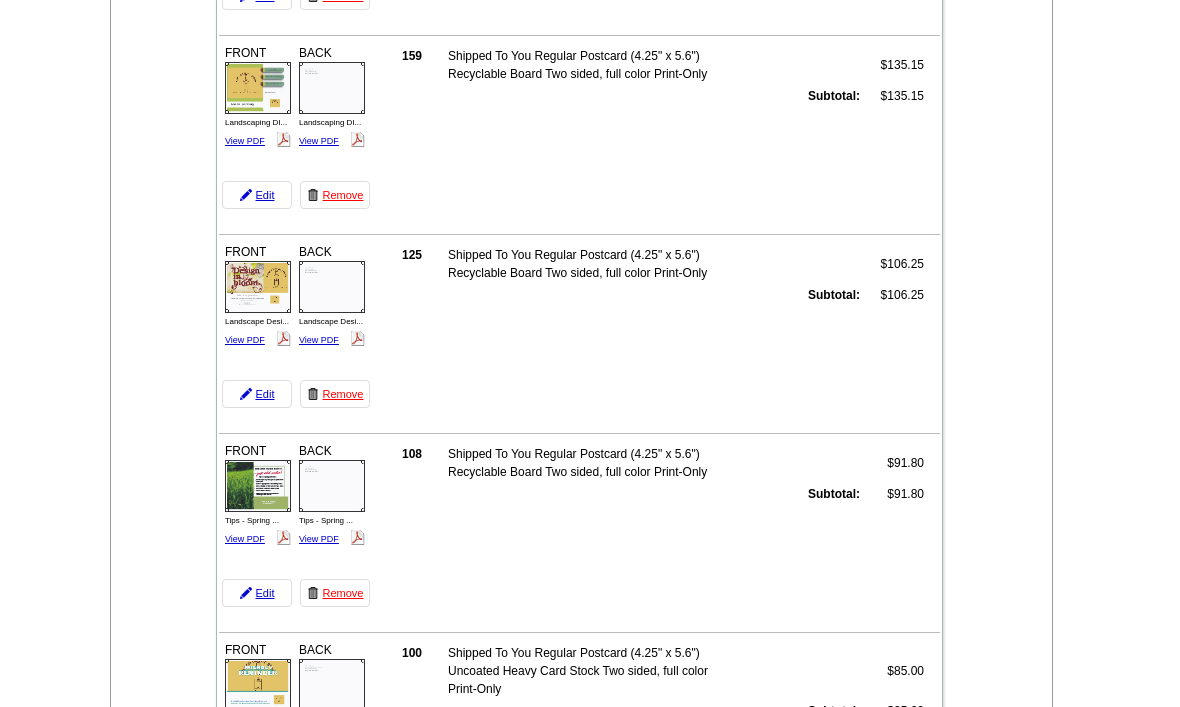 scroll, scrollTop: 1436, scrollLeft: 0, axis: vertical 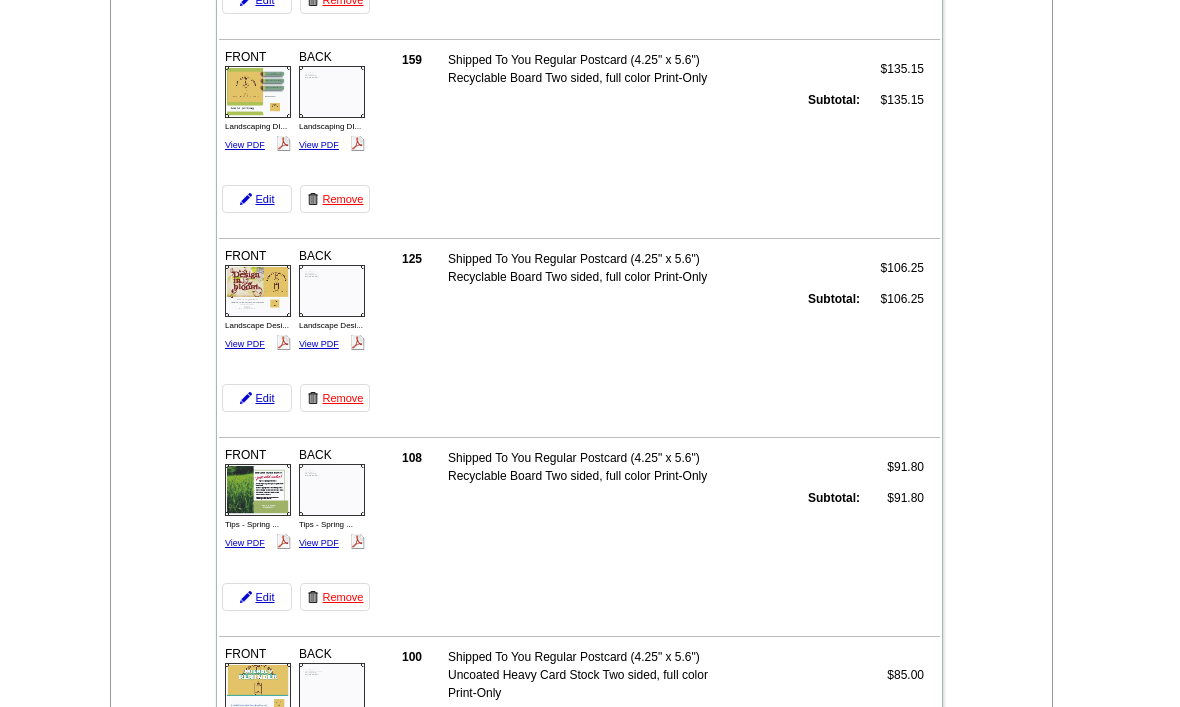 click on "View PDF" at bounding box center (245, 344) 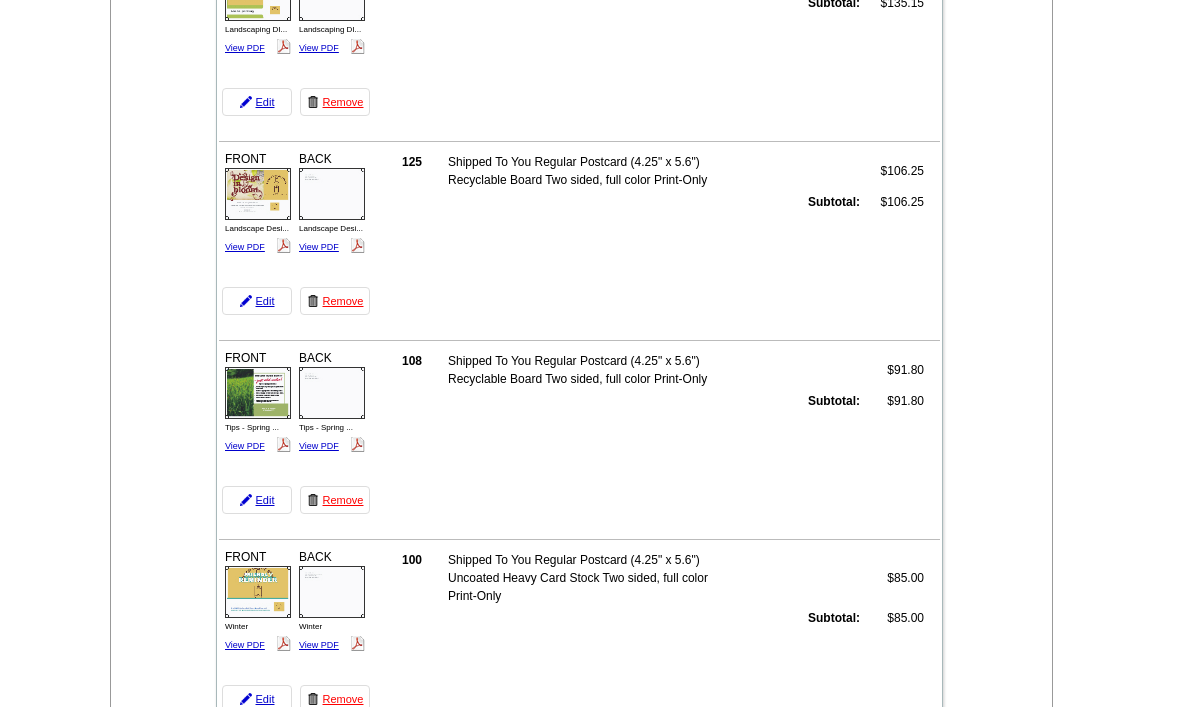 scroll, scrollTop: 1548, scrollLeft: 0, axis: vertical 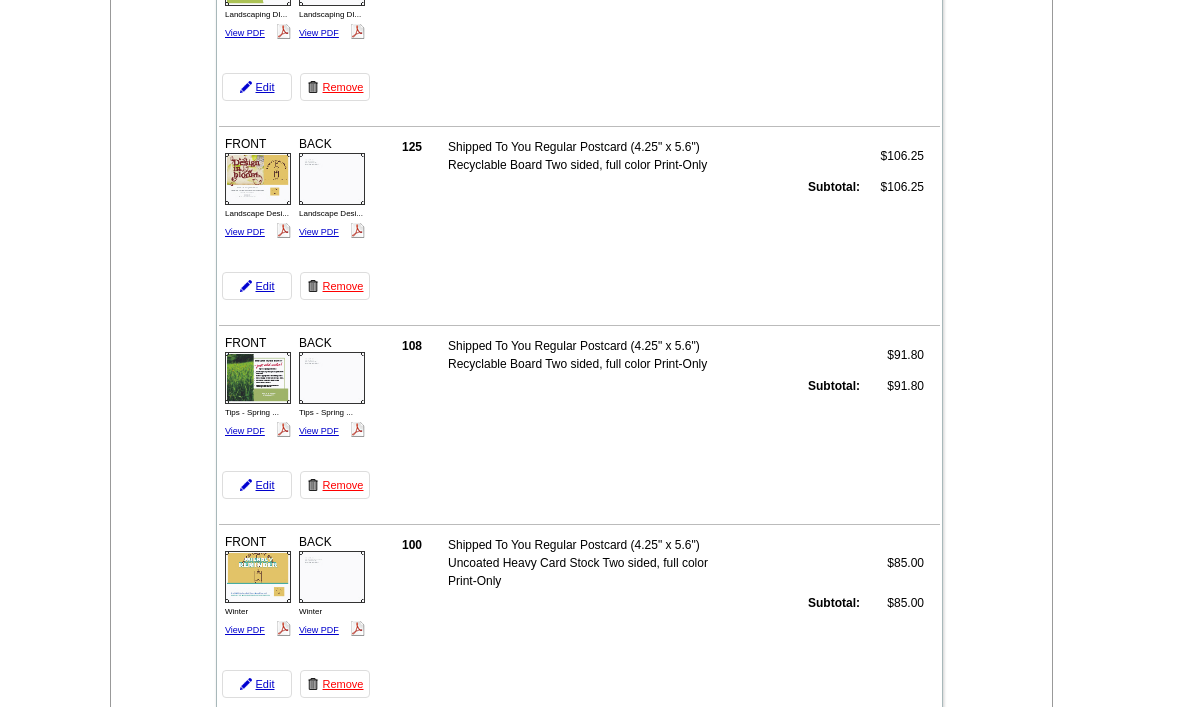 click on "View PDF" at bounding box center (245, 431) 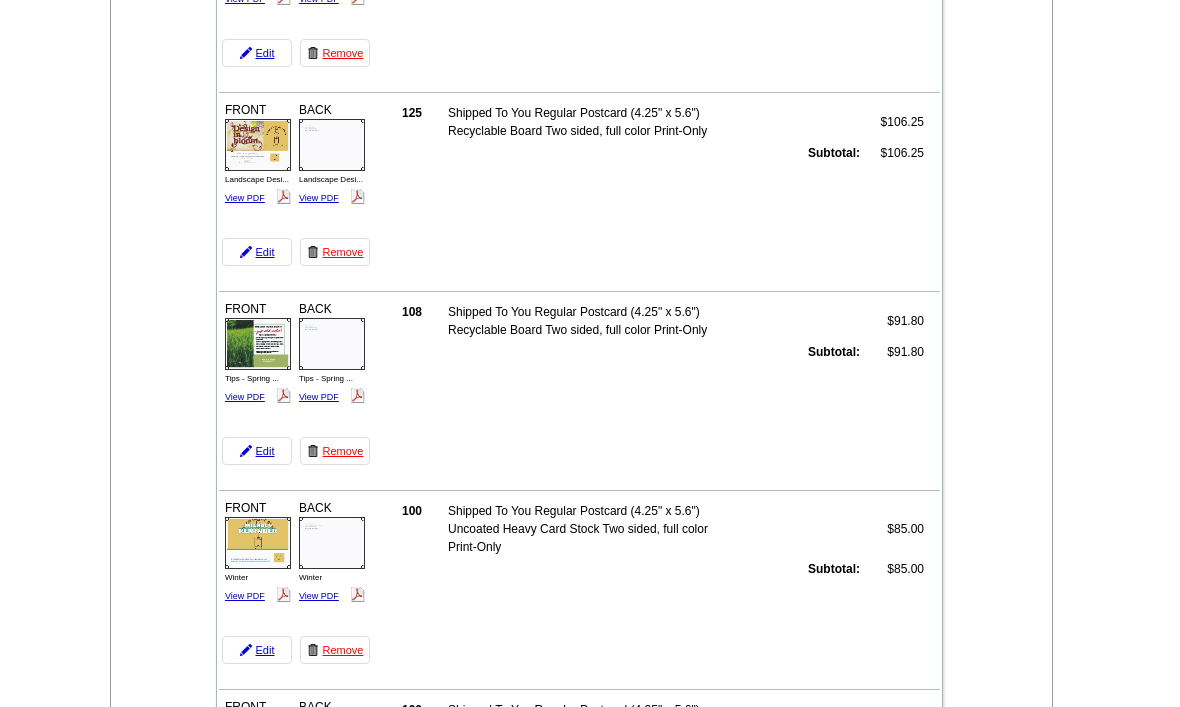 click on "FRONT
Tips - Spring ...
View PDF
BACK" at bounding box center (296, 381) 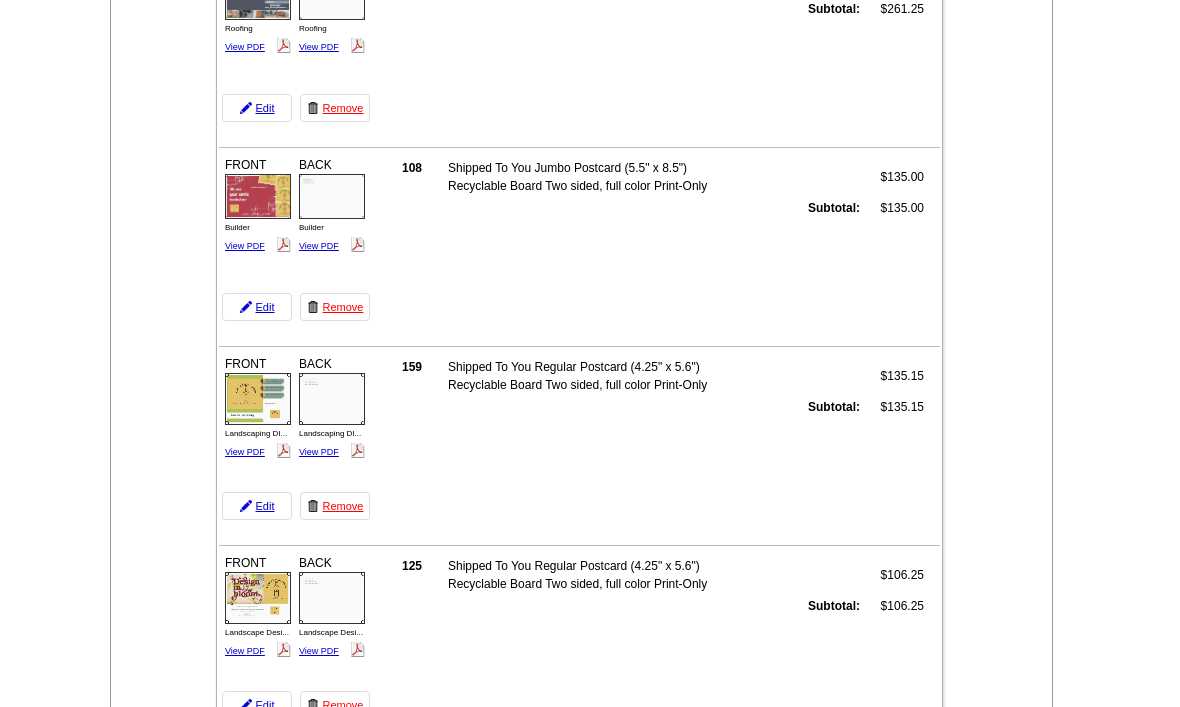 scroll, scrollTop: 1049, scrollLeft: 0, axis: vertical 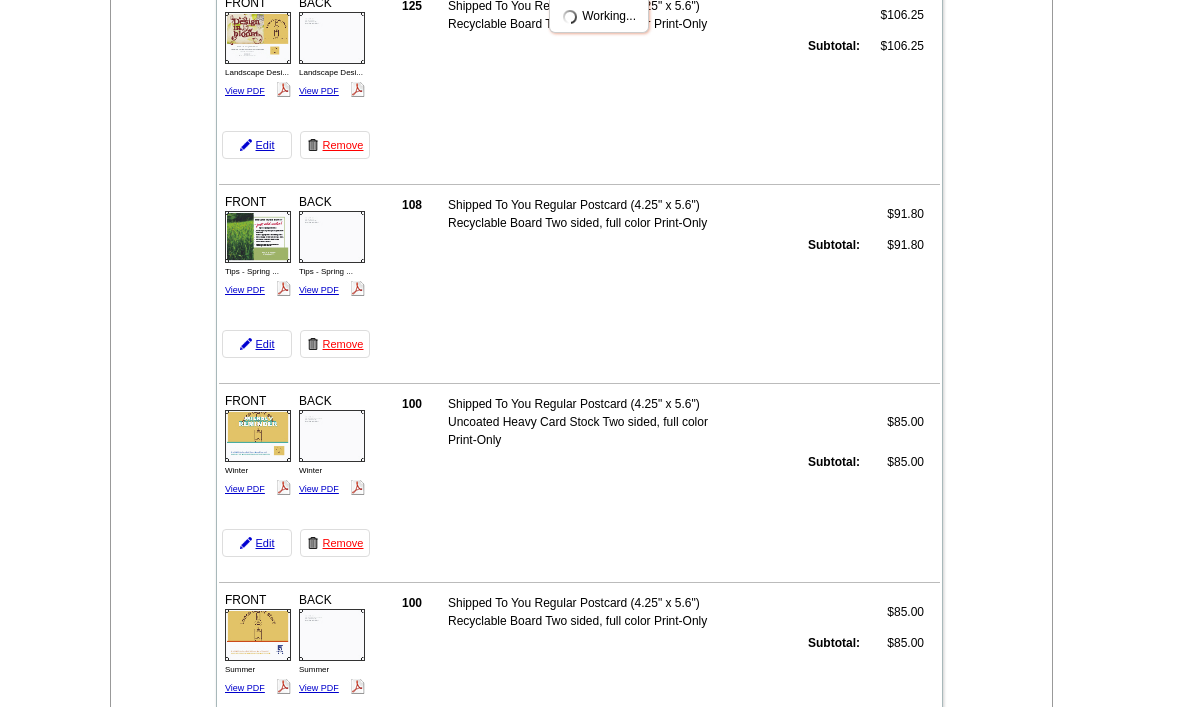click on "Winter" at bounding box center (255, -1328) 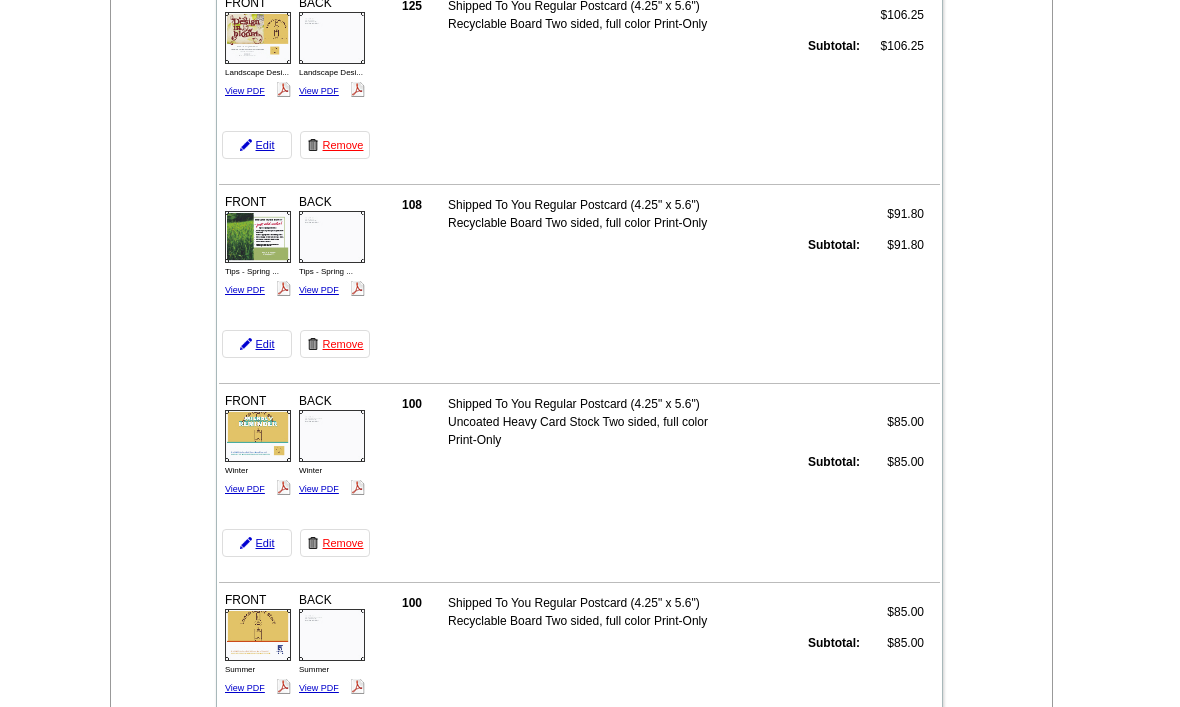 click on "View PDF" at bounding box center (245, 489) 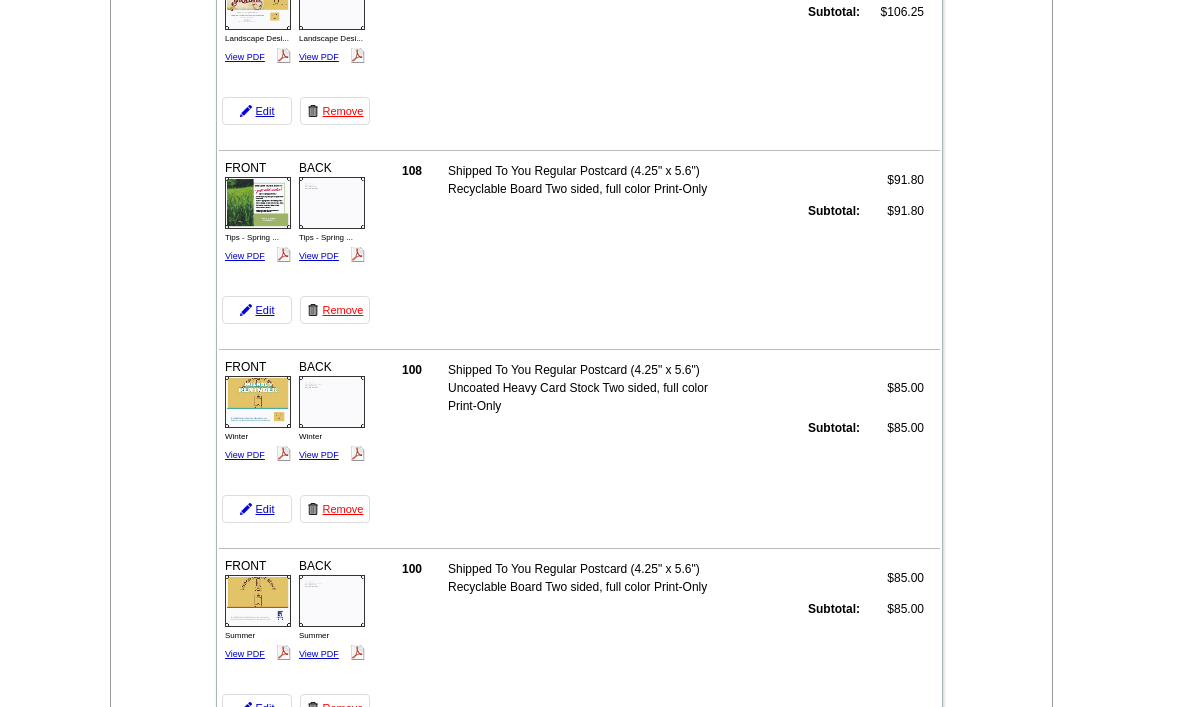 click on "View PDF" at bounding box center (319, 455) 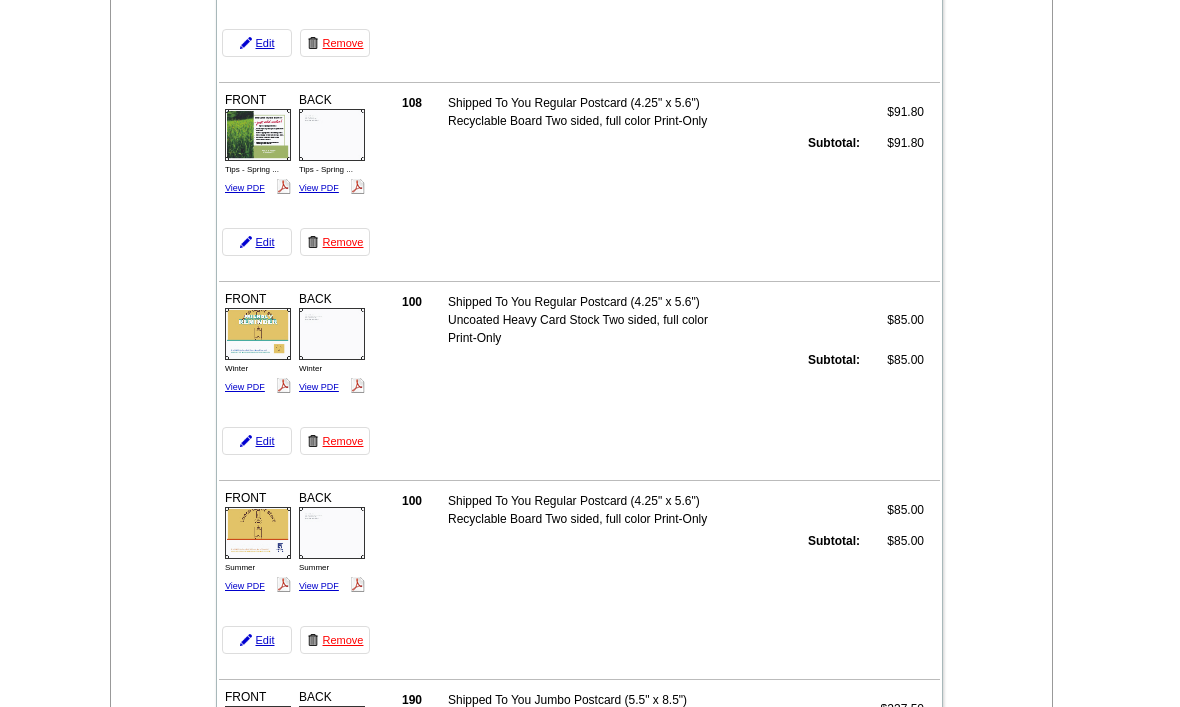 scroll, scrollTop: 1791, scrollLeft: 0, axis: vertical 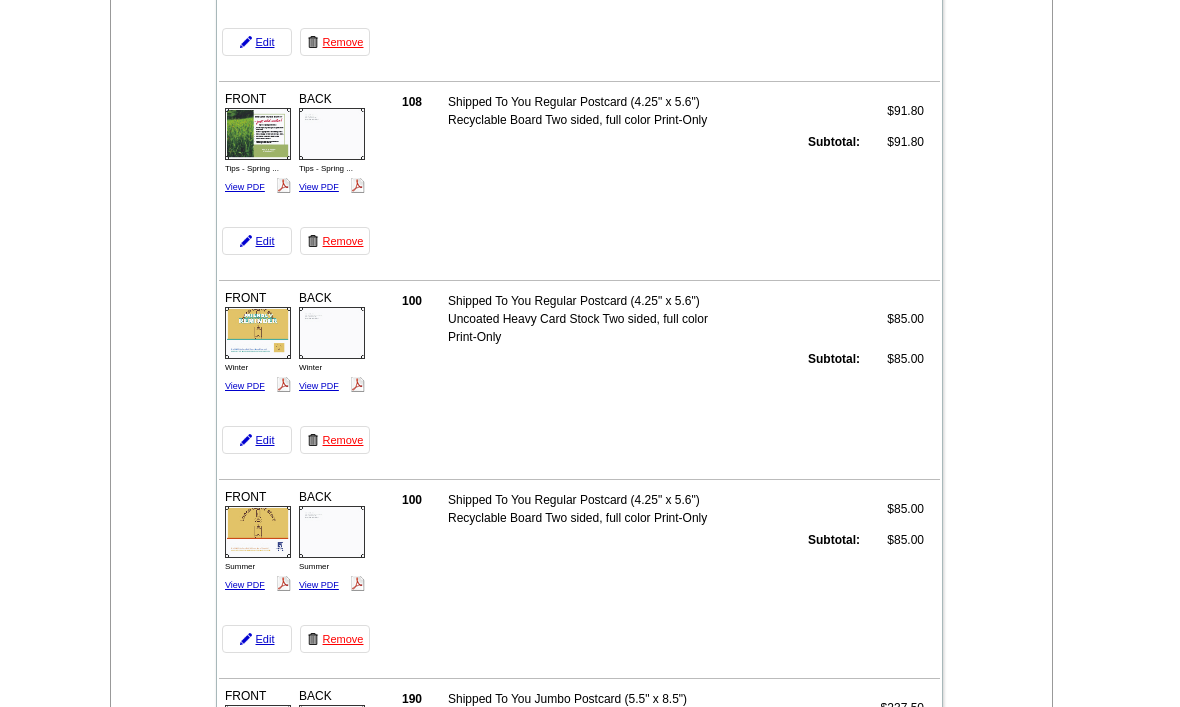 click on "View PDF" at bounding box center [245, 586] 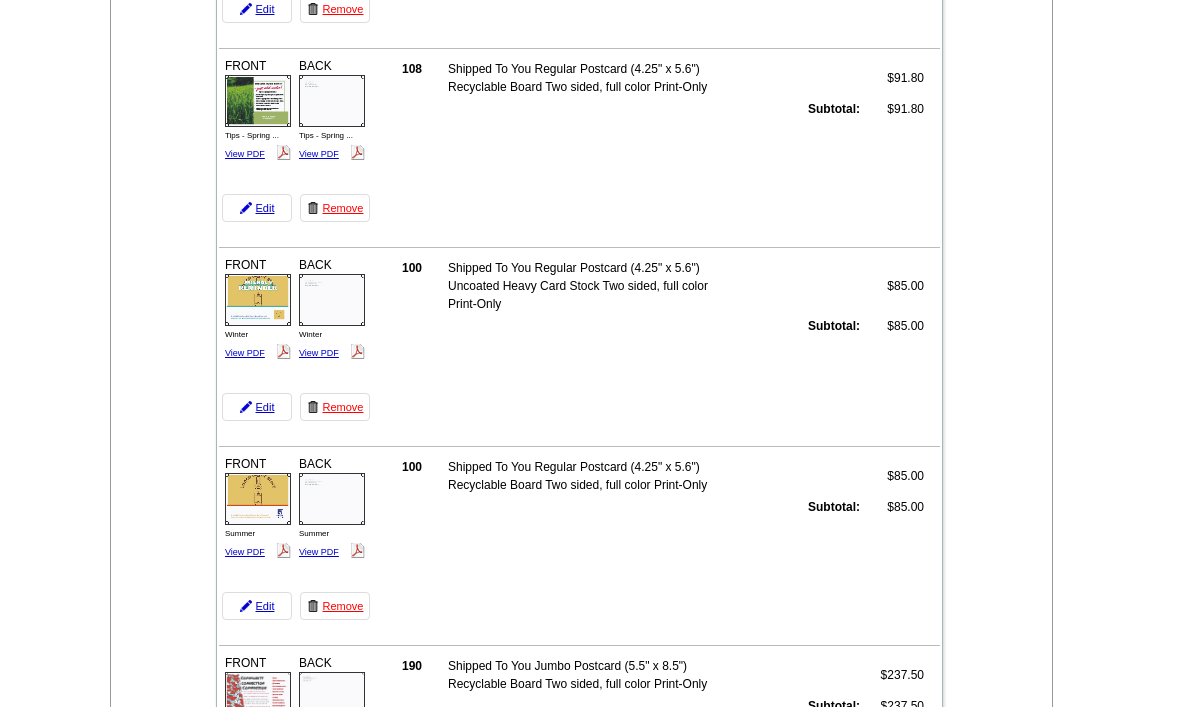 click on "View PDF" at bounding box center [319, 552] 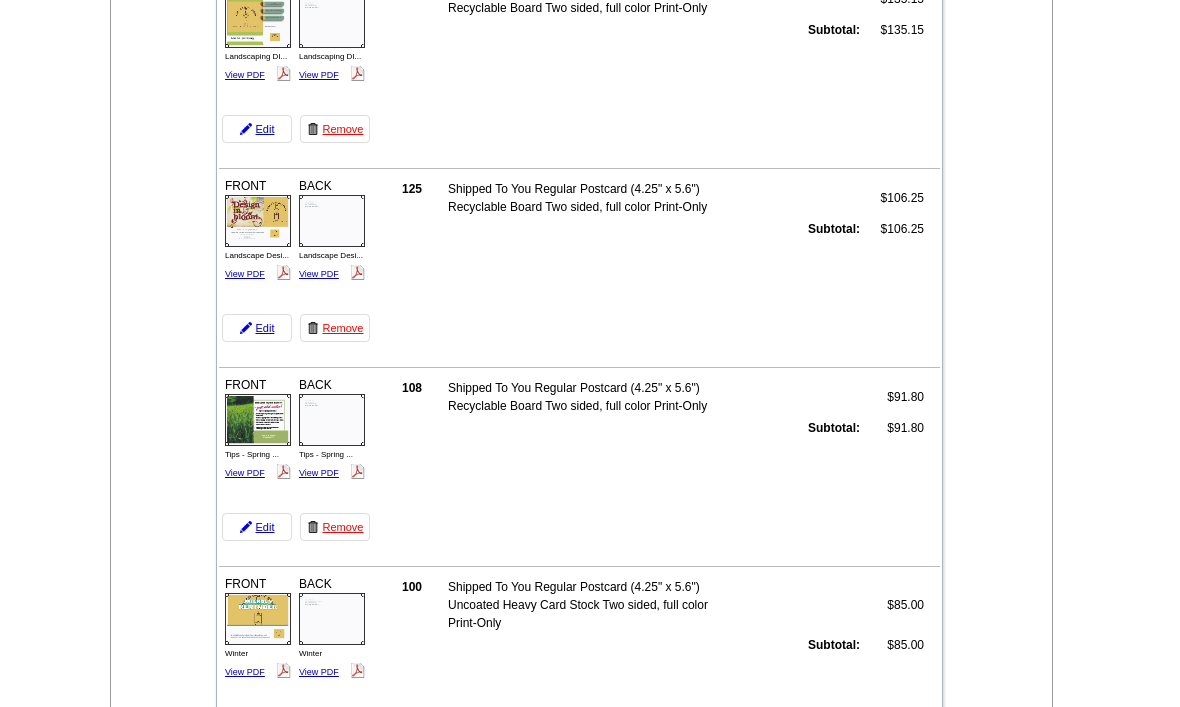 scroll, scrollTop: 1488, scrollLeft: 0, axis: vertical 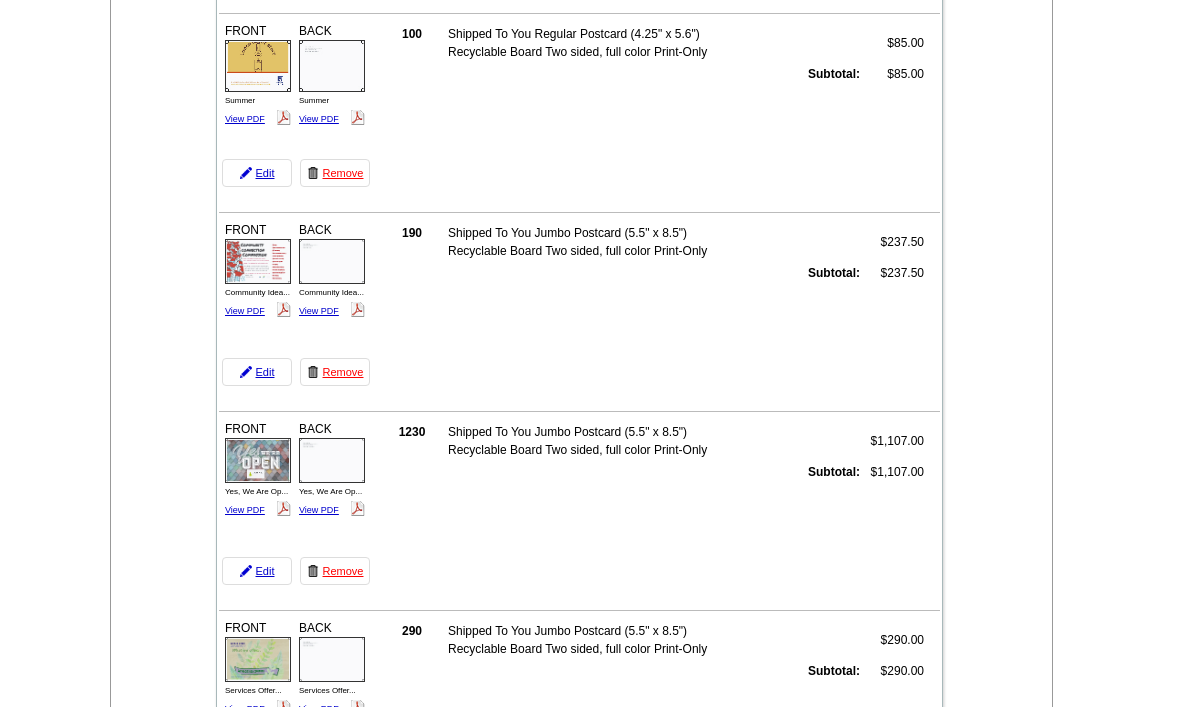 click on "View PDF" at bounding box center [245, 311] 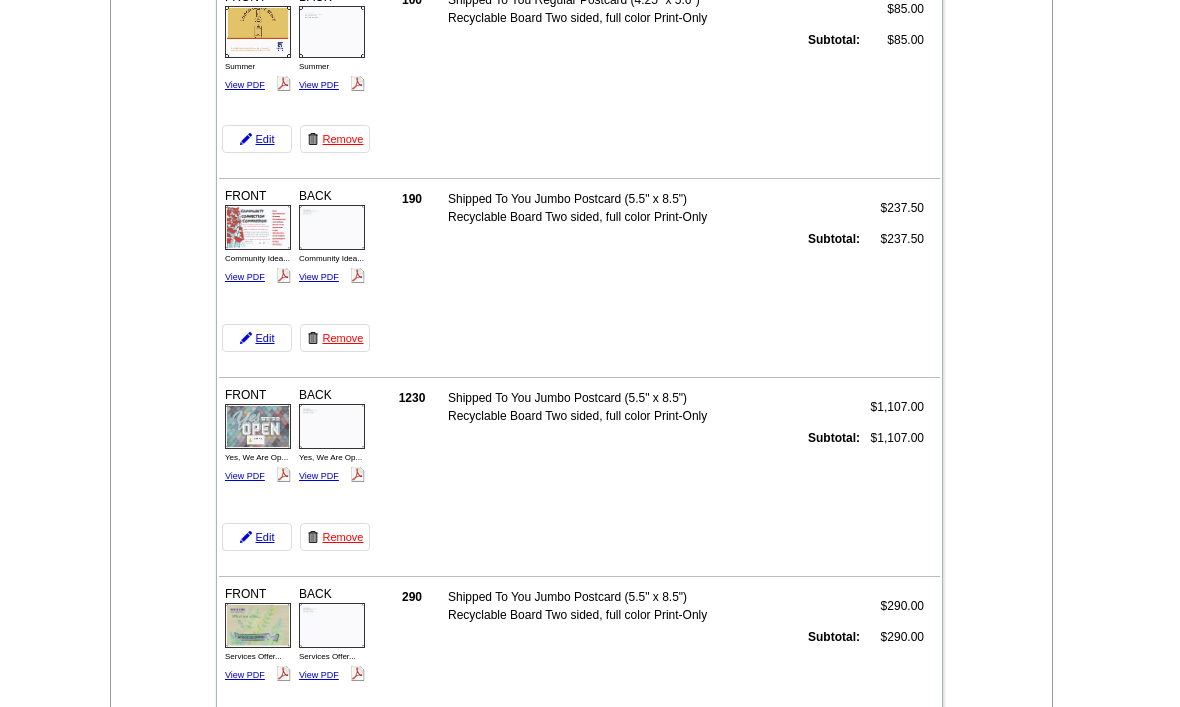 click on "View PDF" at bounding box center (319, 277) 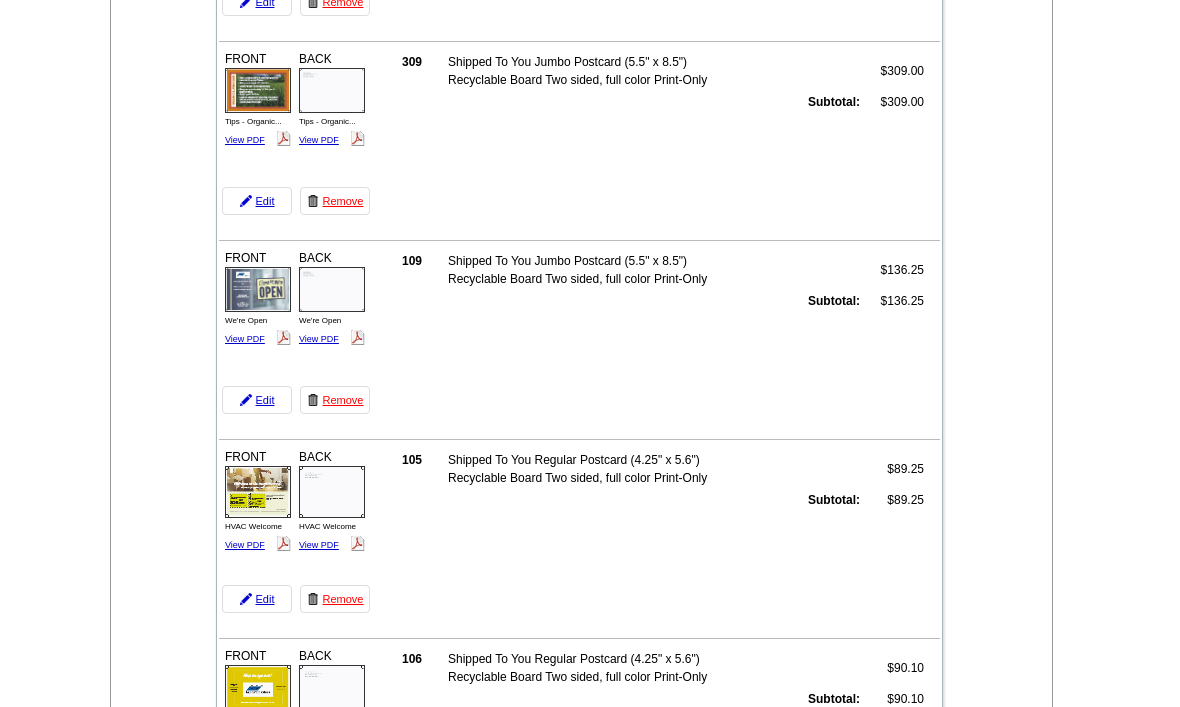 scroll, scrollTop: 3008, scrollLeft: 0, axis: vertical 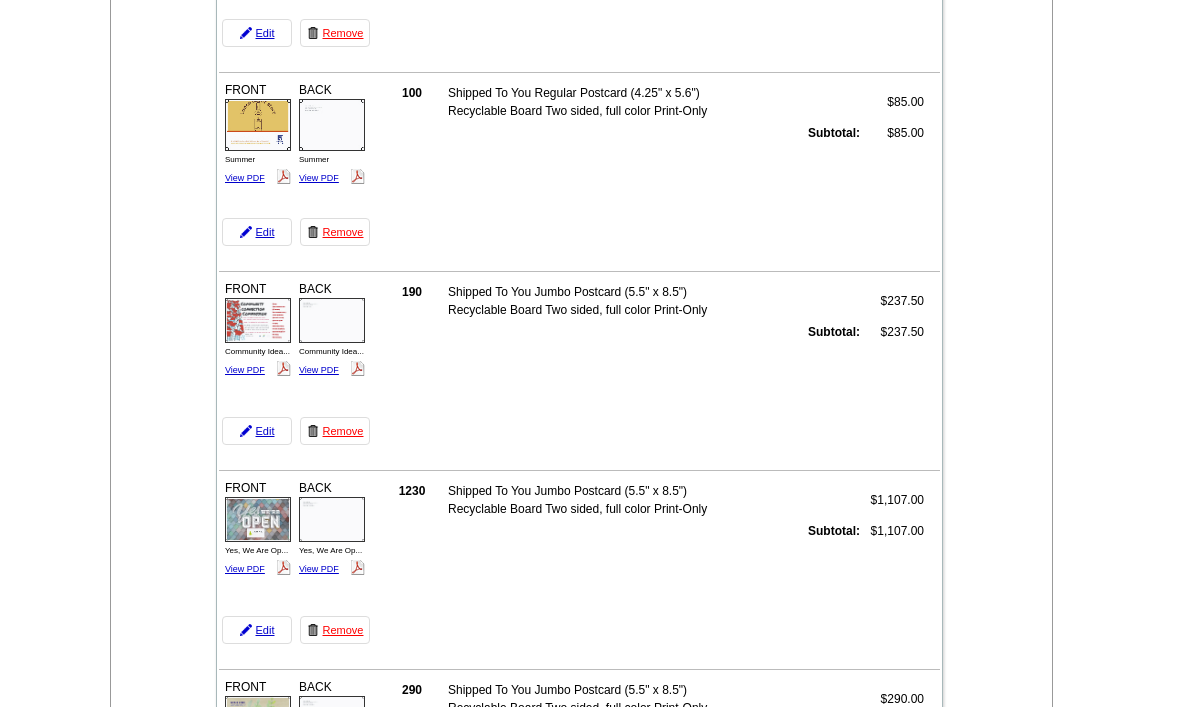 click on "View PDF" at bounding box center [245, 569] 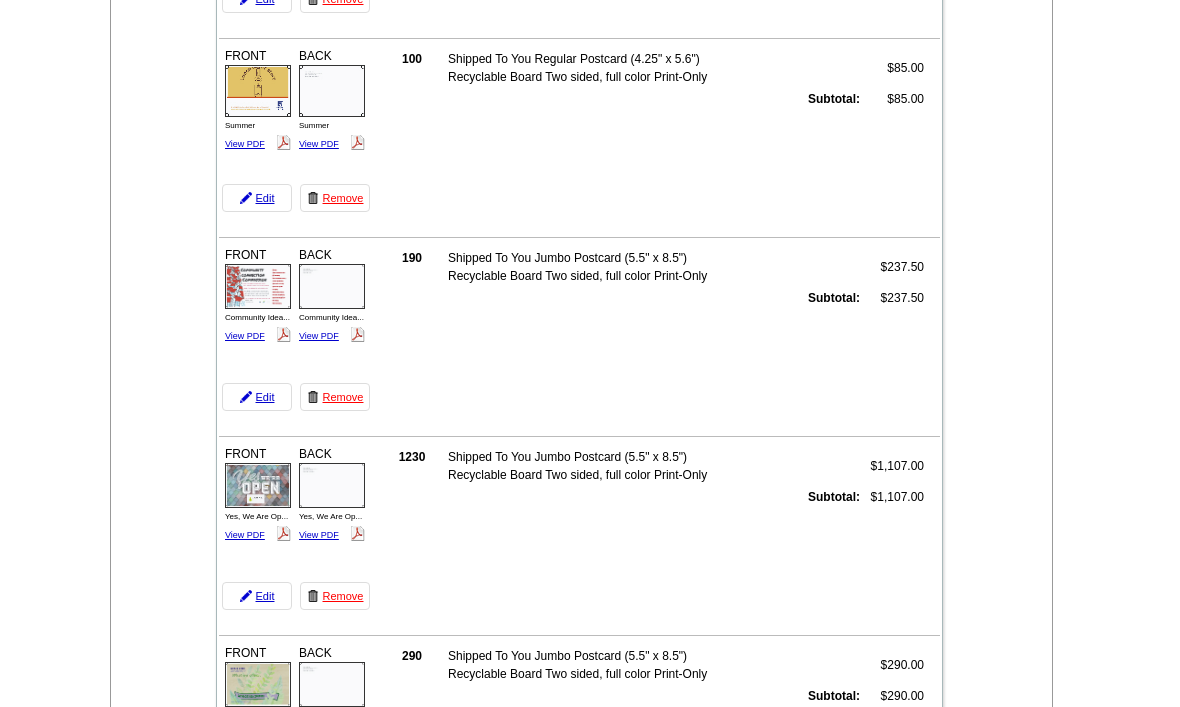 click on "View PDF" at bounding box center (319, 535) 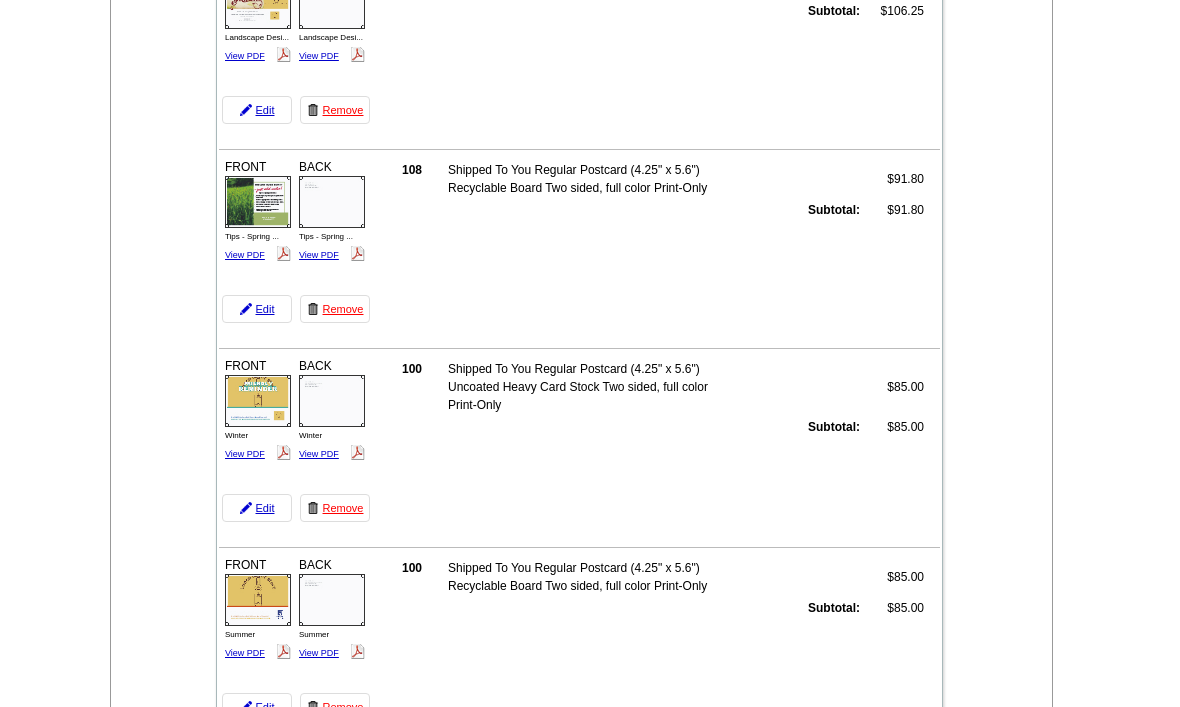 scroll, scrollTop: 1722, scrollLeft: 0, axis: vertical 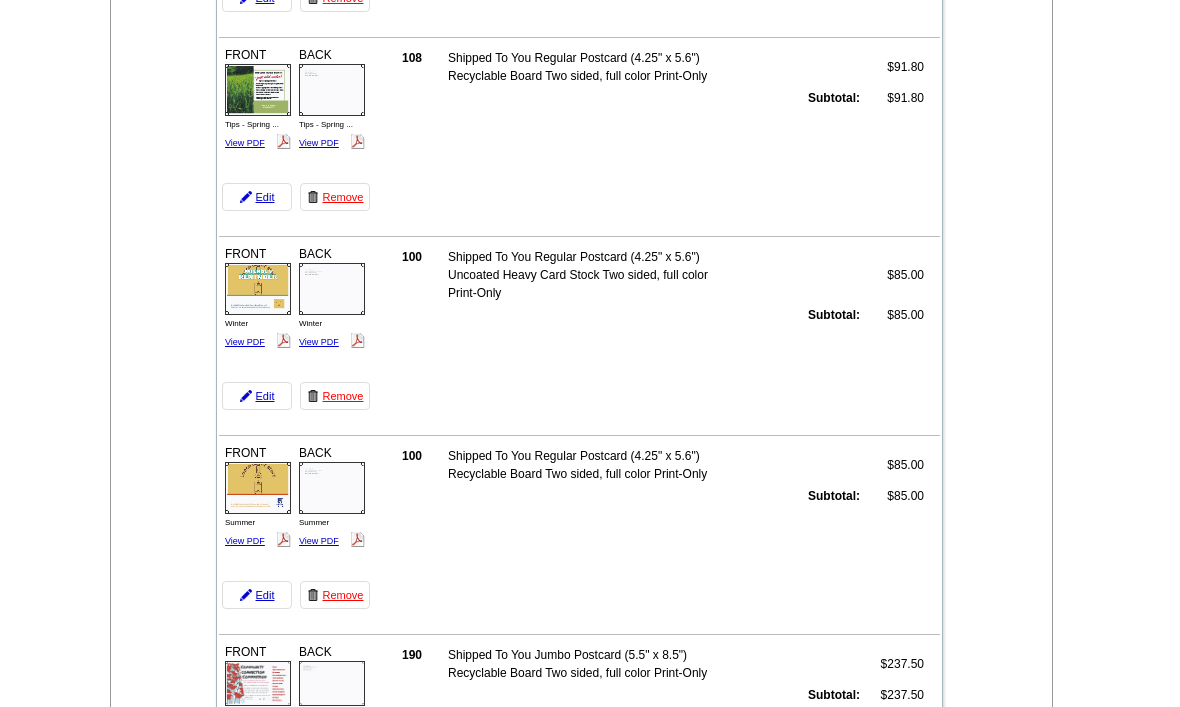 click on "View PDF" at bounding box center (319, 932) 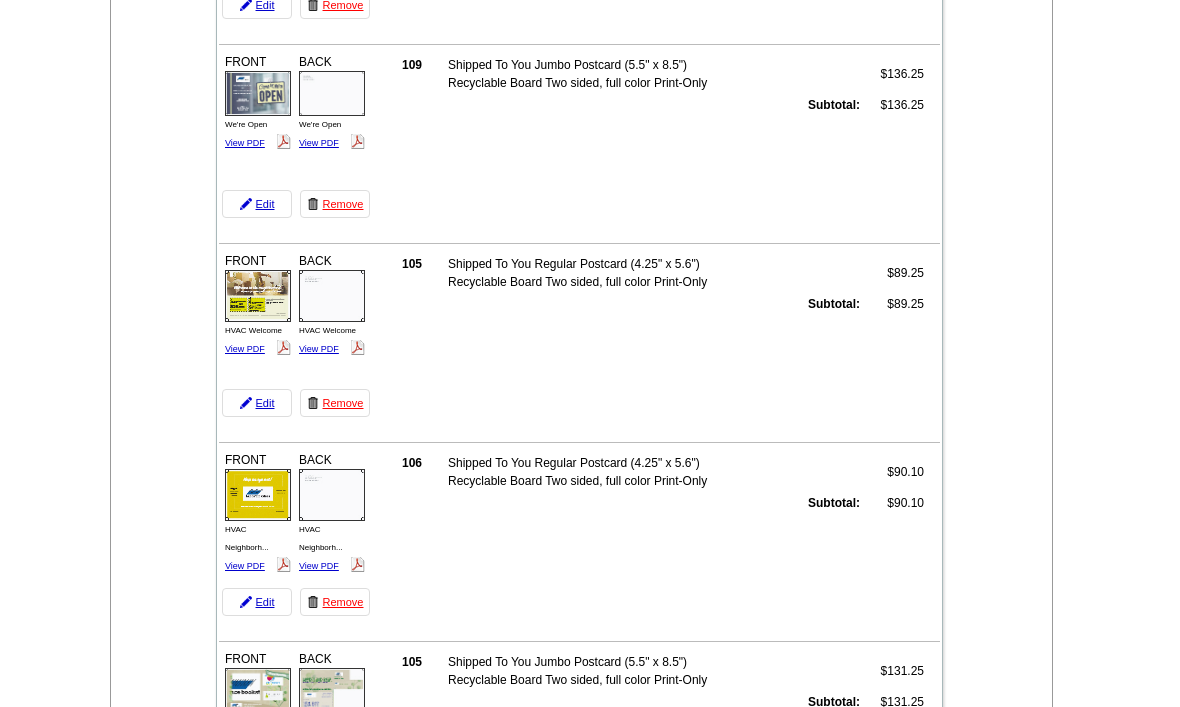 scroll, scrollTop: 3219, scrollLeft: 0, axis: vertical 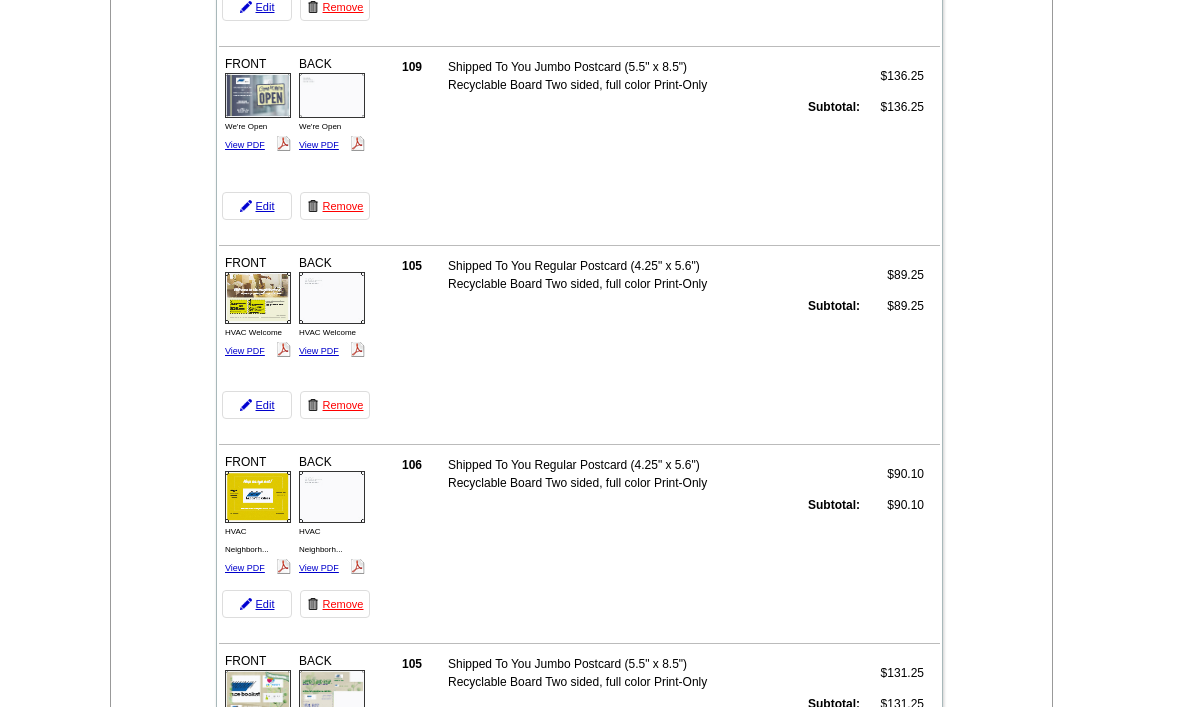 click on "View PDF" at bounding box center [245, 352] 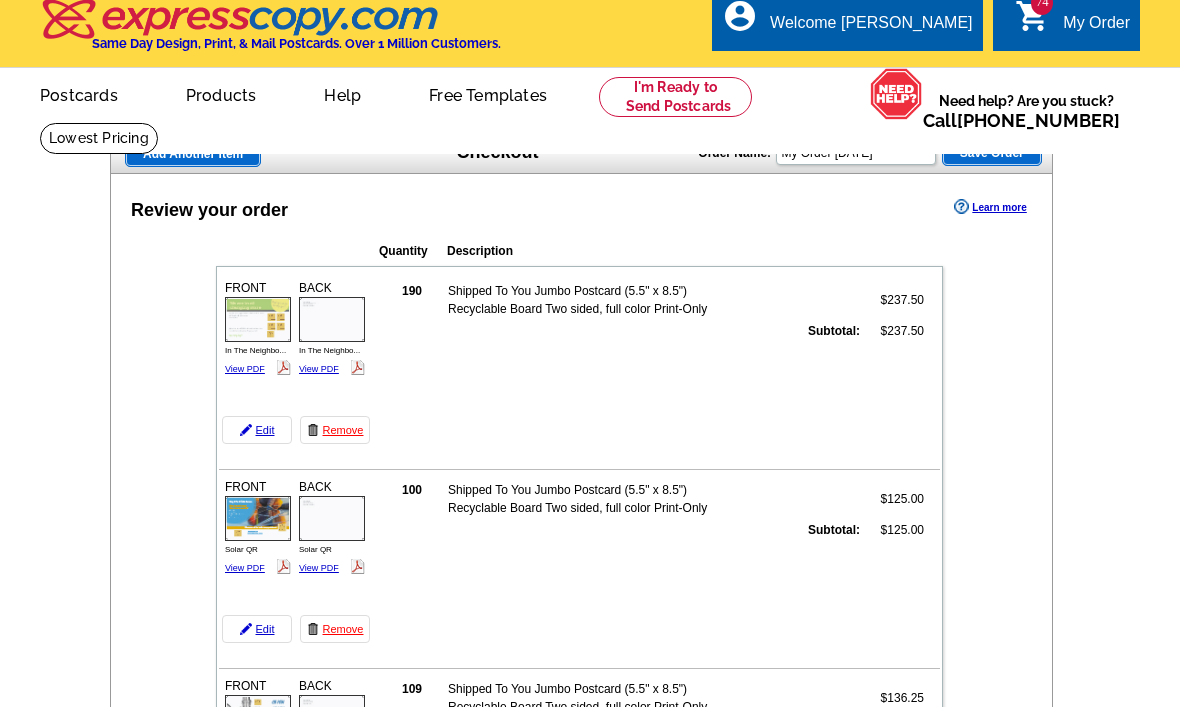 scroll, scrollTop: 0, scrollLeft: 0, axis: both 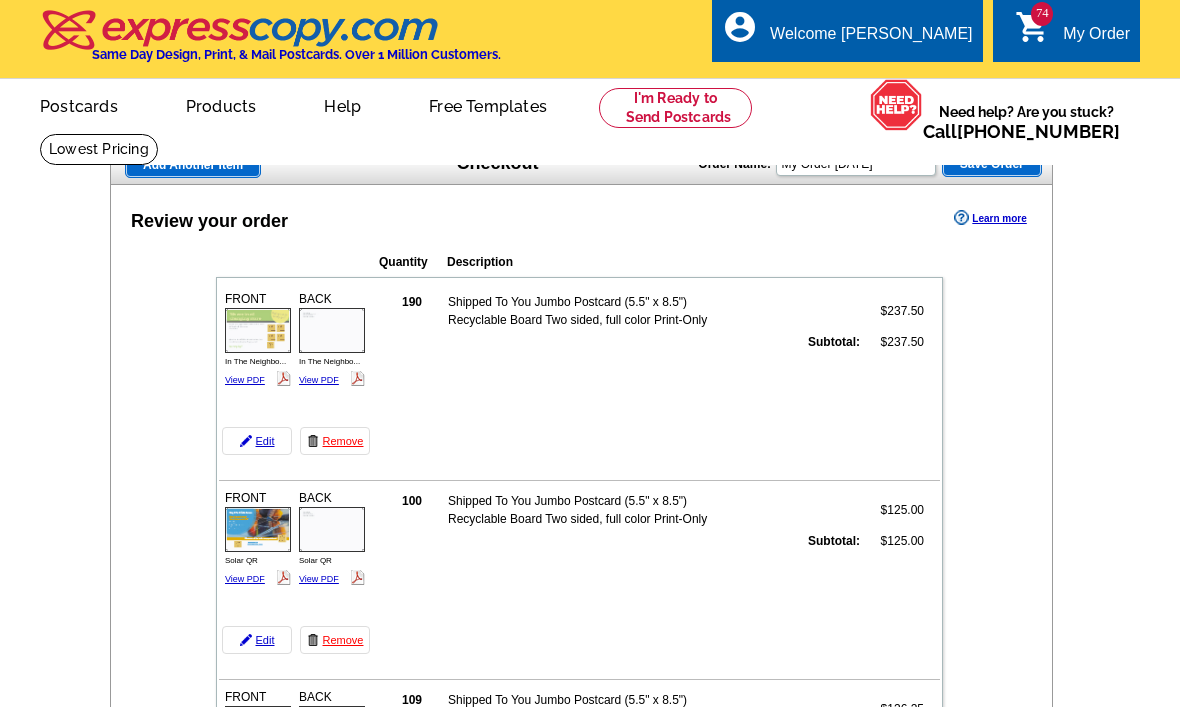 click on "FRONT
In The Neighbo...
View PDF" at bounding box center [258, 339] 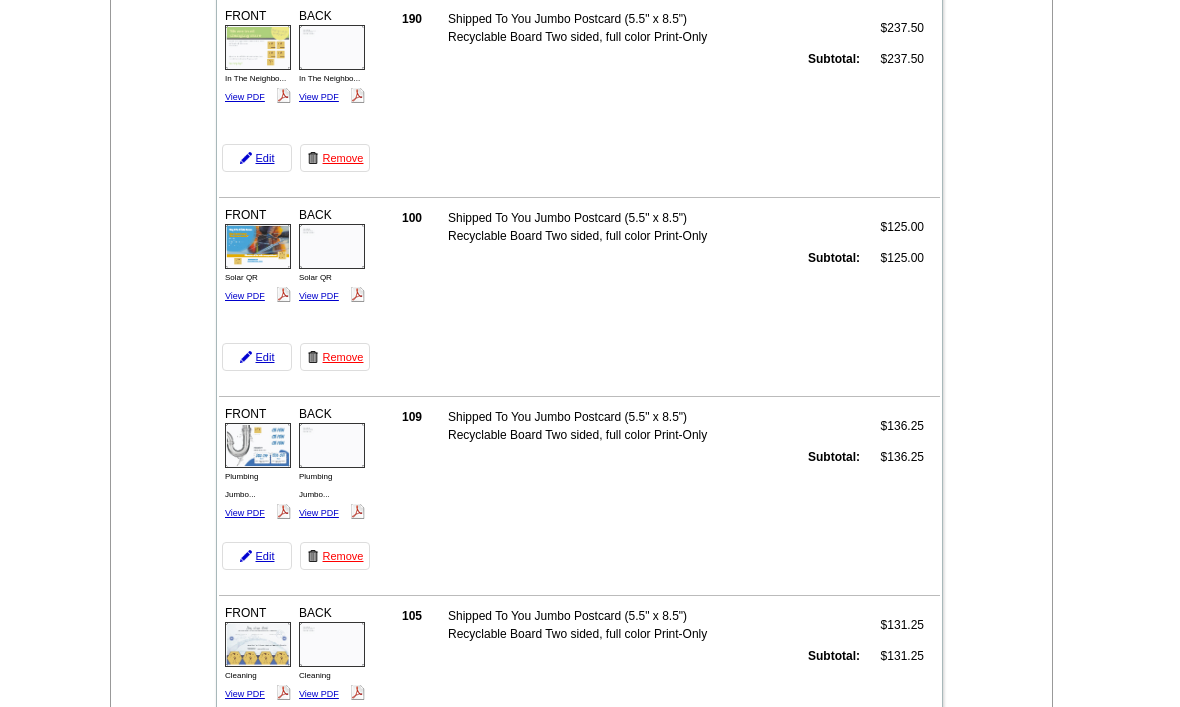 scroll, scrollTop: 316, scrollLeft: 0, axis: vertical 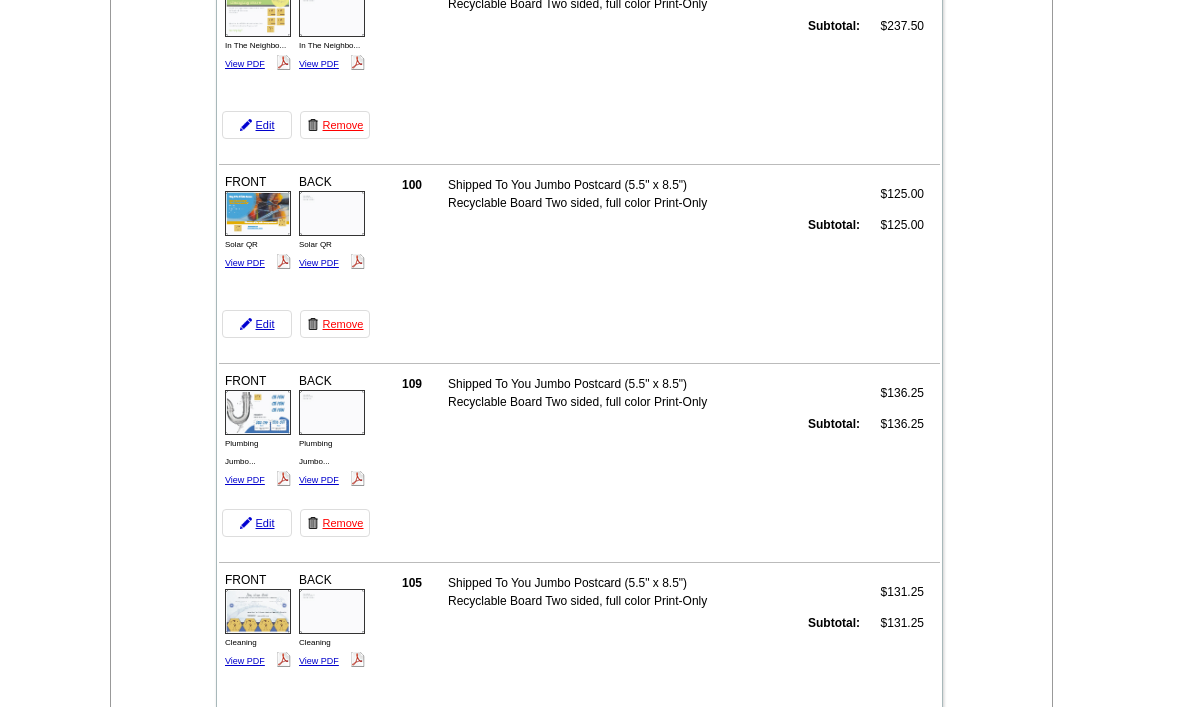 click on "View PDF" at bounding box center (245, 480) 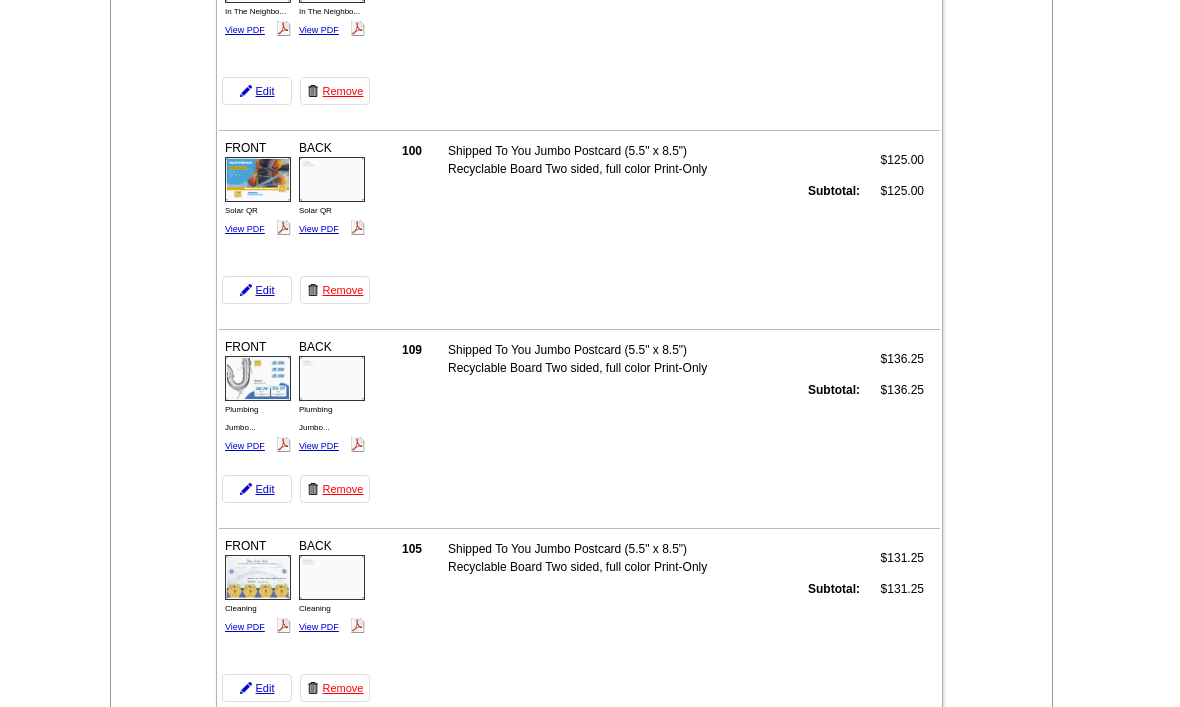 click on "View PDF" at bounding box center [319, 446] 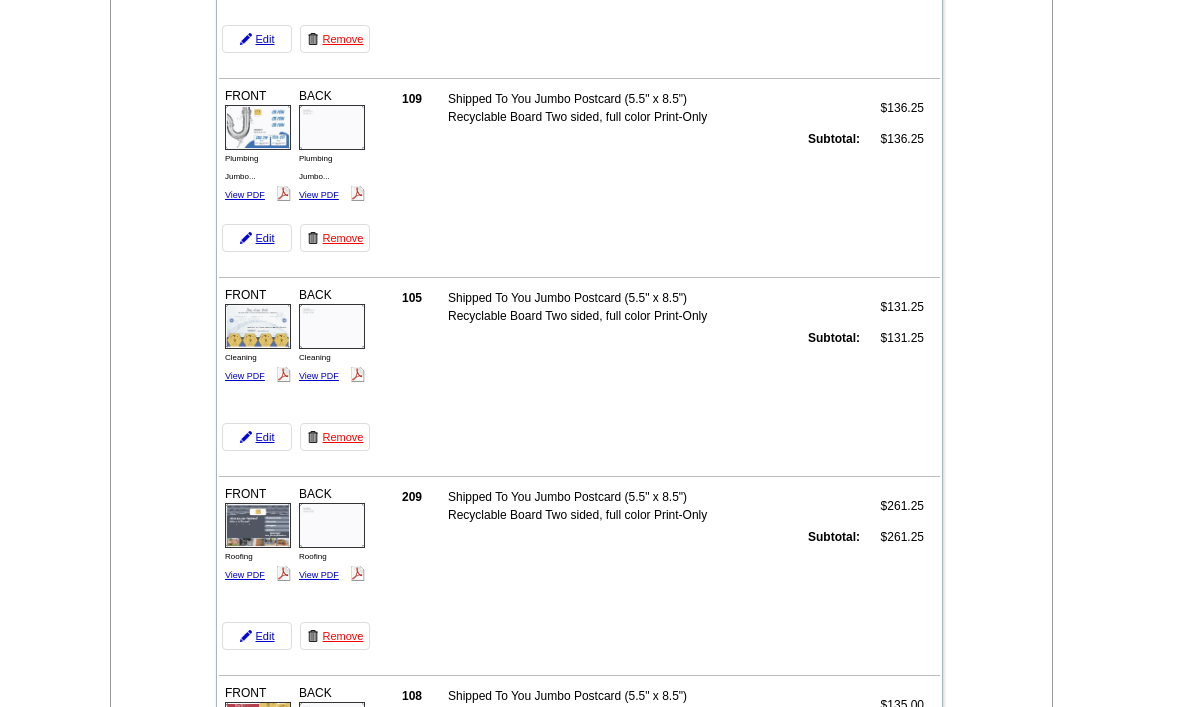 scroll, scrollTop: 615, scrollLeft: 0, axis: vertical 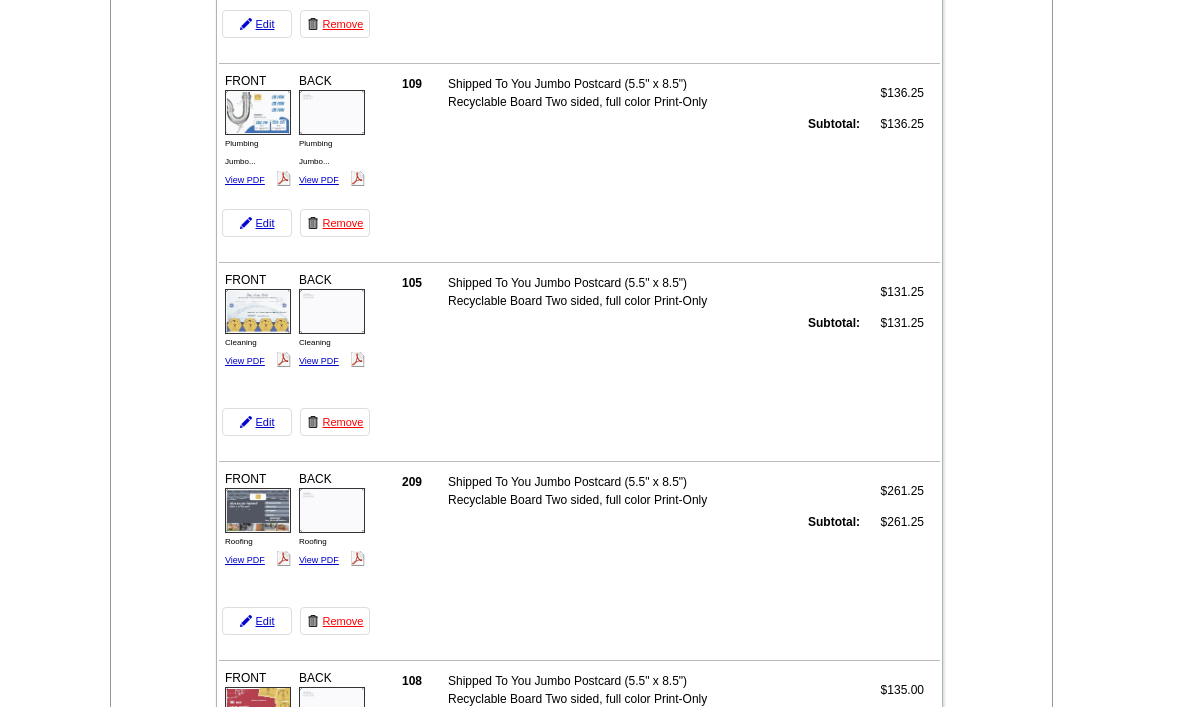 click on "View PDF" at bounding box center (245, 362) 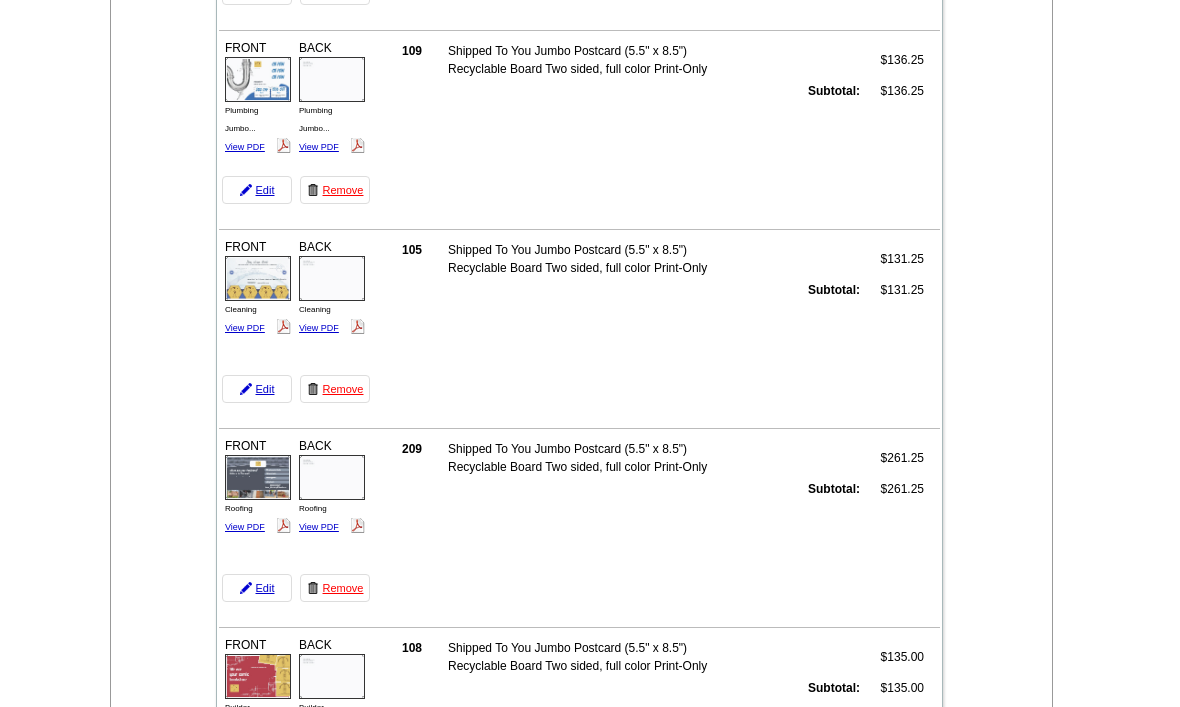 click on "View PDF" at bounding box center [319, 328] 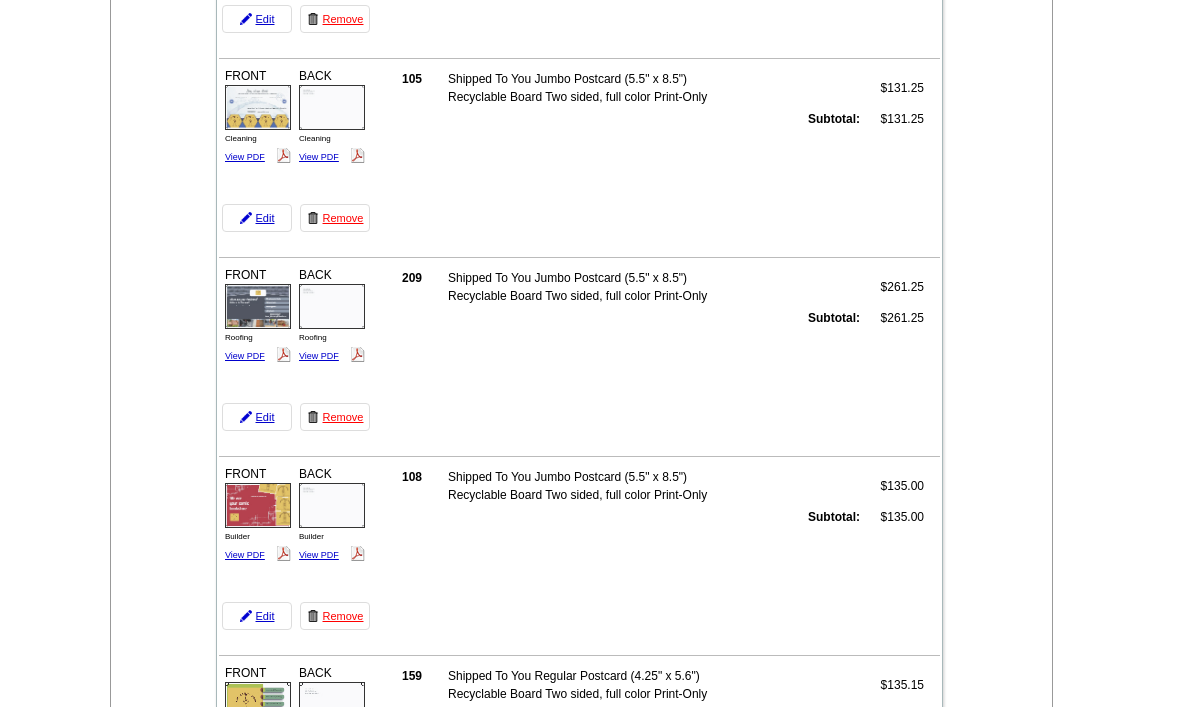 scroll, scrollTop: 835, scrollLeft: 0, axis: vertical 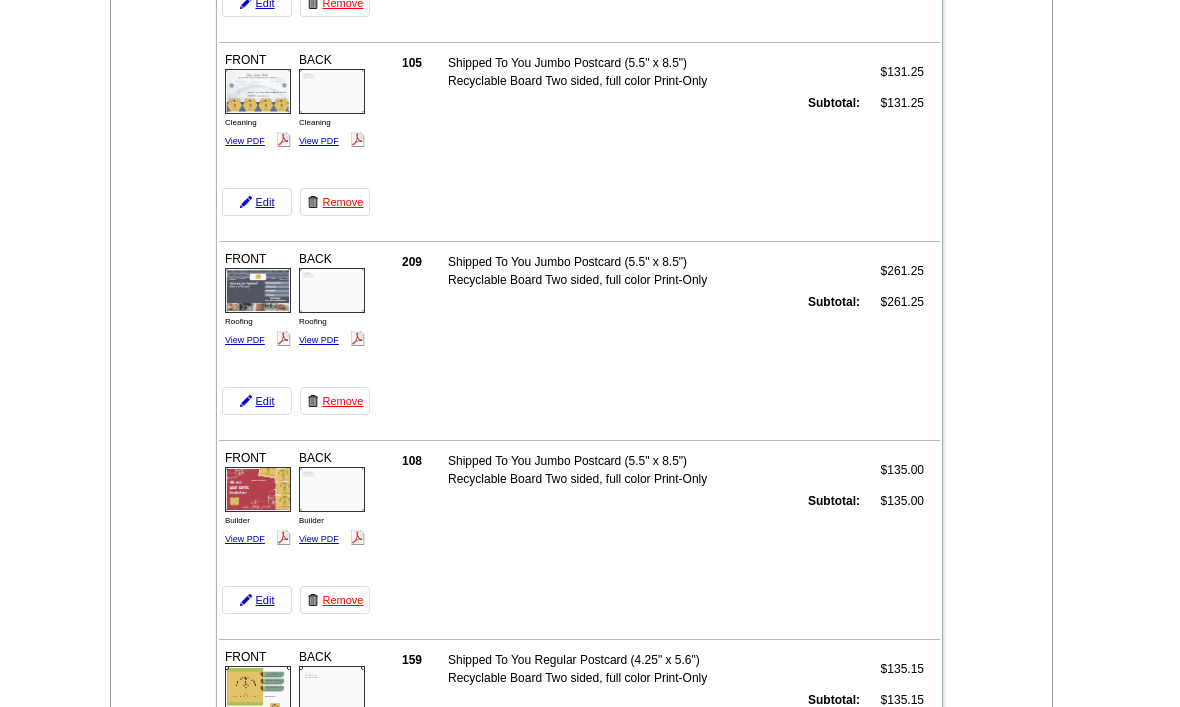 click on "View PDF" at bounding box center (245, 341) 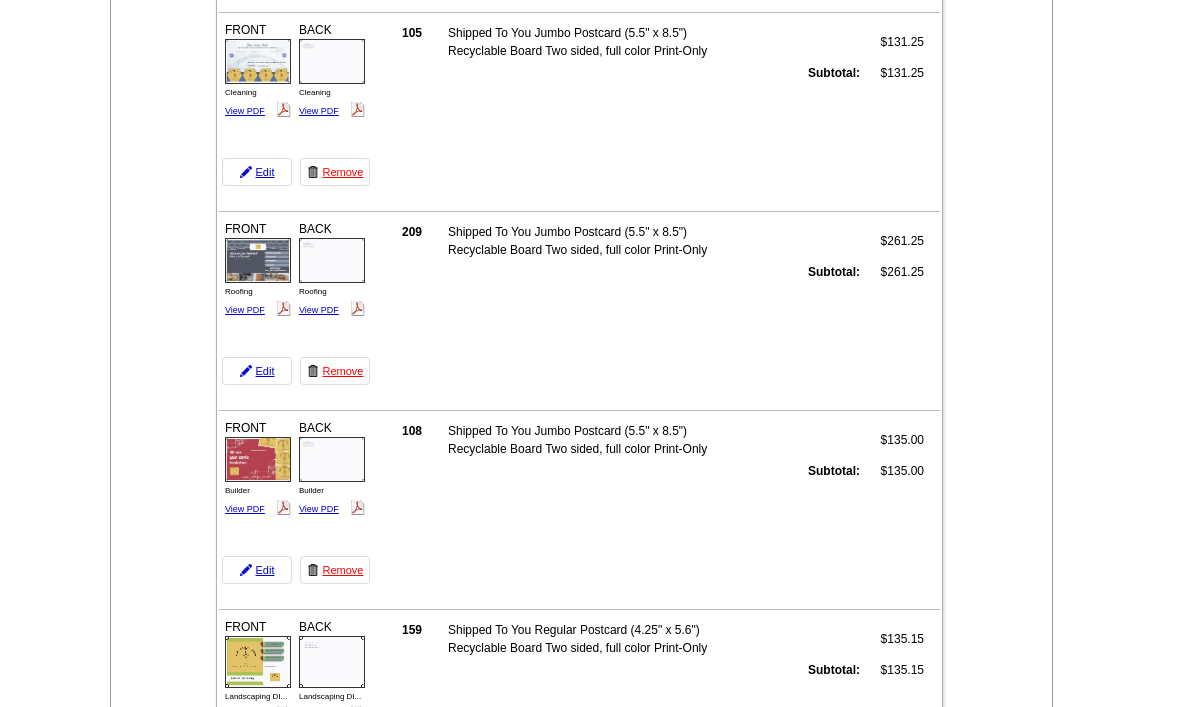 scroll, scrollTop: 874, scrollLeft: 0, axis: vertical 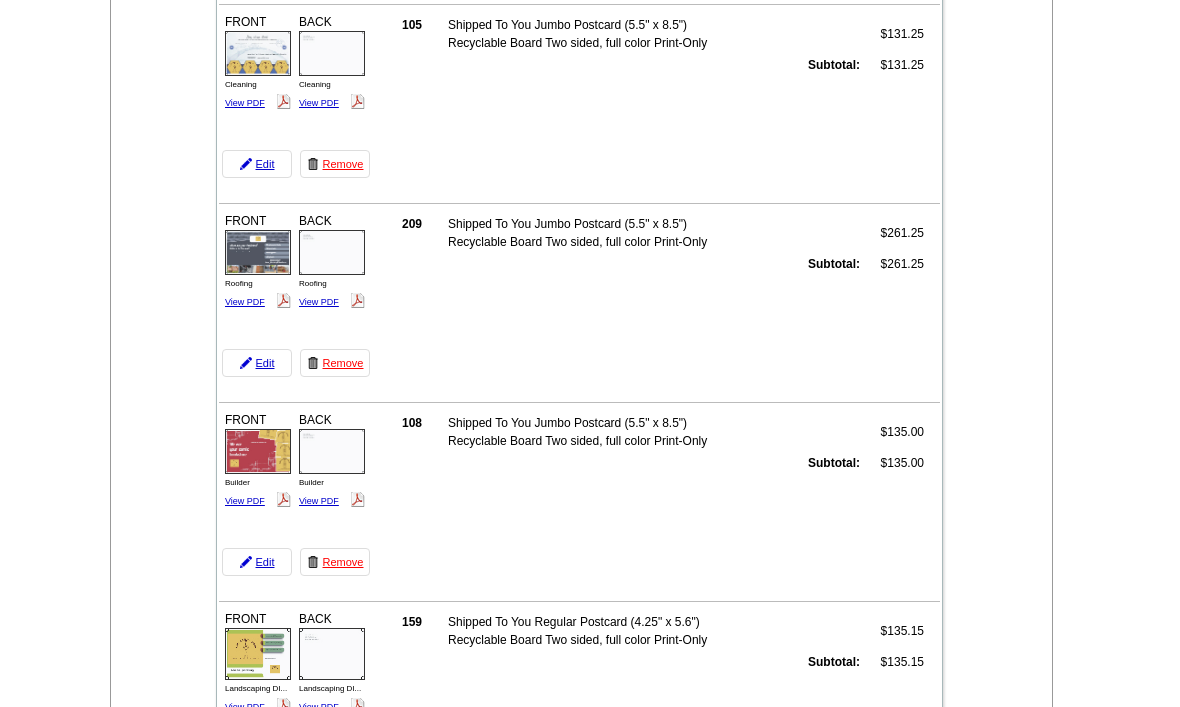 click on "View PDF" at bounding box center (245, 302) 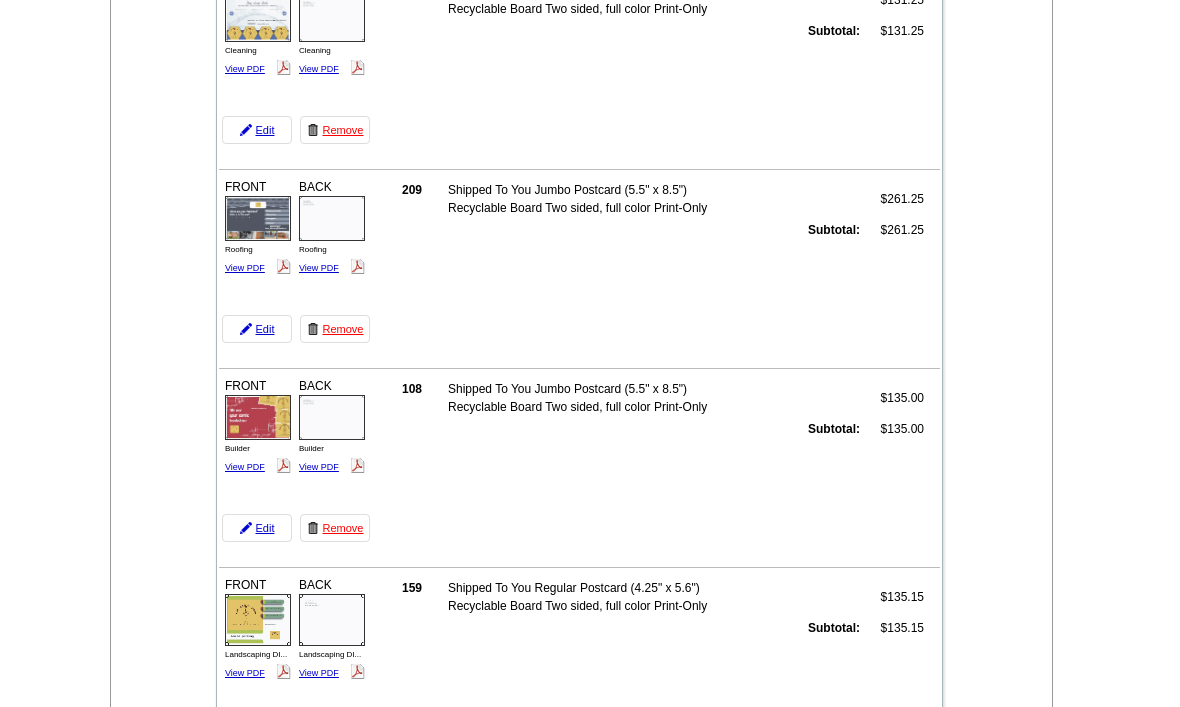 click on "FRONT
Roofing
View PDF
BACK" at bounding box center [296, -564] 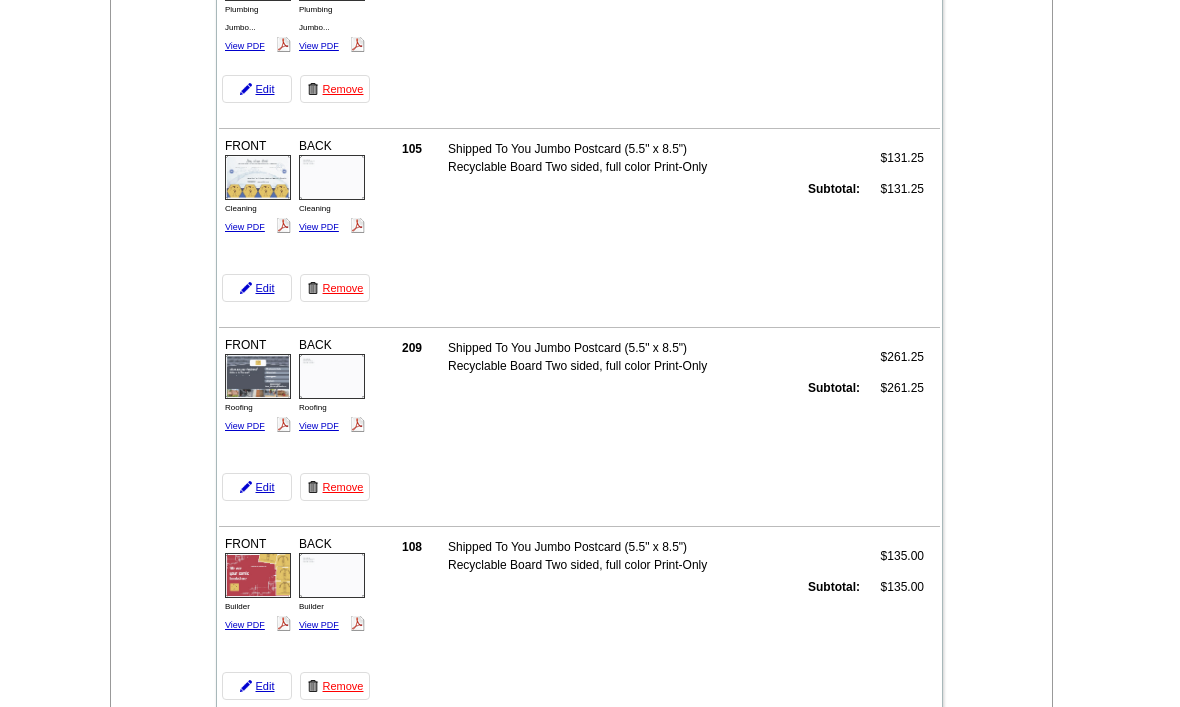 scroll, scrollTop: 755, scrollLeft: 0, axis: vertical 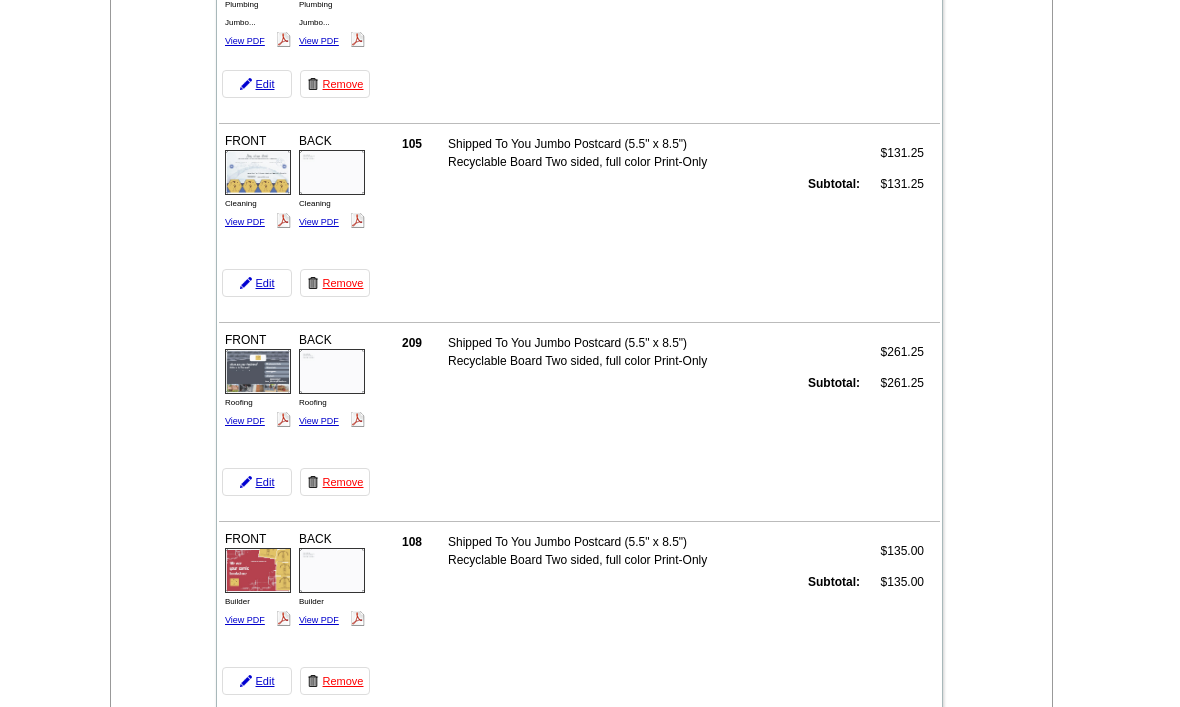 click on "View PDF" at bounding box center (245, 620) 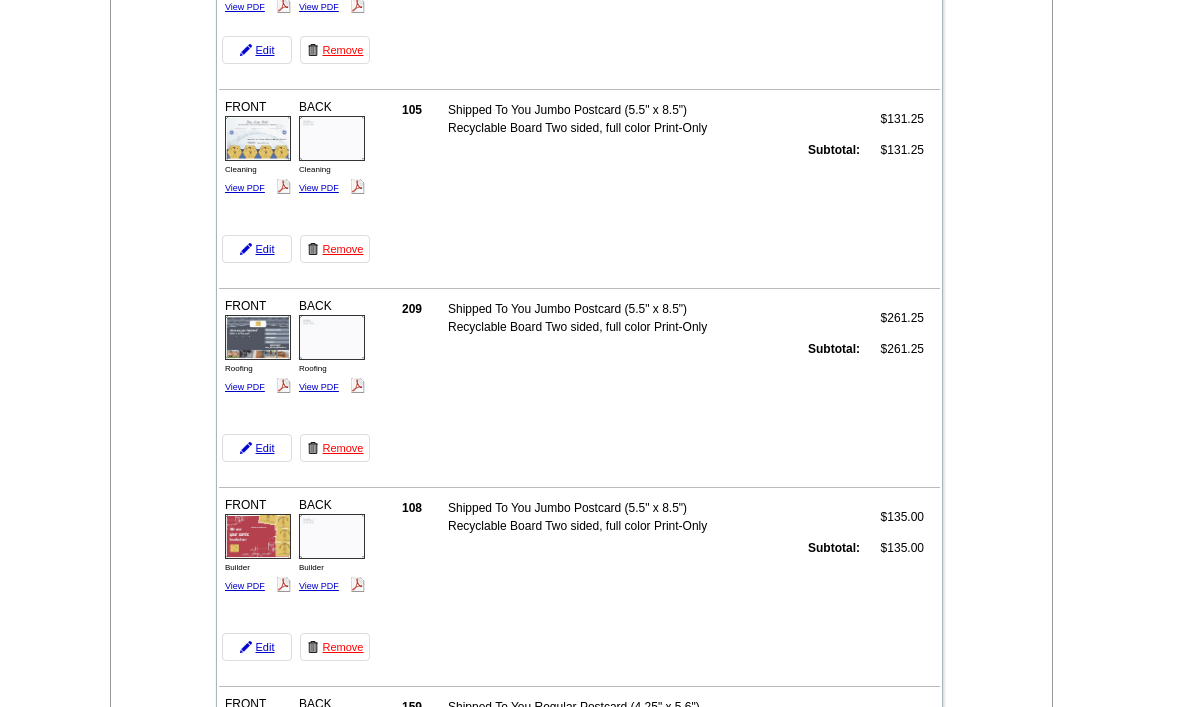 click on "FRONT
Roofing
View PDF
BACK" at bounding box center (296, 378) 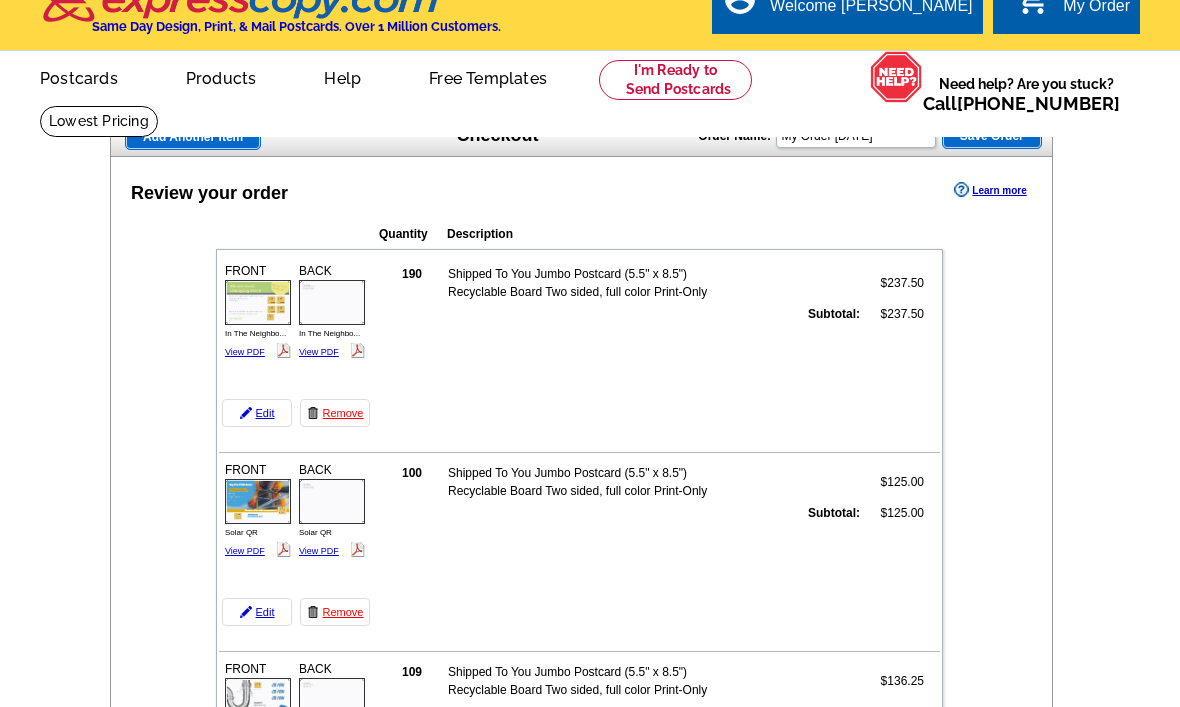 scroll, scrollTop: 0, scrollLeft: 0, axis: both 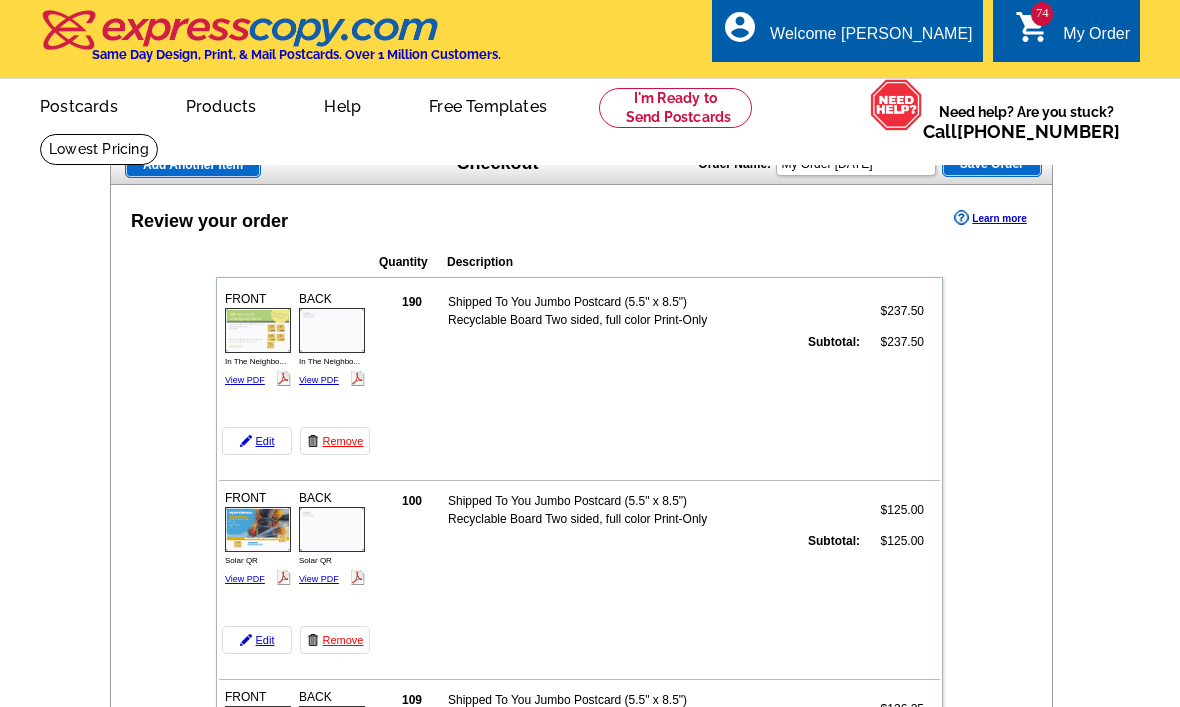 click on "account_circle
Welcome Lance
My Account Logout" at bounding box center [847, 30] 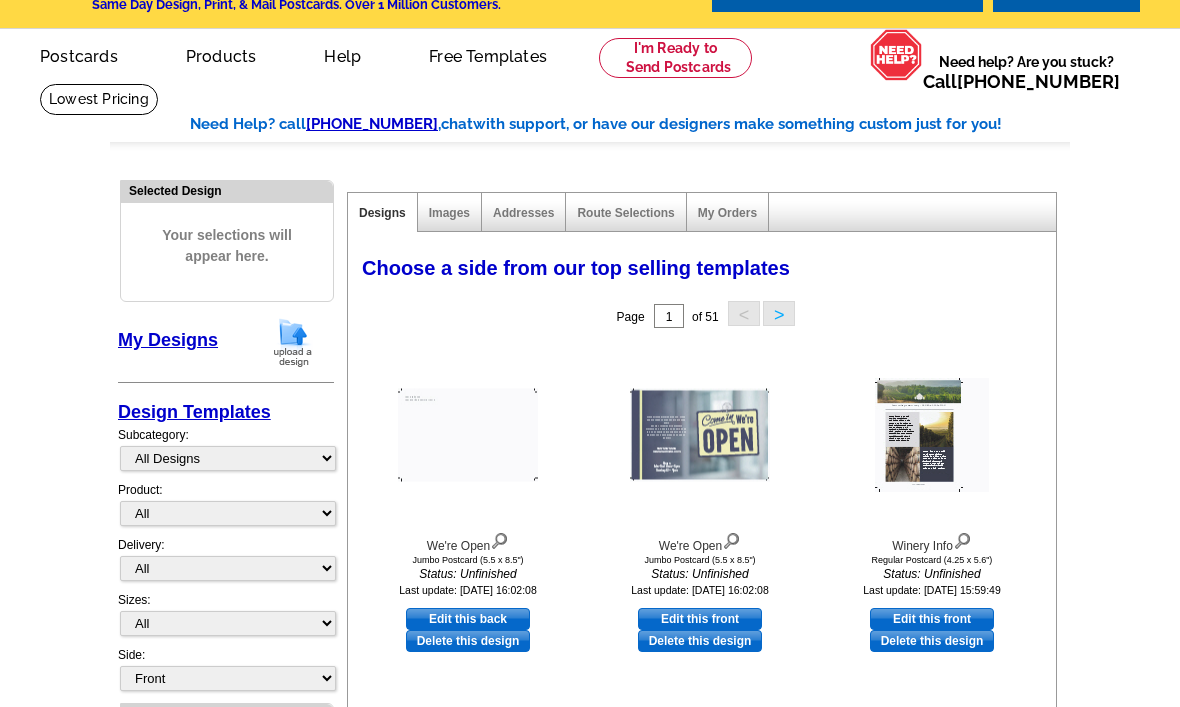 scroll, scrollTop: 0, scrollLeft: 0, axis: both 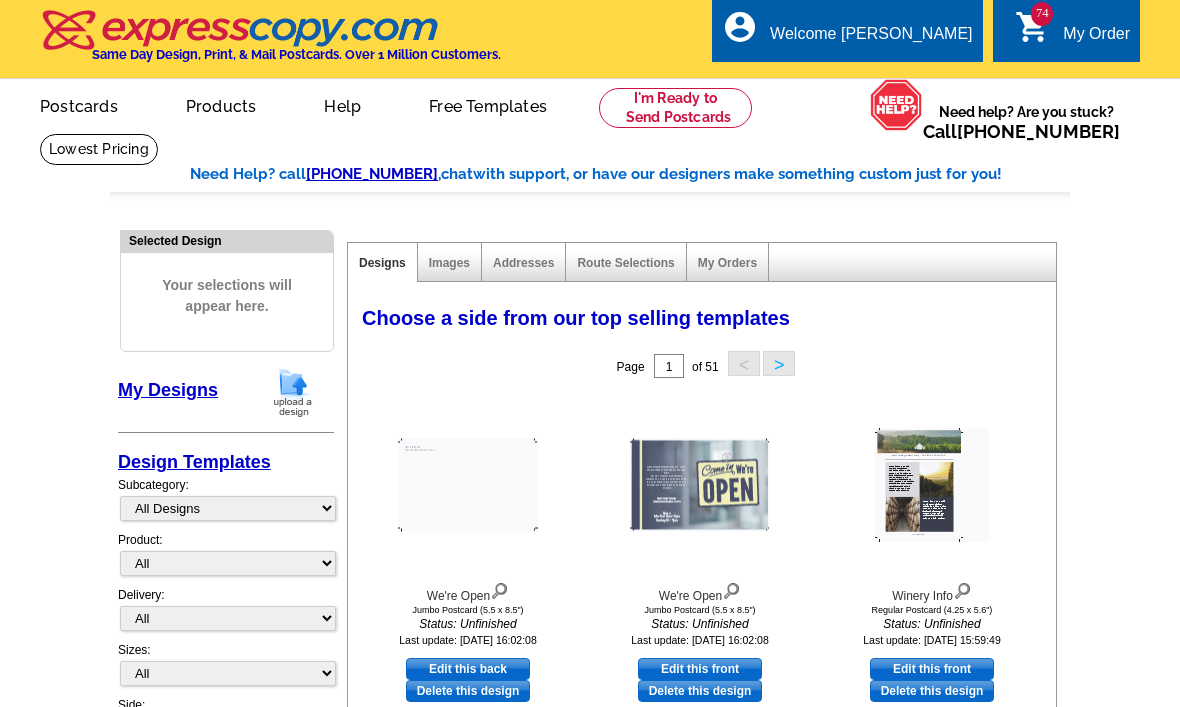 click on "My Order" at bounding box center [1096, 39] 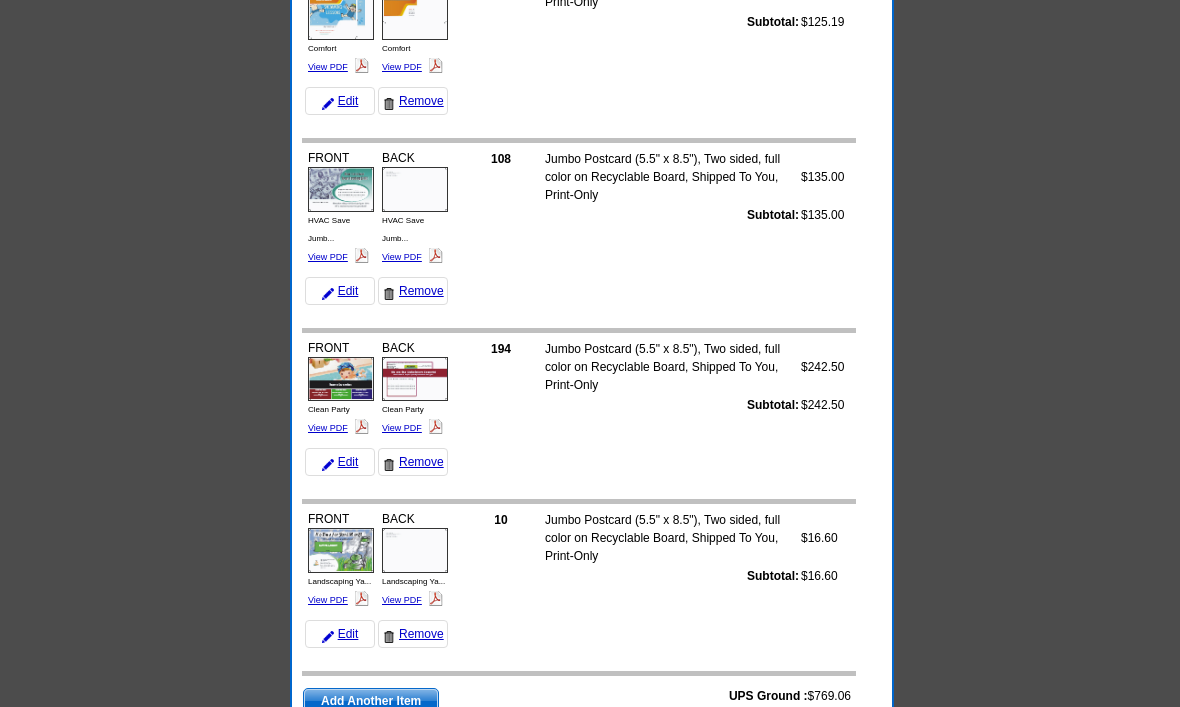 scroll, scrollTop: 12773, scrollLeft: 0, axis: vertical 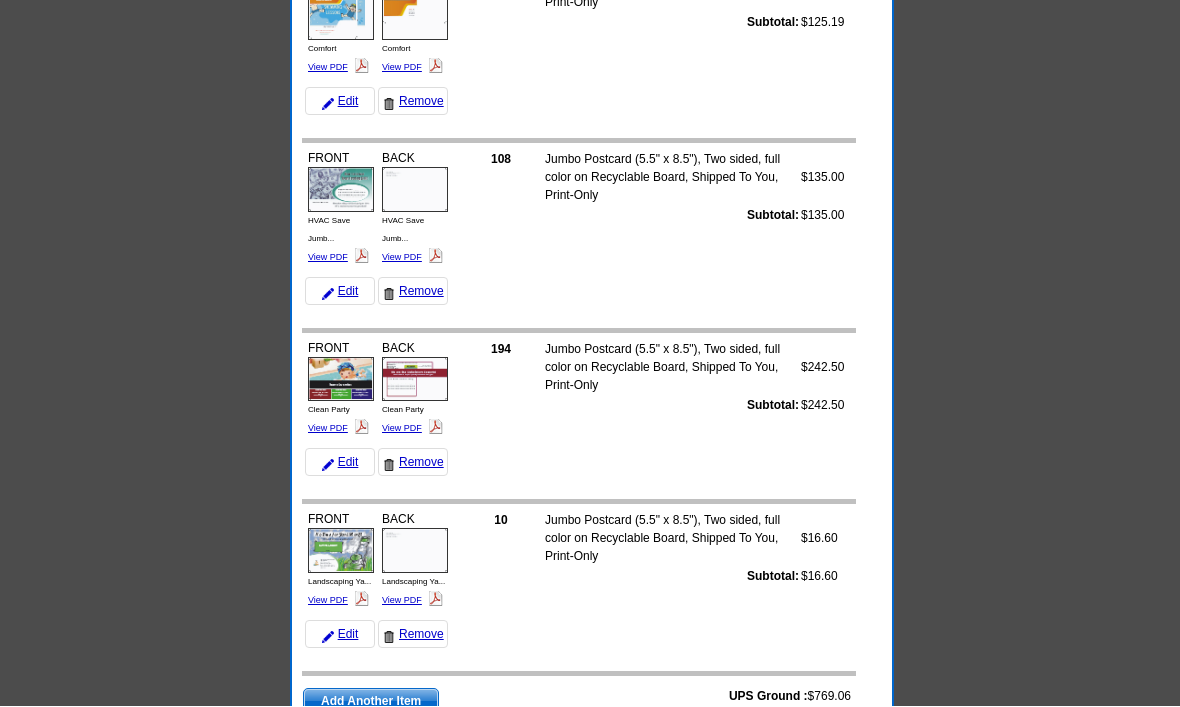 click on "Continue to Checkout" at bounding box center (766, 748) 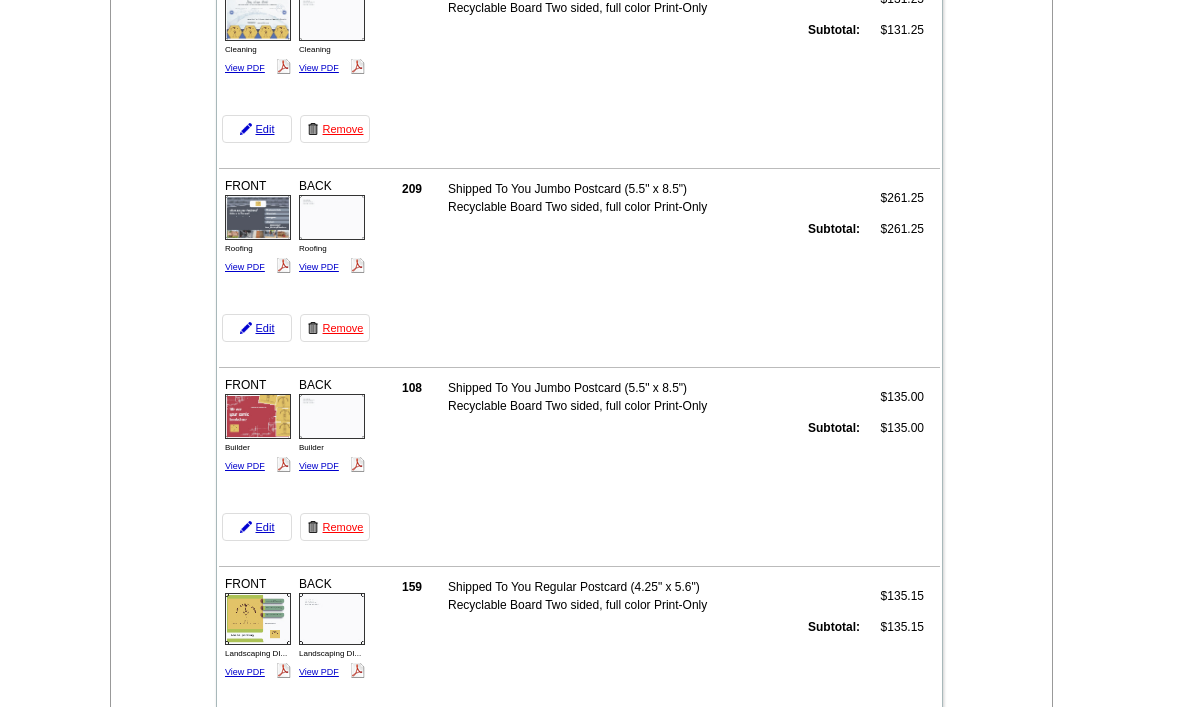 scroll, scrollTop: 908, scrollLeft: 0, axis: vertical 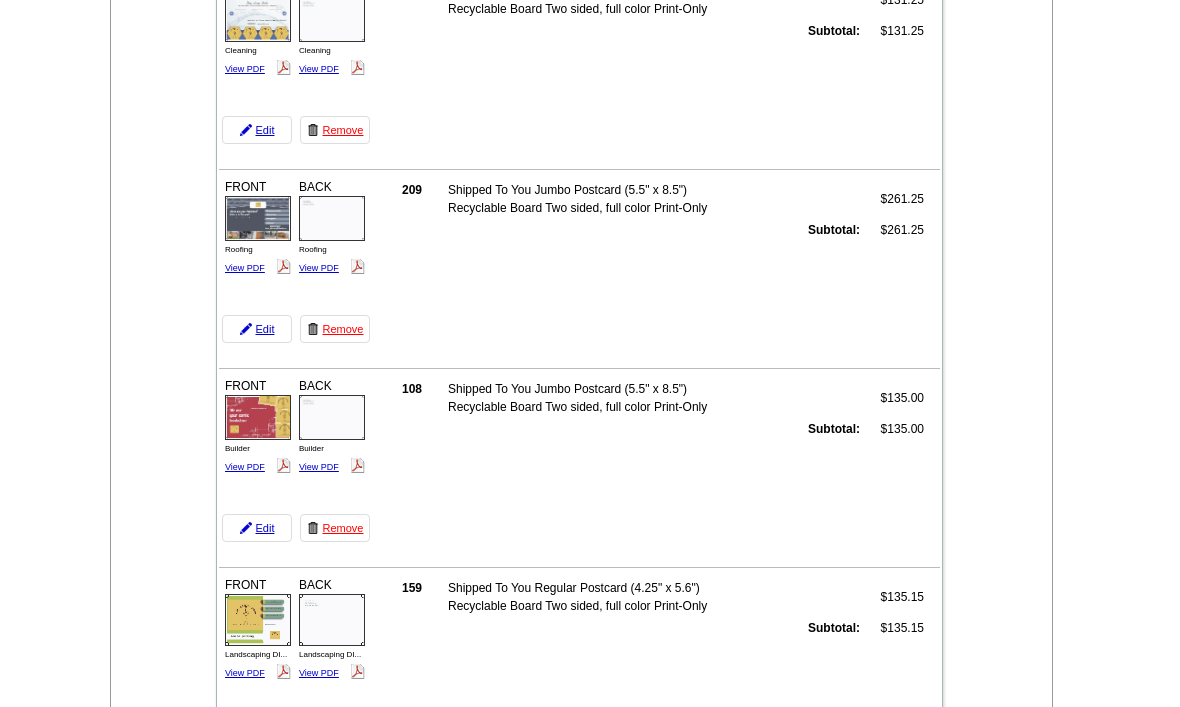 click on "View PDF" at bounding box center [245, 673] 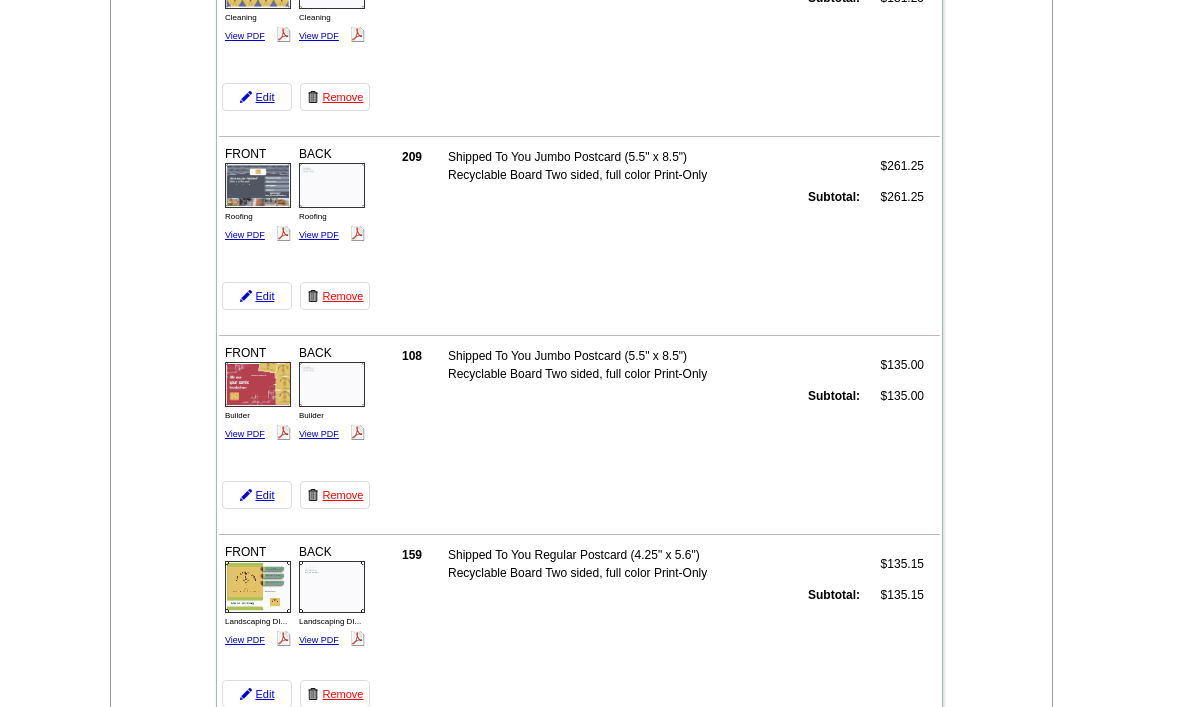 click on "Landscaping DI..." at bounding box center [329, -580] 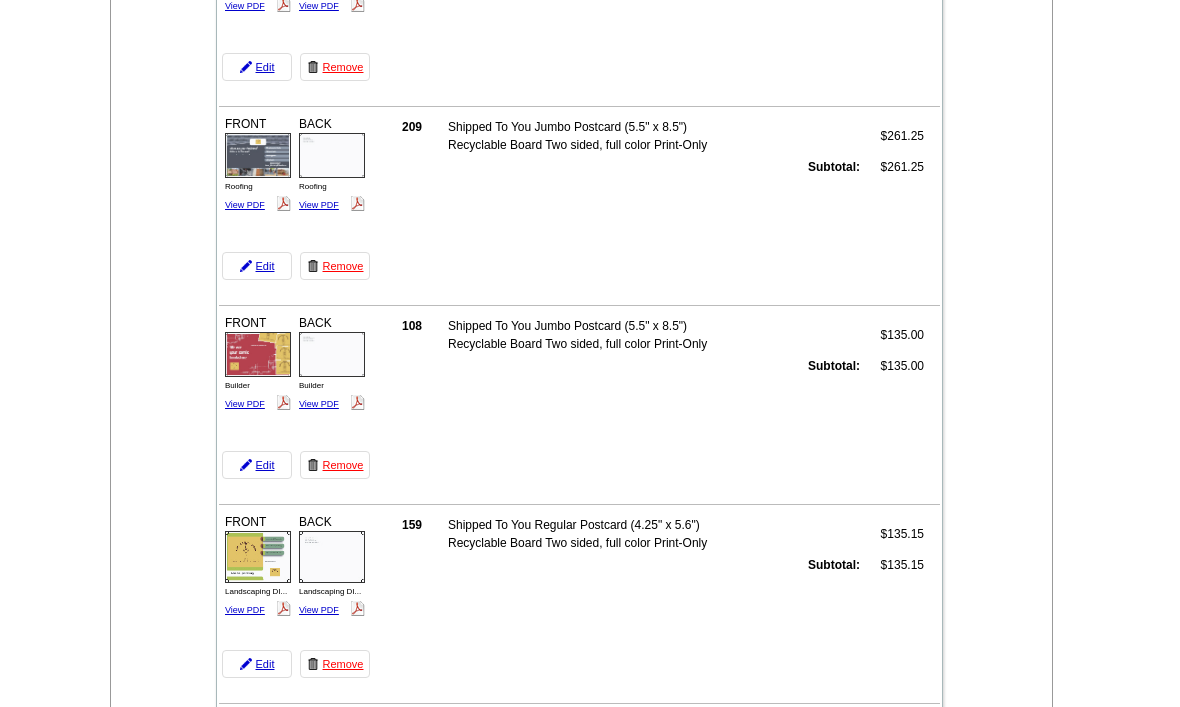 scroll, scrollTop: 970, scrollLeft: 0, axis: vertical 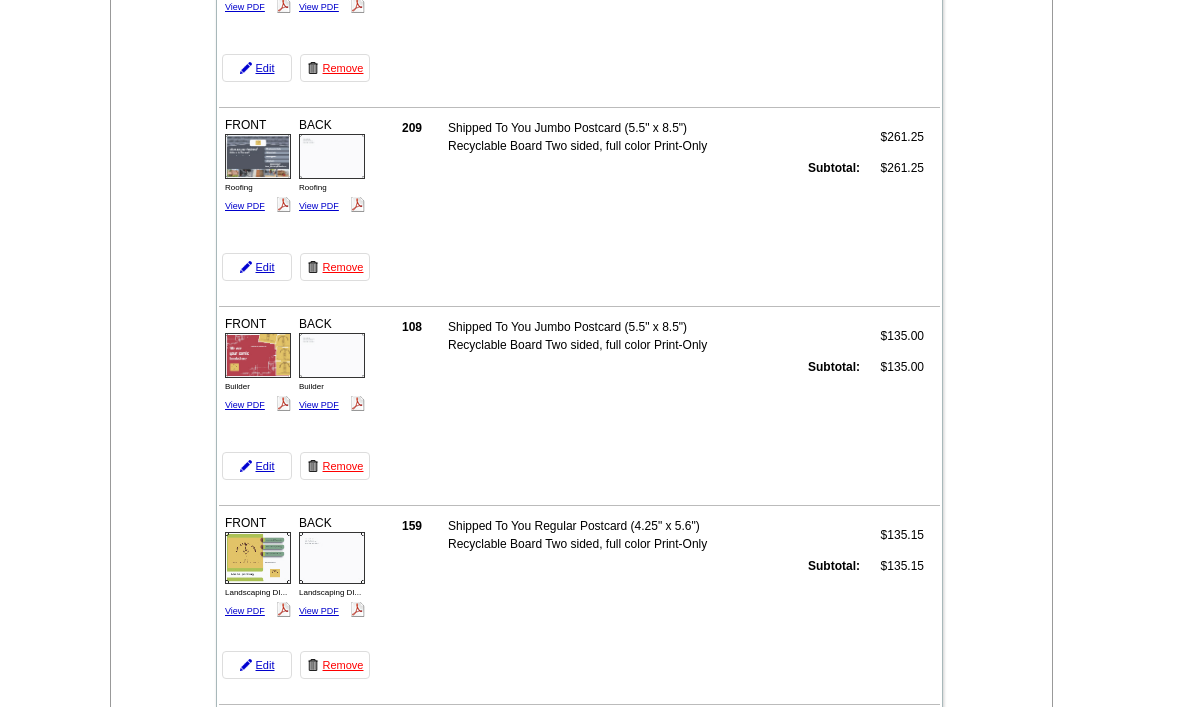 click on "105
Shipped To You Jumbo Postcard (5.5" x 8.5") Recyclable Board Two sided, full color Print-Only
$131.25
Subtotal:
$131.25" at bounding box center (658, -2) 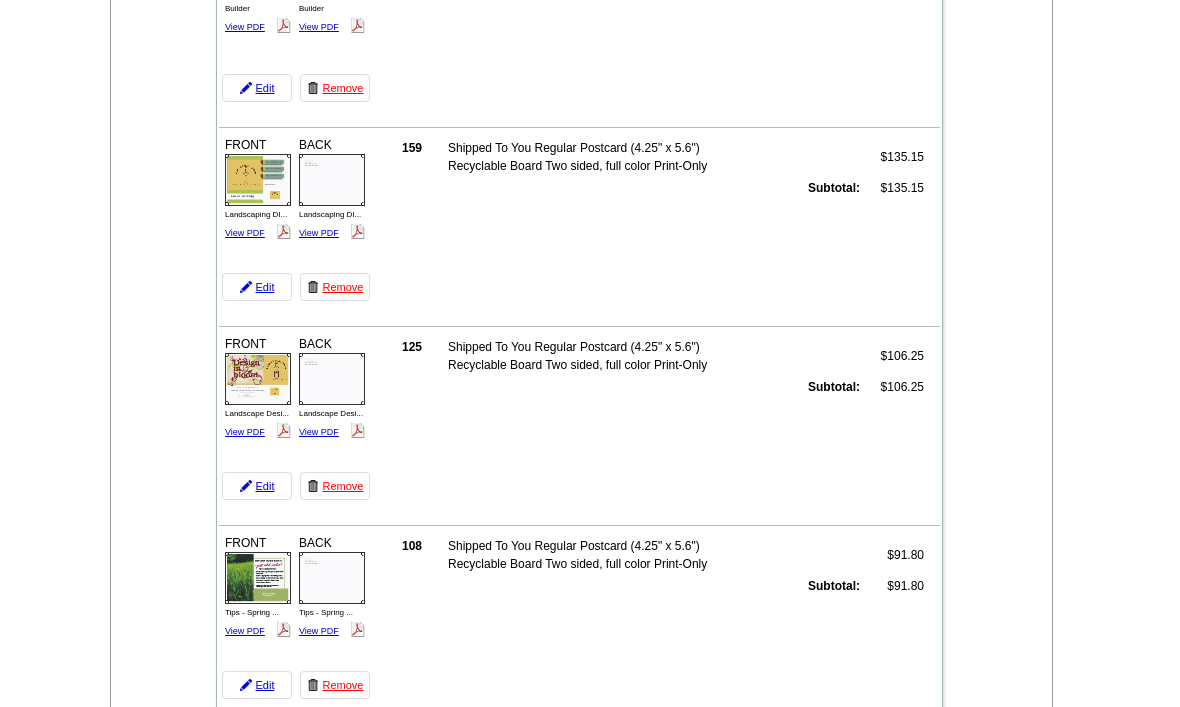 scroll, scrollTop: 1346, scrollLeft: 0, axis: vertical 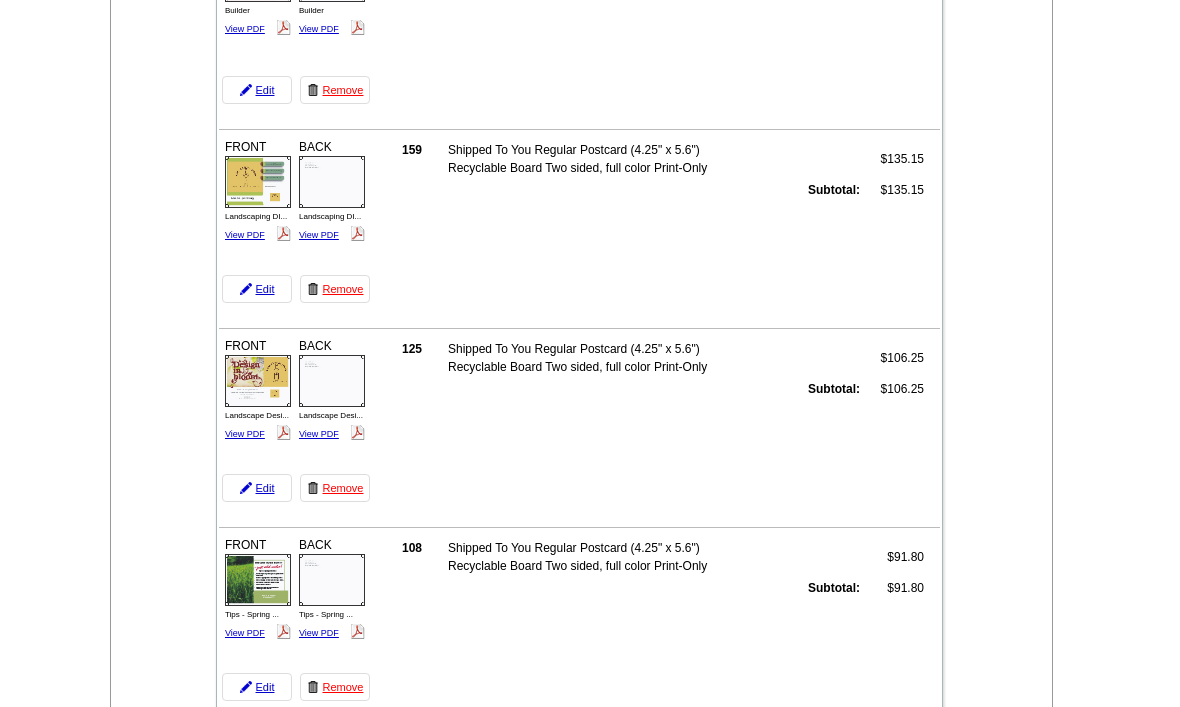 click on "View PDF" at bounding box center (245, 434) 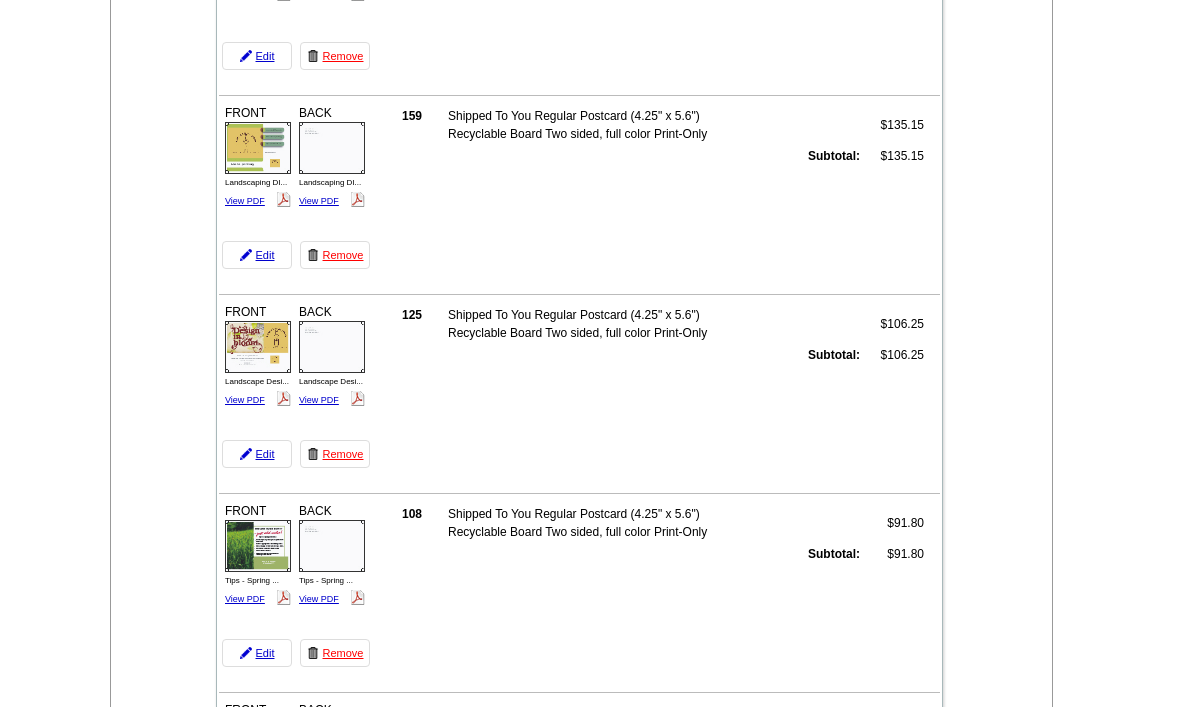 click on "View PDF" at bounding box center [319, 400] 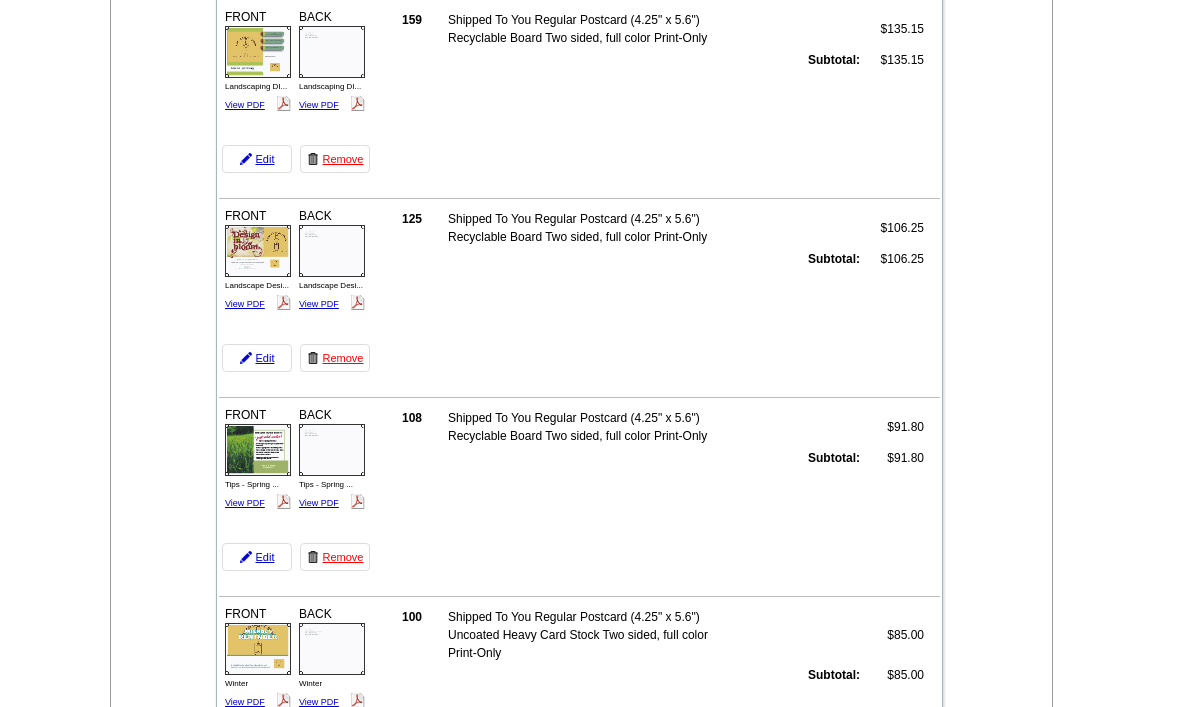 scroll, scrollTop: 1477, scrollLeft: 0, axis: vertical 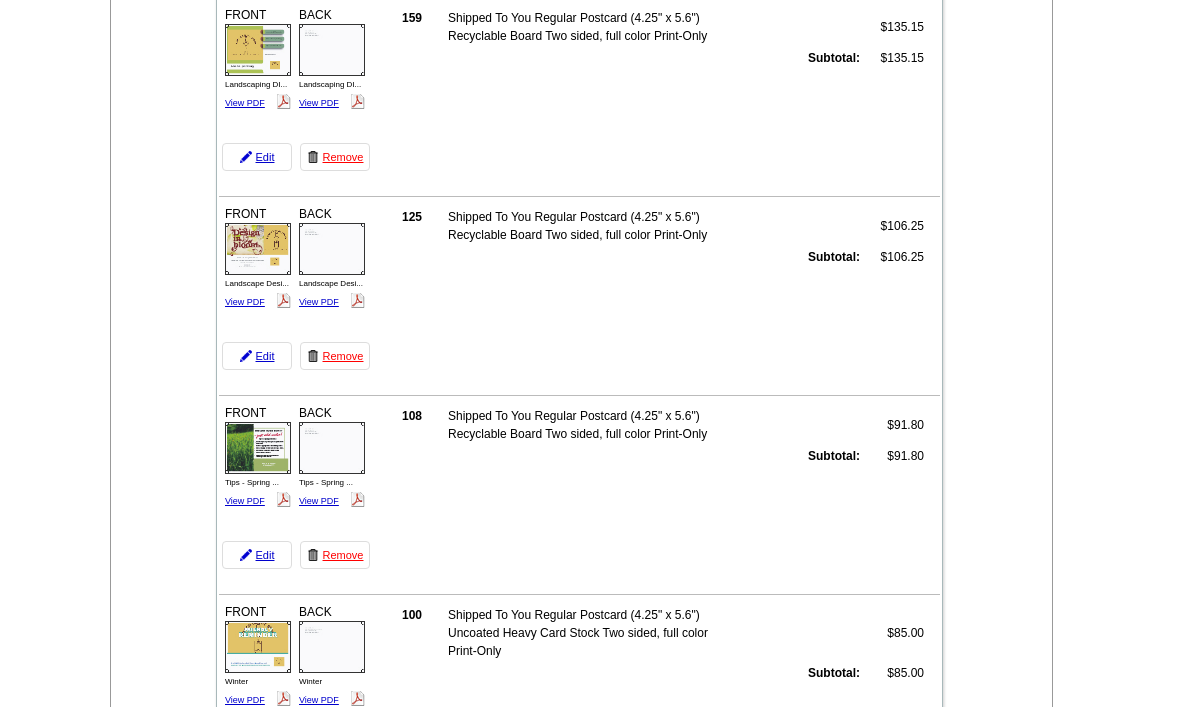 click on "View PDF" at bounding box center [245, 502] 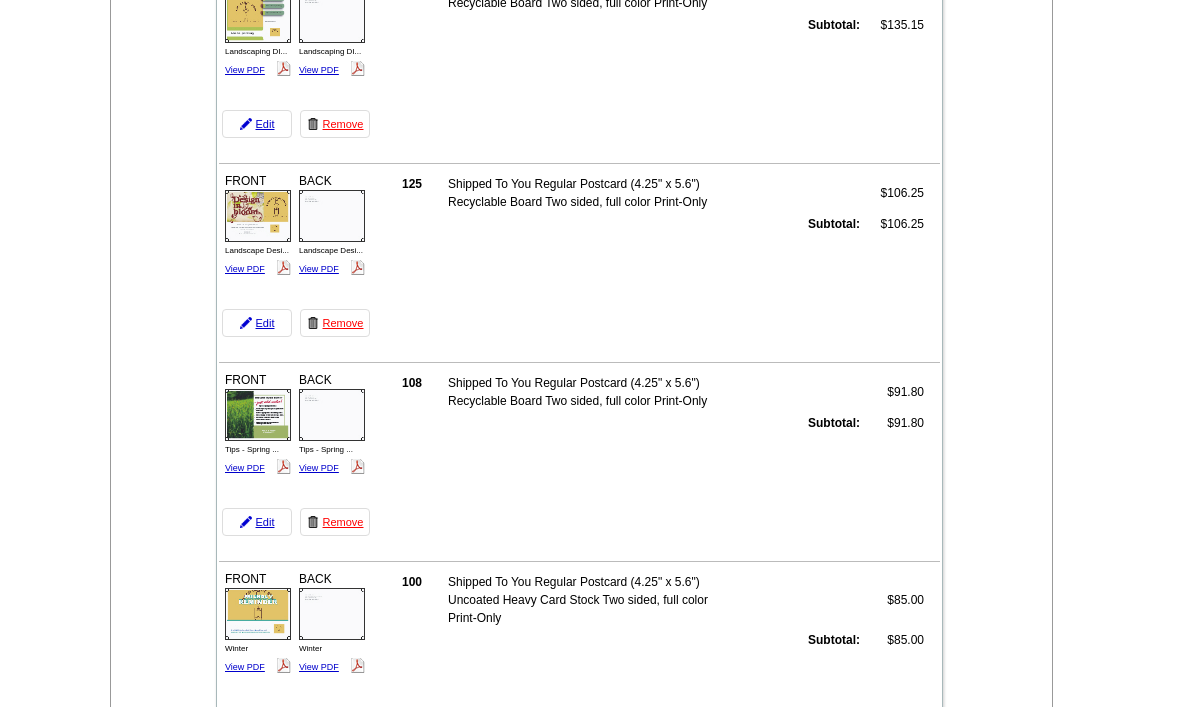 click on "View PDF" at bounding box center (319, 269) 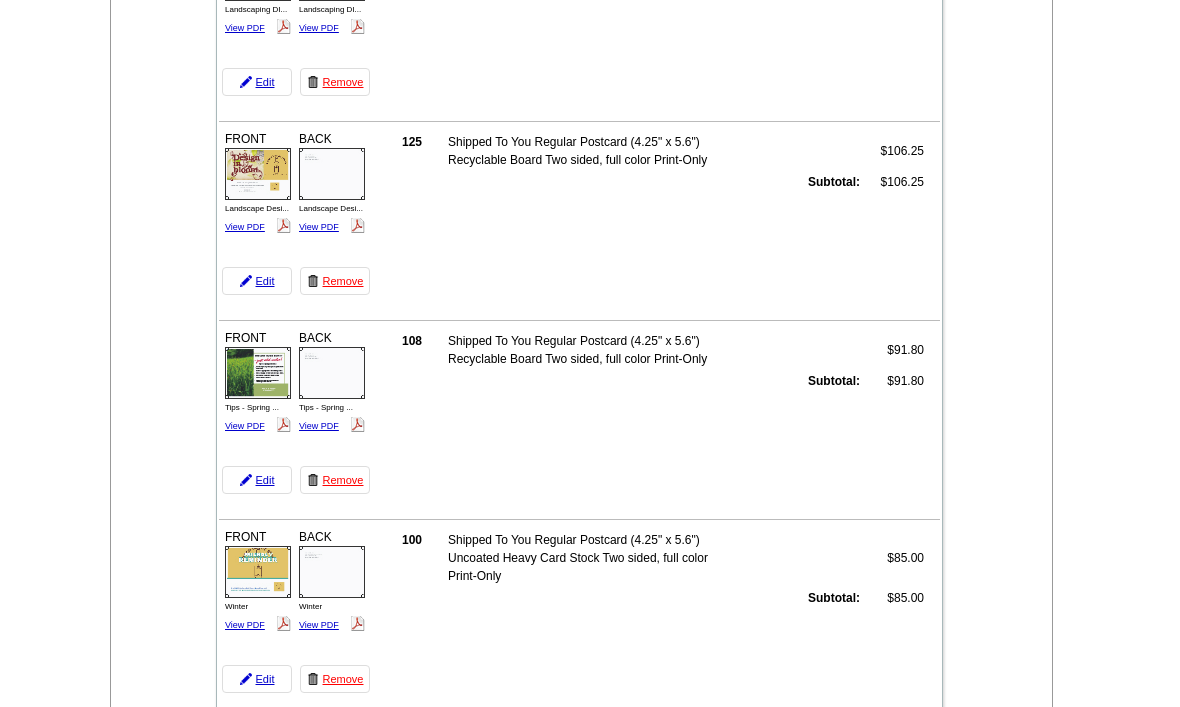 scroll, scrollTop: 1601, scrollLeft: 0, axis: vertical 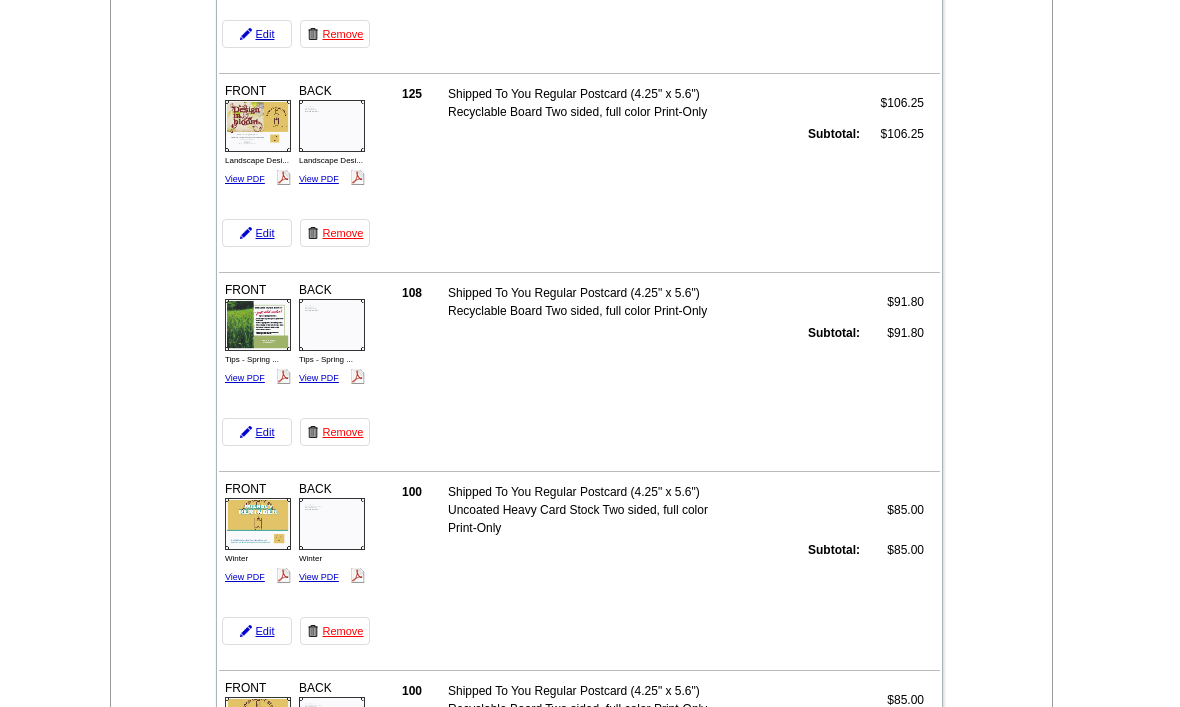 click on "View PDF" at bounding box center (245, 577) 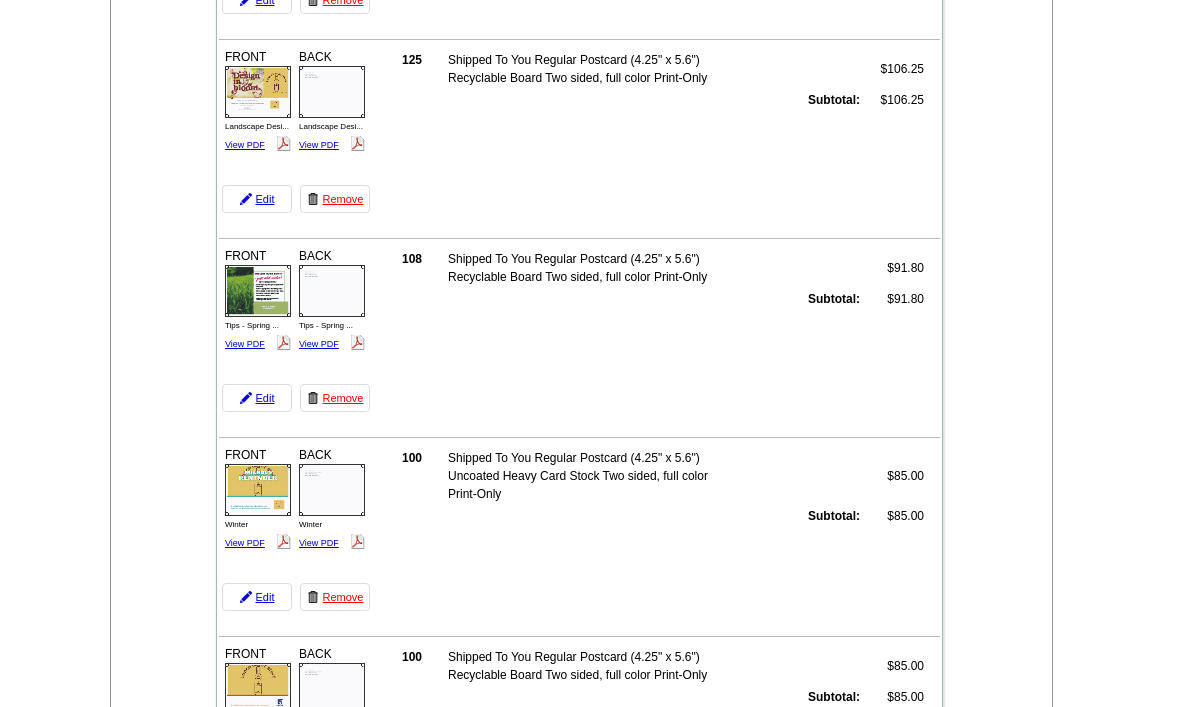 click on "View PDF" at bounding box center (319, 543) 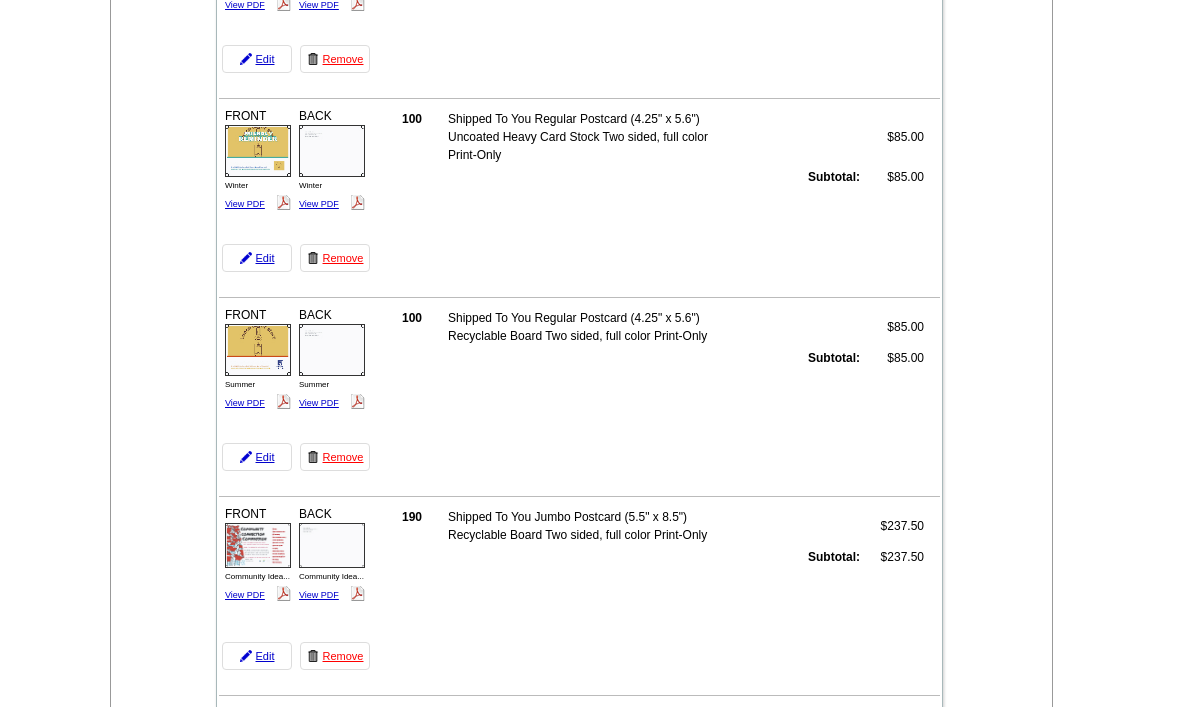 scroll, scrollTop: 1973, scrollLeft: 0, axis: vertical 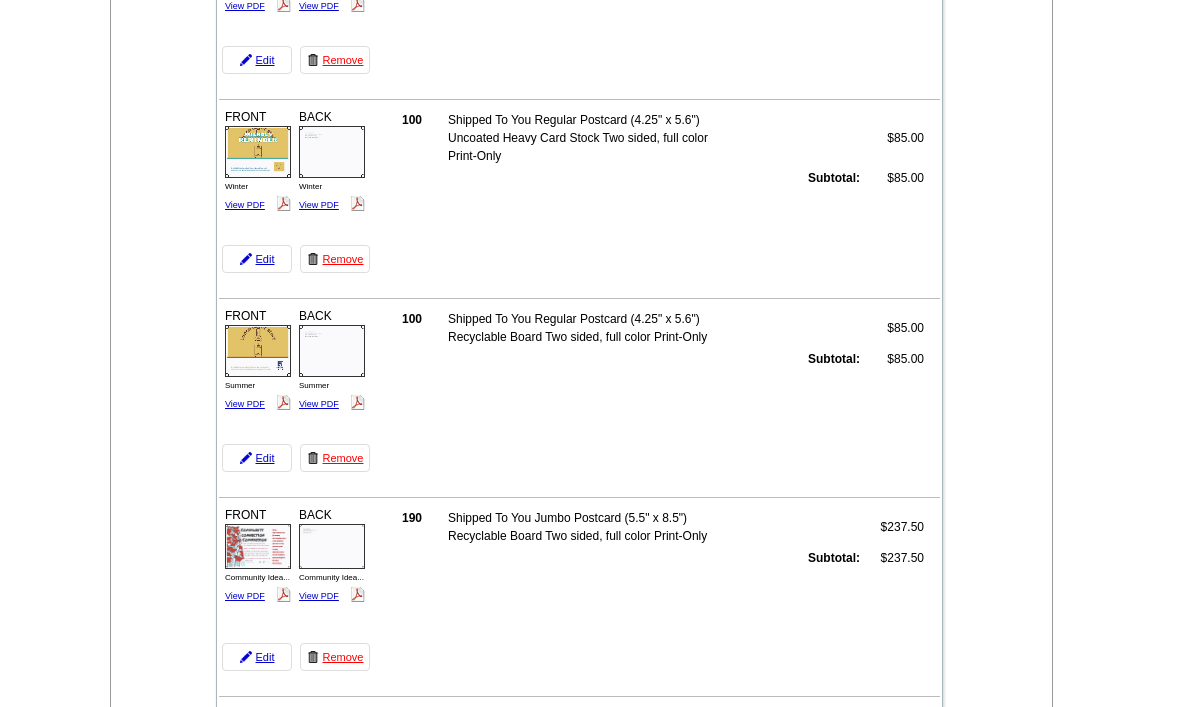 click on "View PDF" at bounding box center [245, 404] 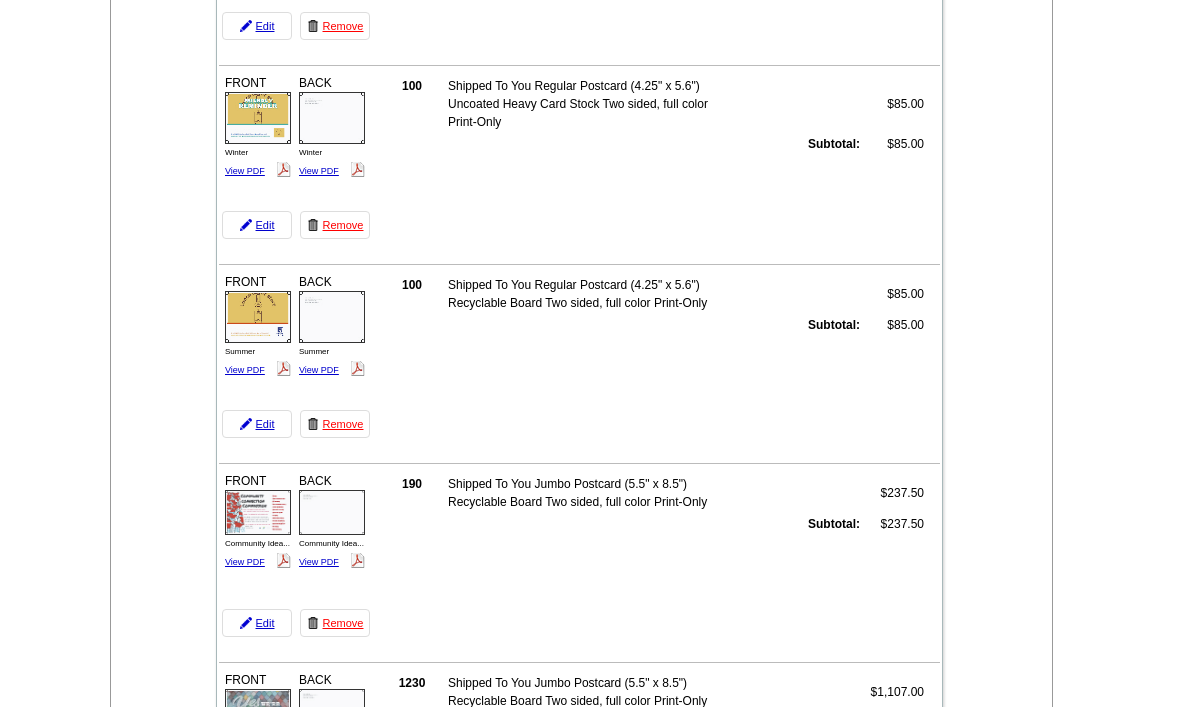 click on "View PDF" at bounding box center [319, 370] 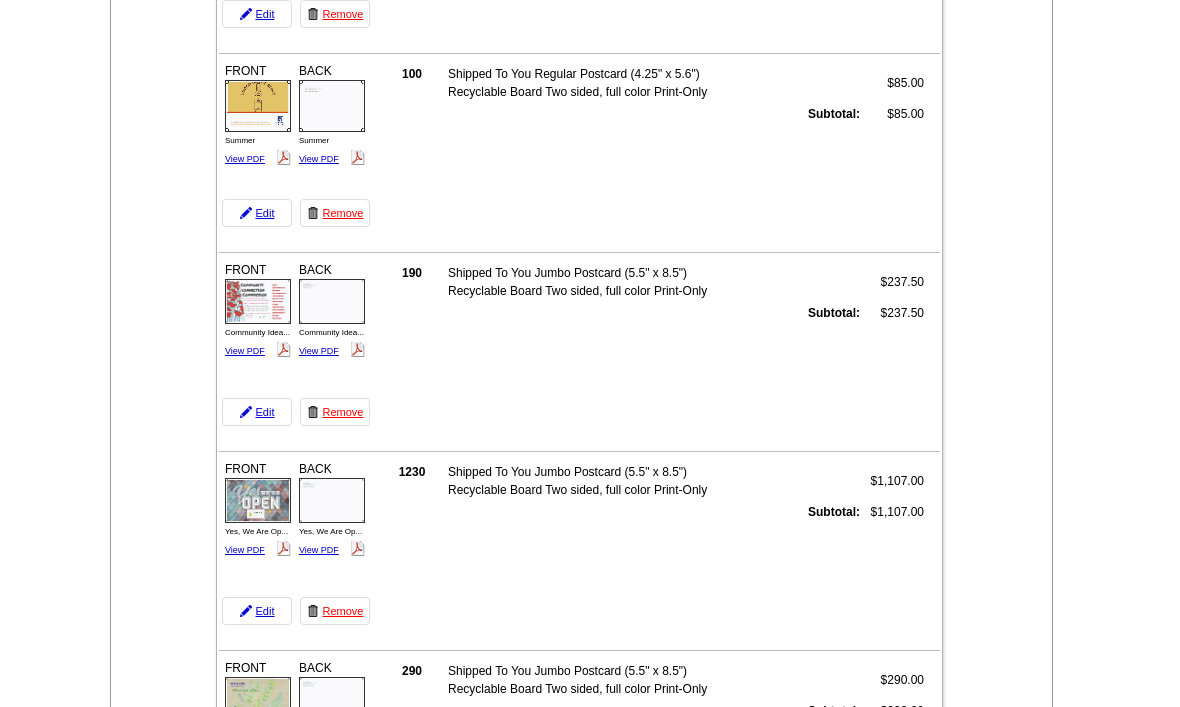 scroll, scrollTop: 2226, scrollLeft: 0, axis: vertical 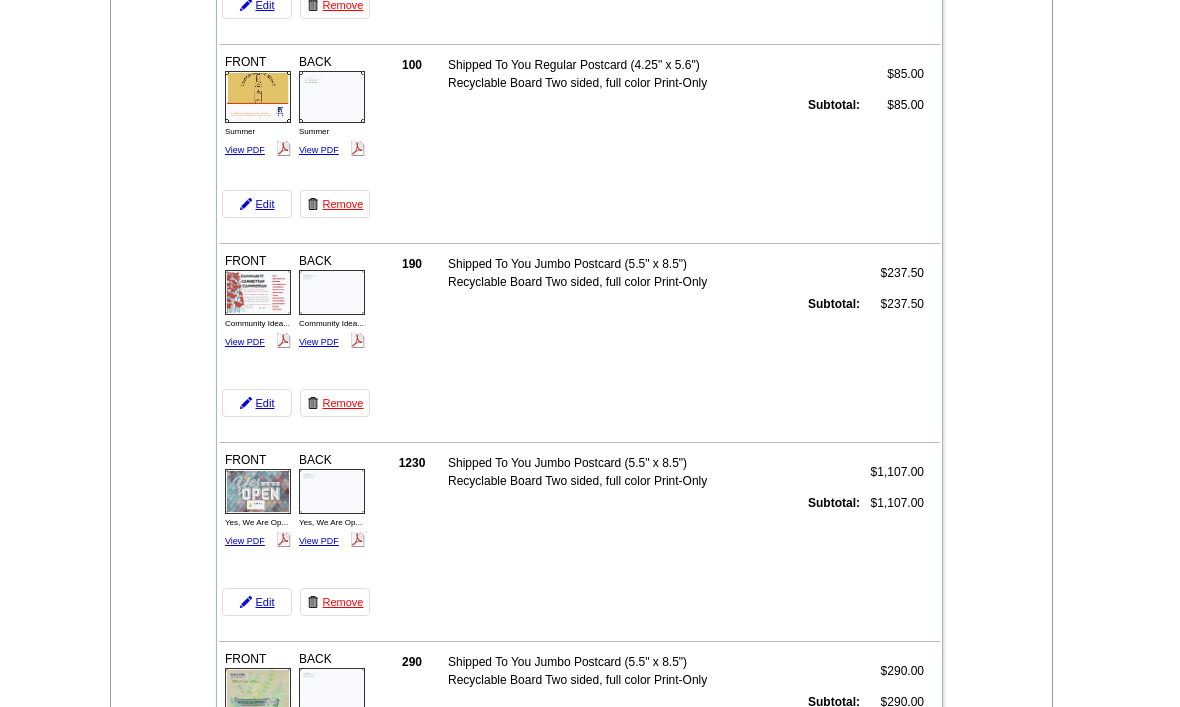 click on "View PDF" at bounding box center (245, 343) 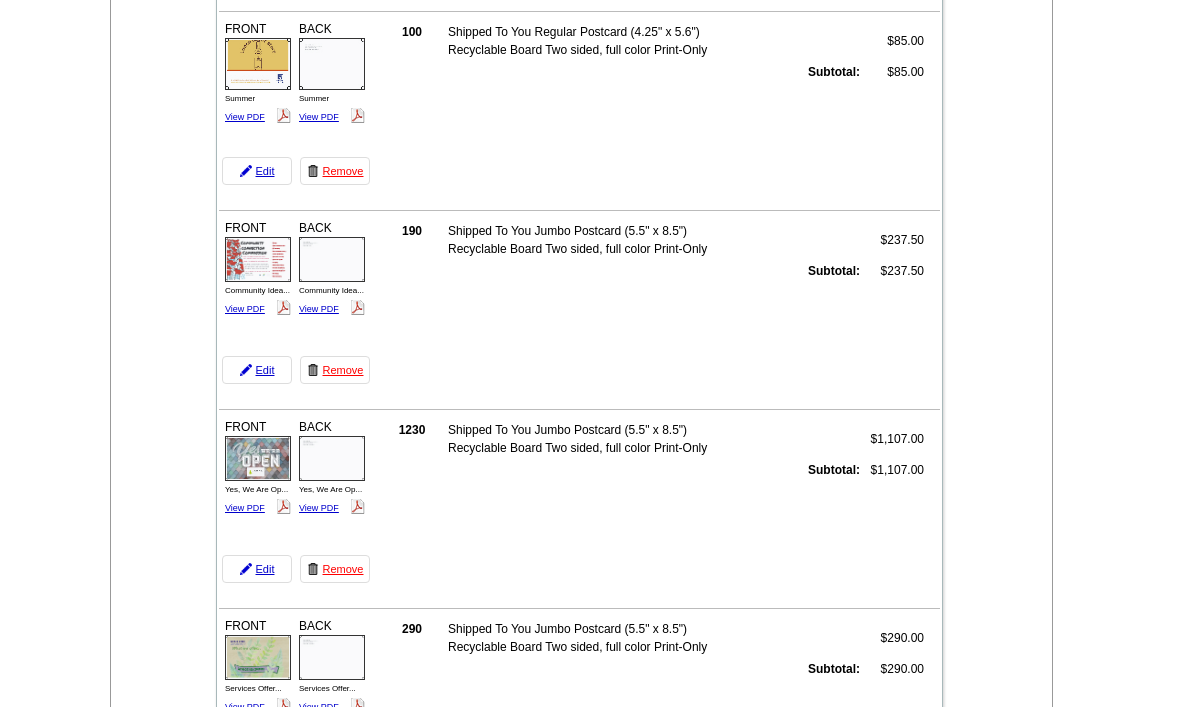 click on "View PDF" at bounding box center [319, 309] 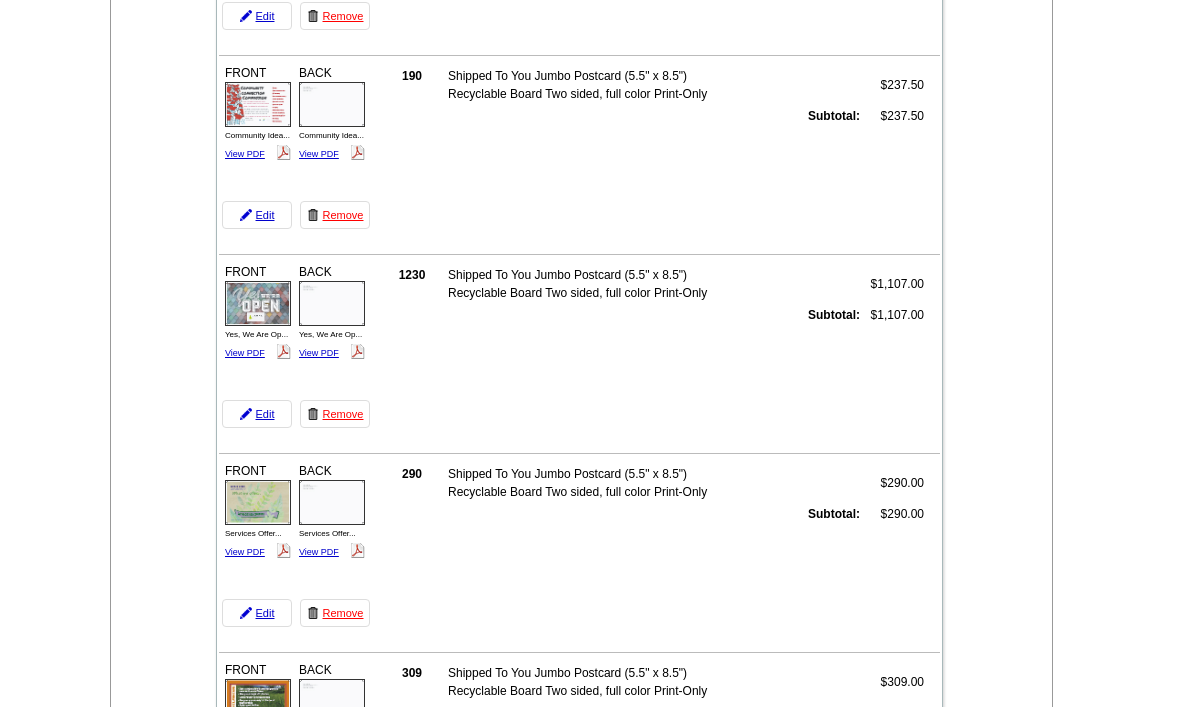 scroll, scrollTop: 2414, scrollLeft: 0, axis: vertical 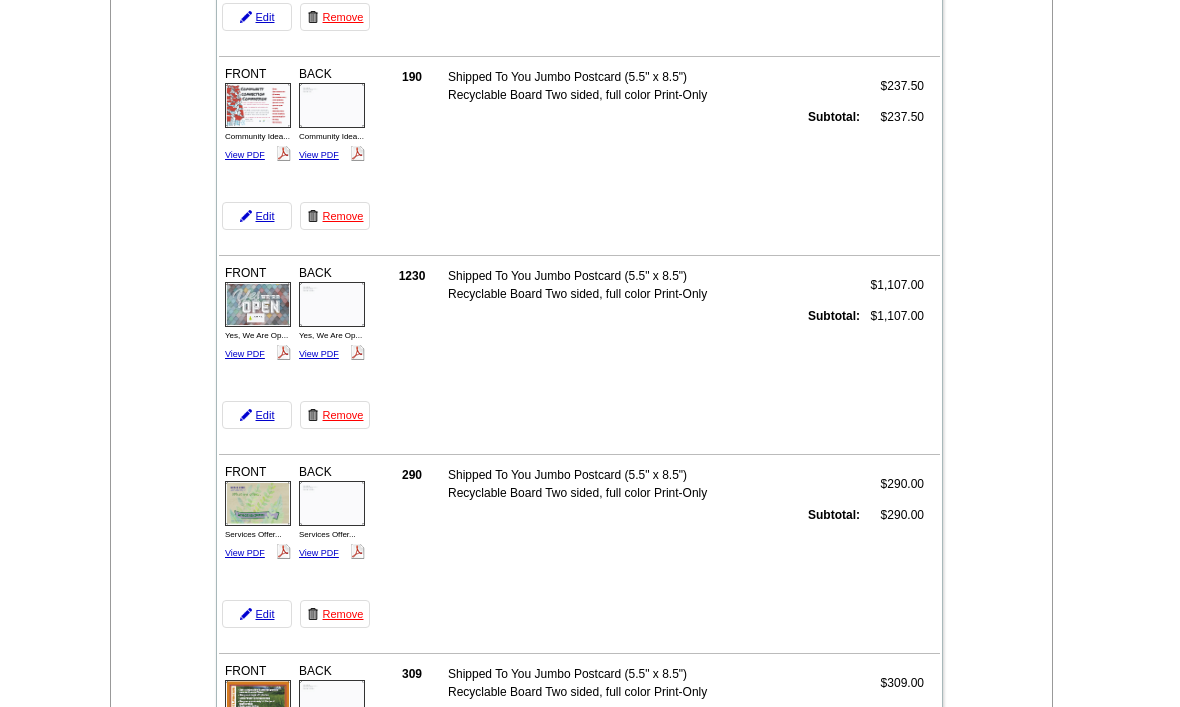 click on "View PDF" at bounding box center (245, 354) 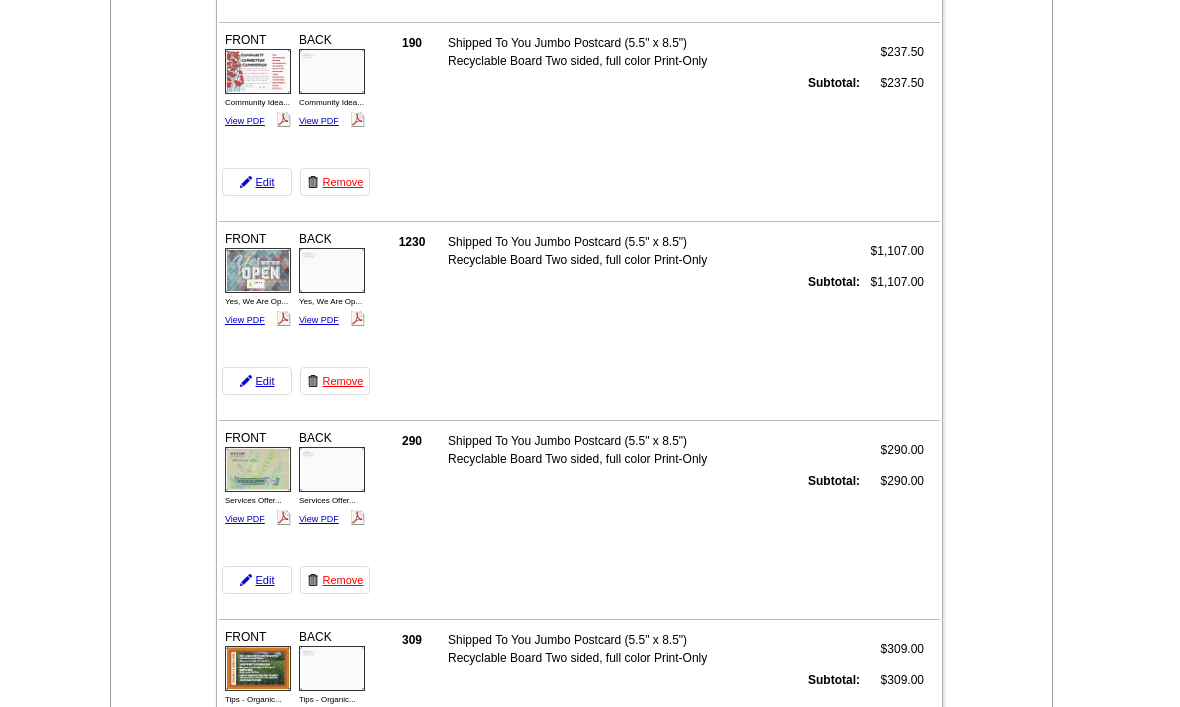 click on "View PDF" at bounding box center [319, 320] 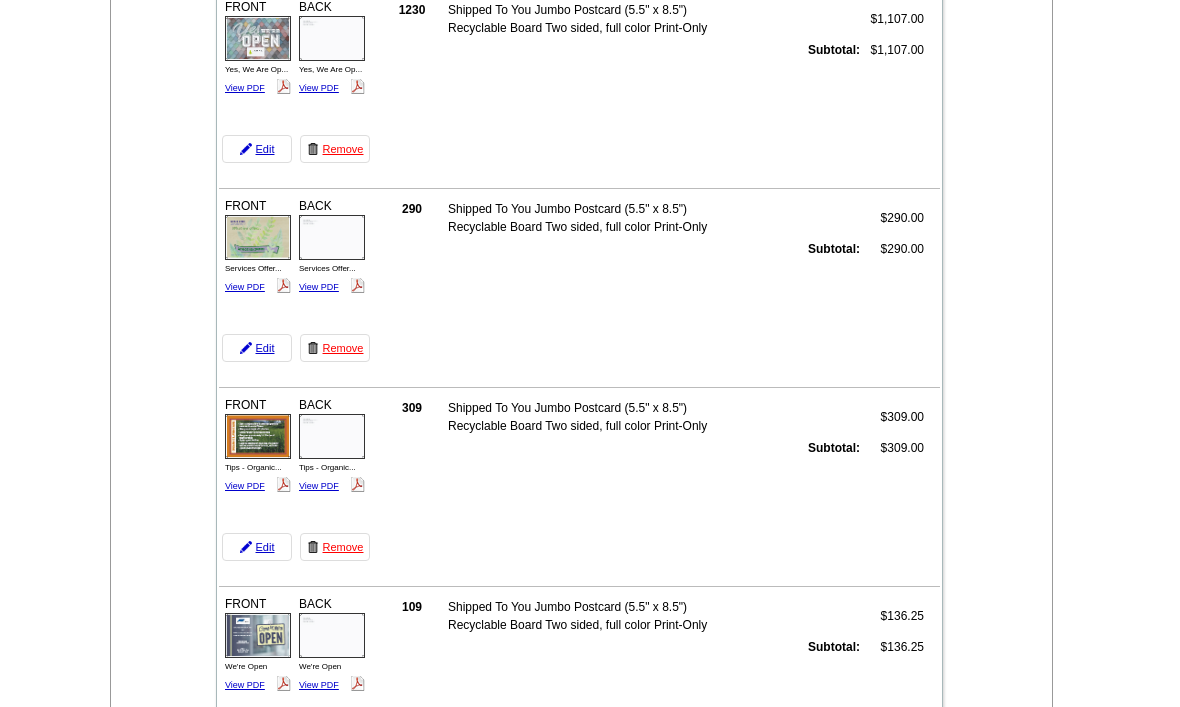 scroll, scrollTop: 2676, scrollLeft: 0, axis: vertical 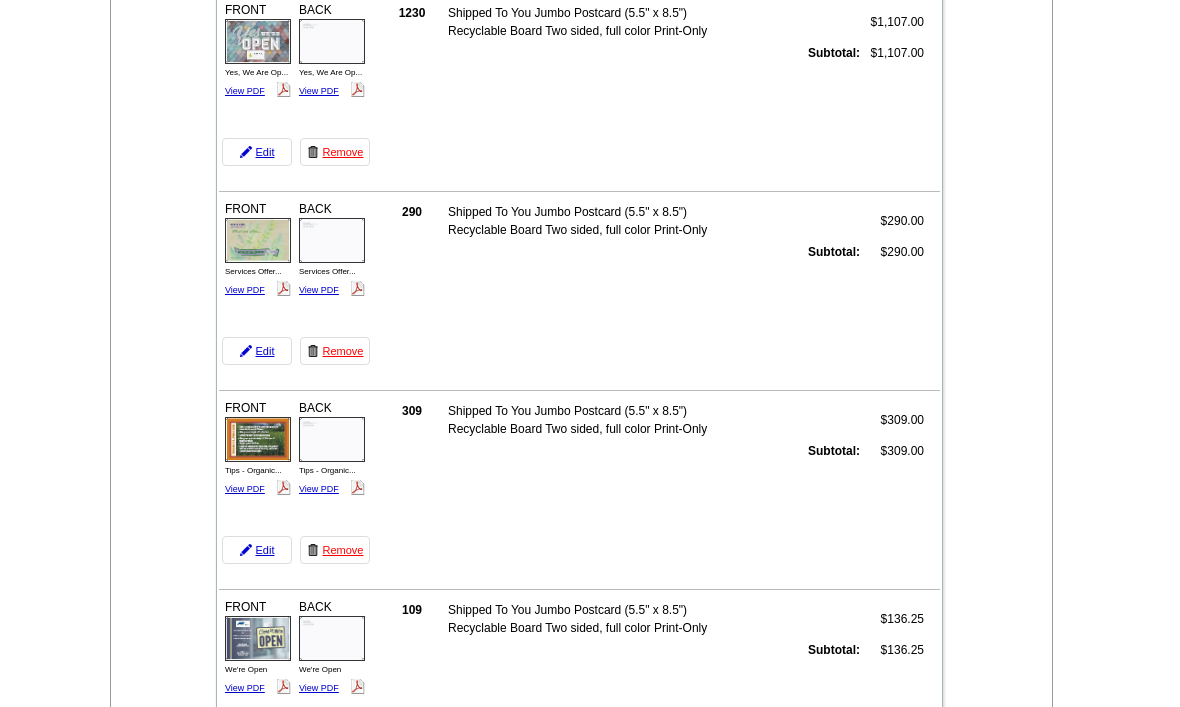 click on "FRONT
Services Offer...
View PDF
BACK" at bounding box center [296, -2332] 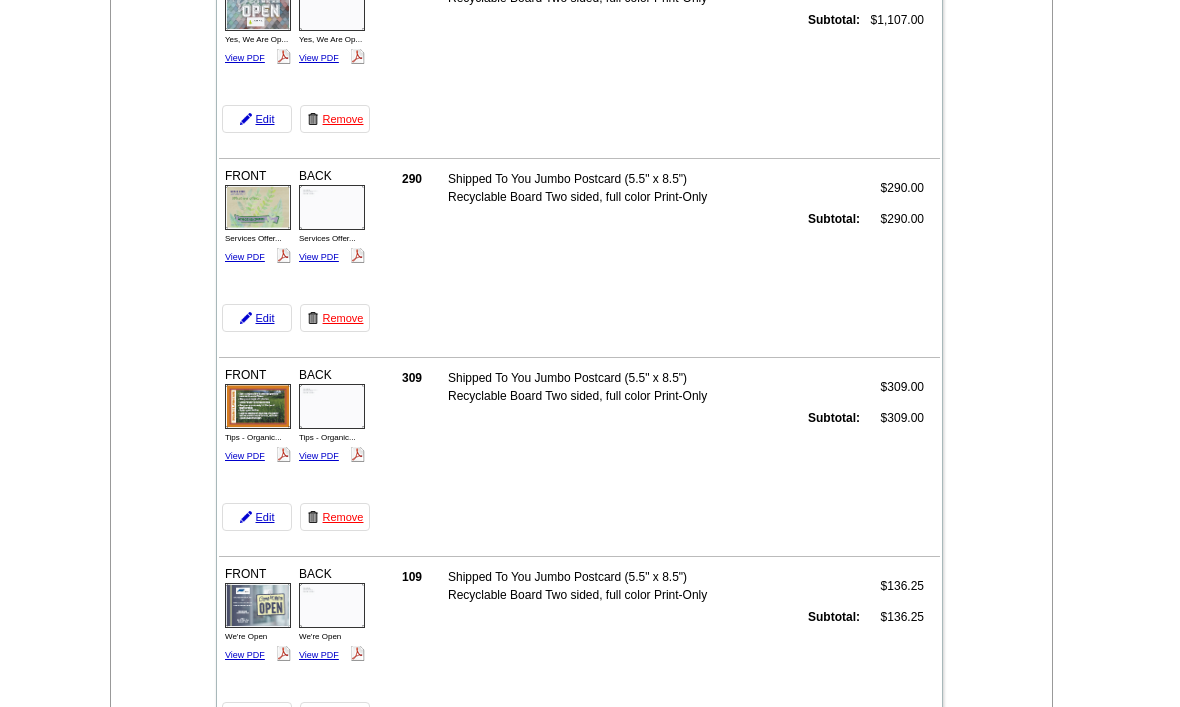 click on "View PDF" at bounding box center (319, 257) 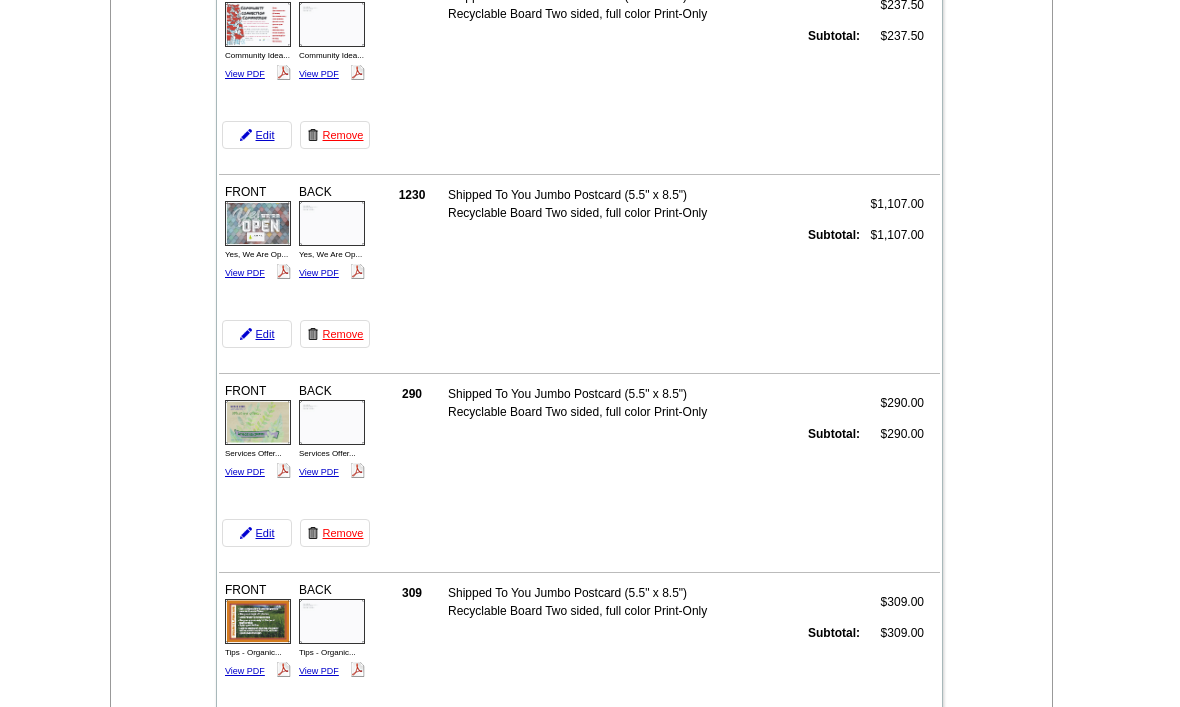 scroll, scrollTop: 2498, scrollLeft: 0, axis: vertical 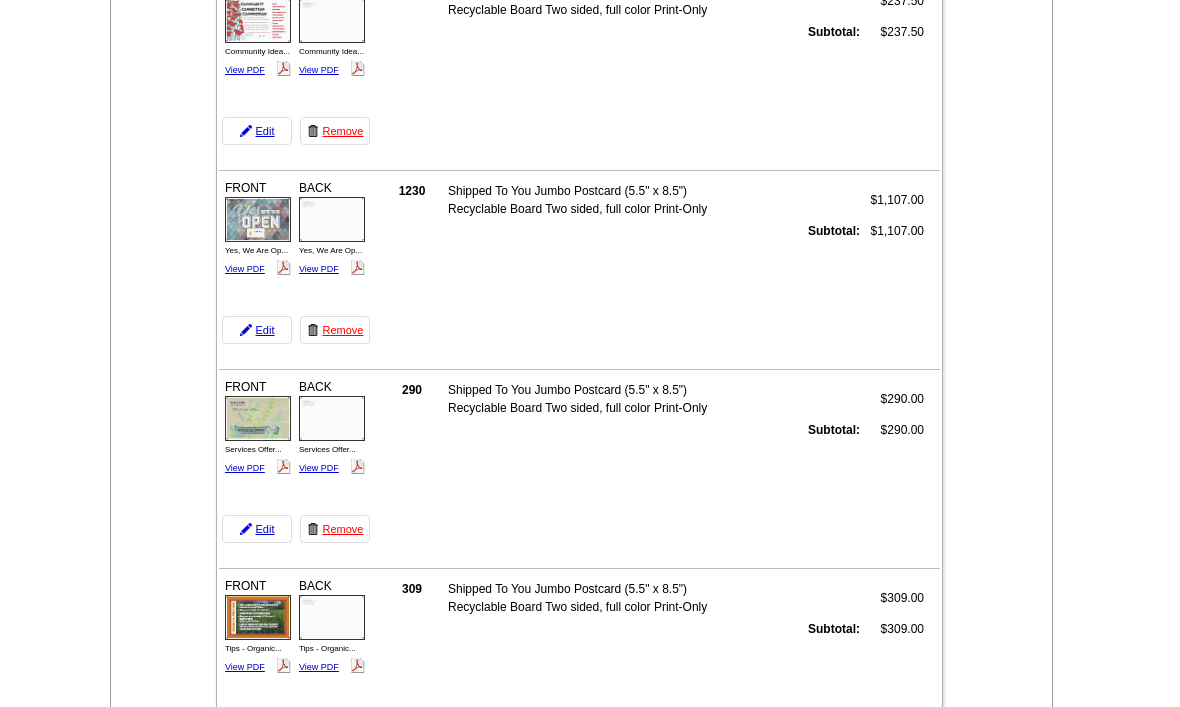 click on "FRONT
Tips - Organic...
View PDF
BACK" at bounding box center [296, -2154] 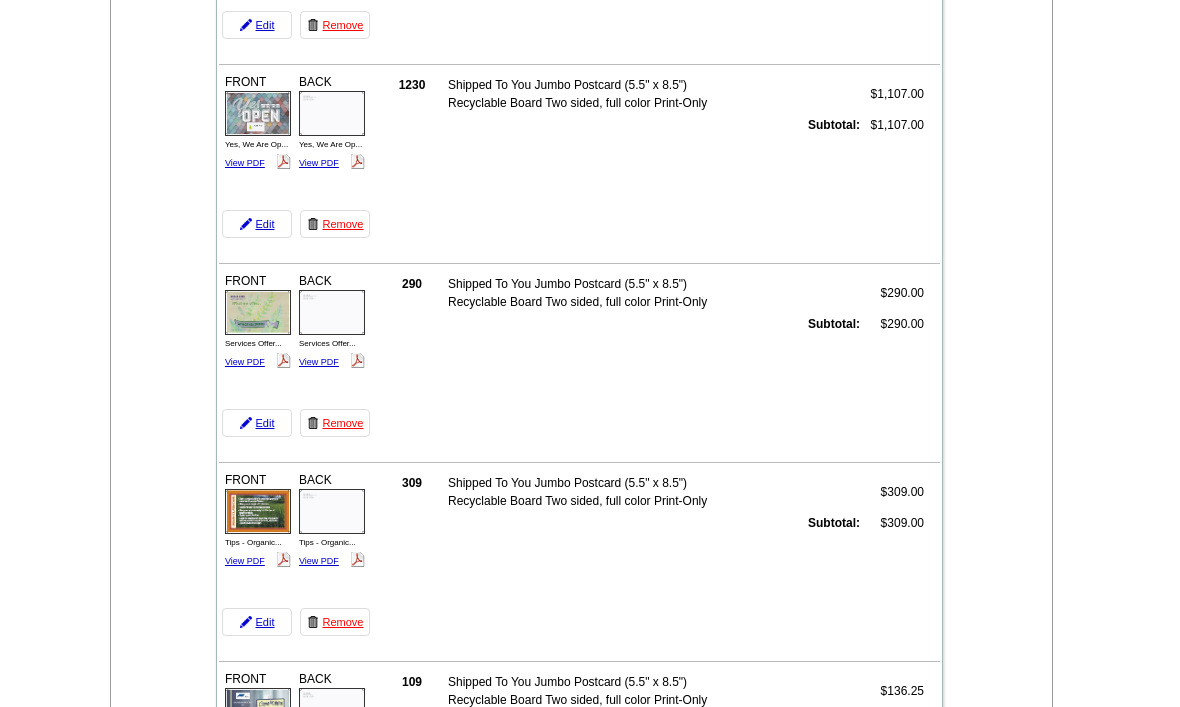 scroll, scrollTop: 2609, scrollLeft: 0, axis: vertical 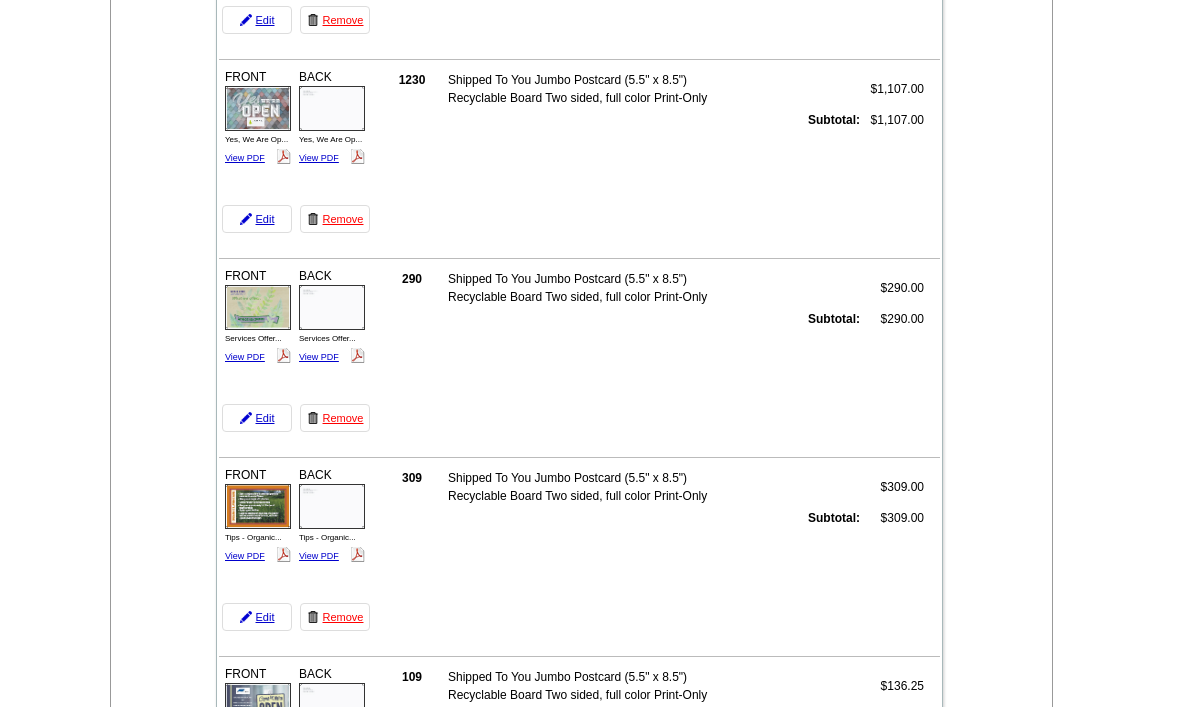 click on "FRONT
Tips - Organic...
View PDF" at bounding box center (258, -2270) 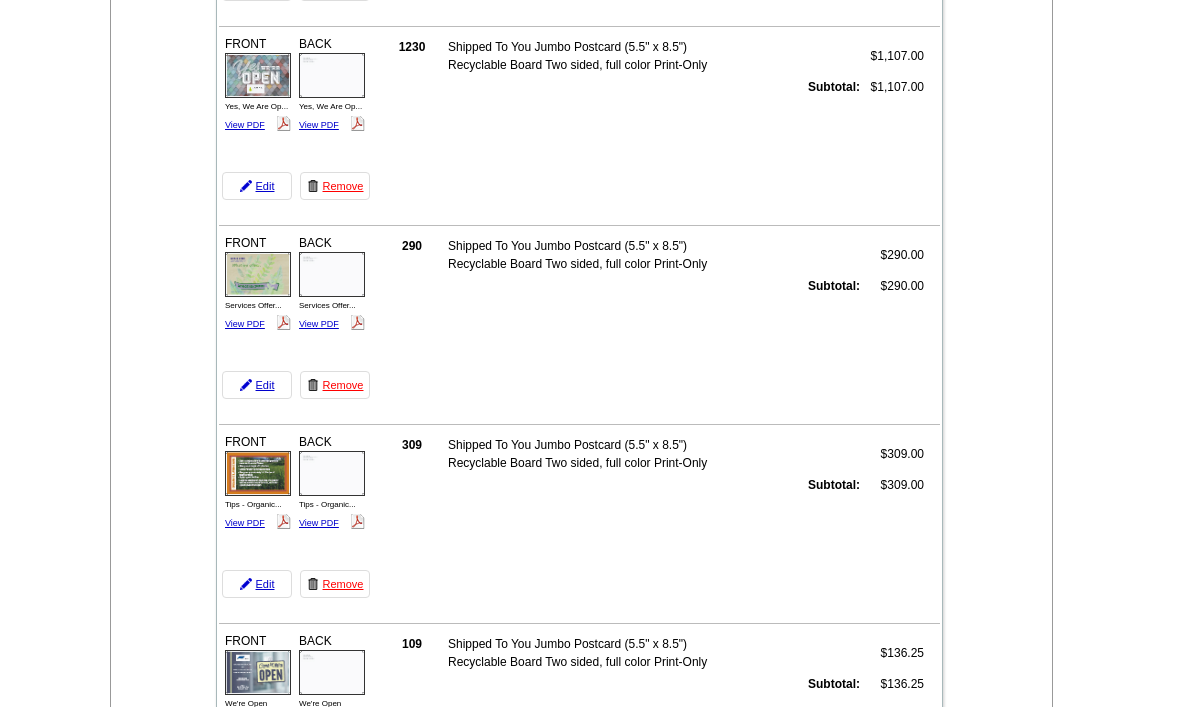 click on "FRONT
Tips - Organic...
View PDF
BACK" at bounding box center (296, -2299) 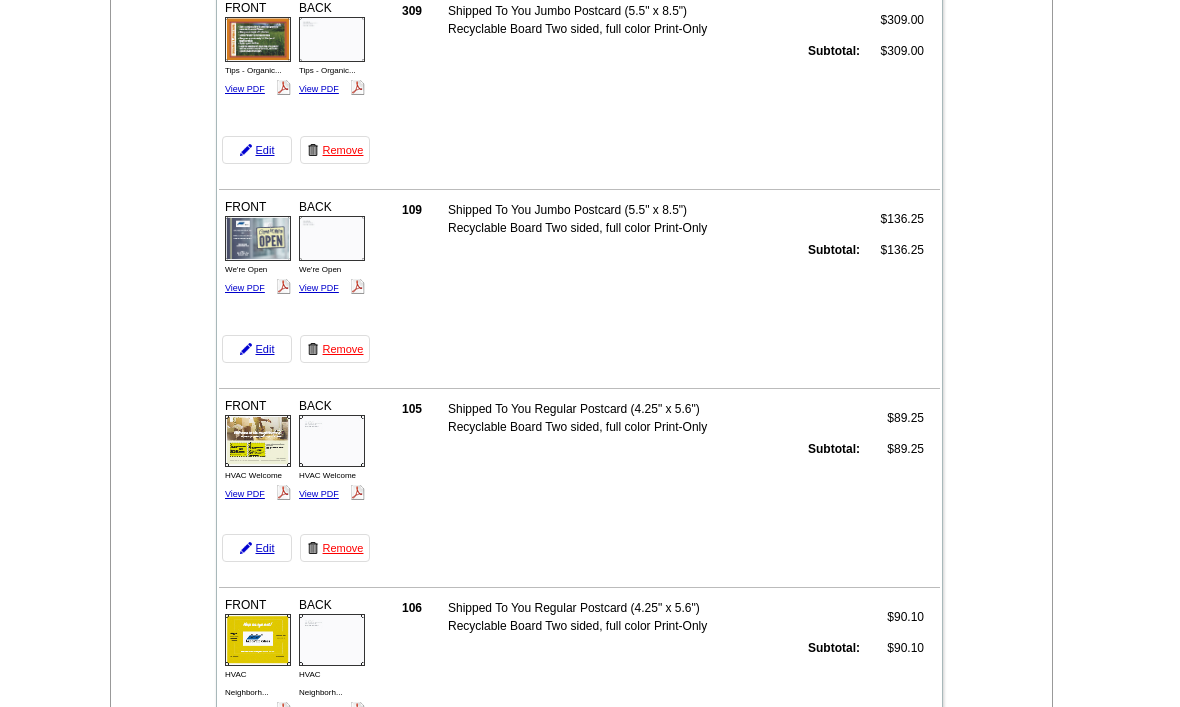 scroll, scrollTop: 3081, scrollLeft: 0, axis: vertical 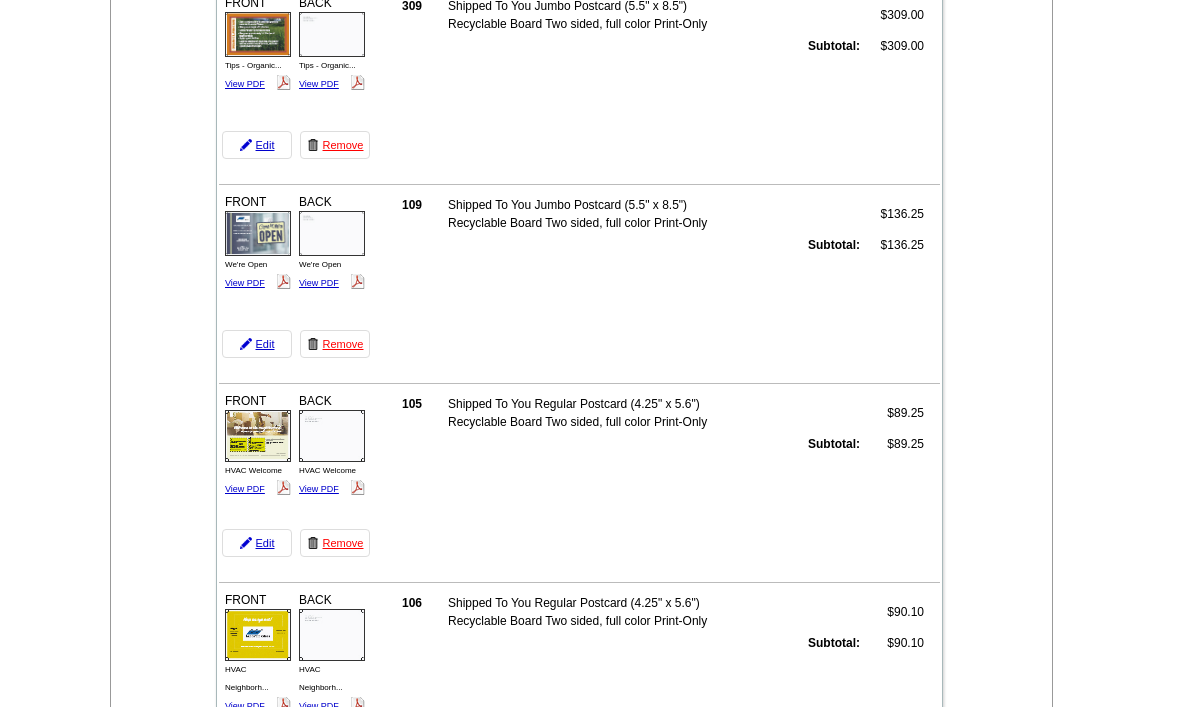 click on "View PDF" at bounding box center [245, 284] 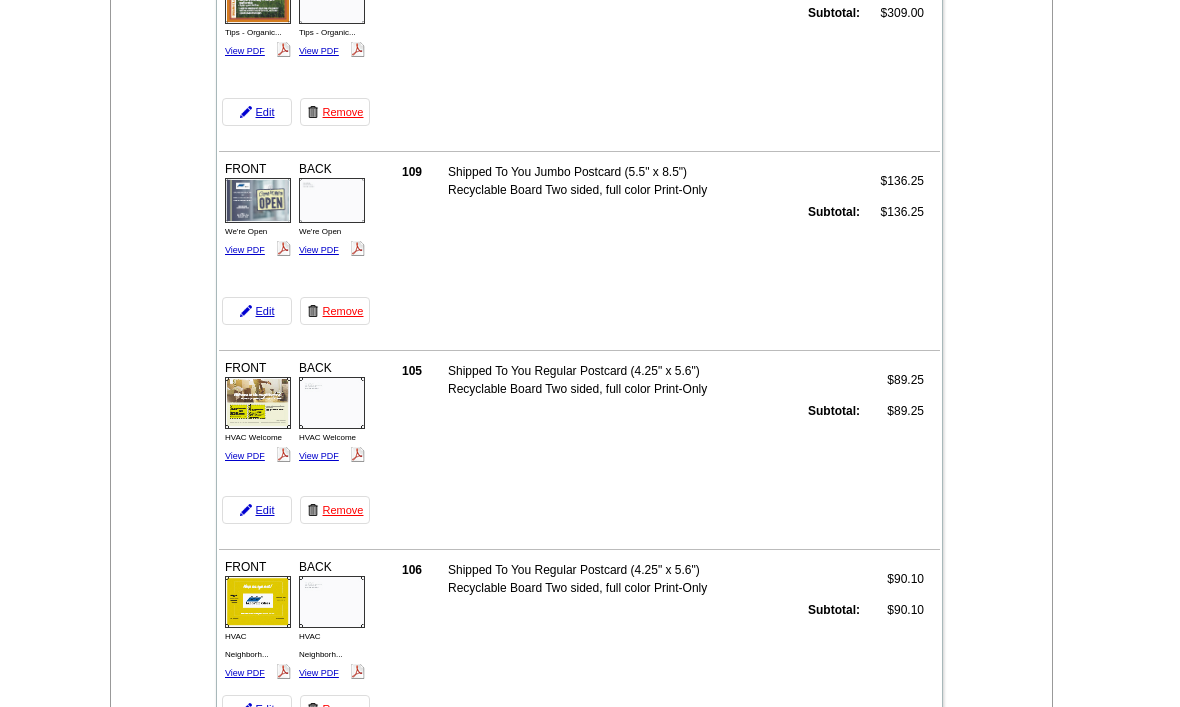 click on "View PDF" at bounding box center (319, 250) 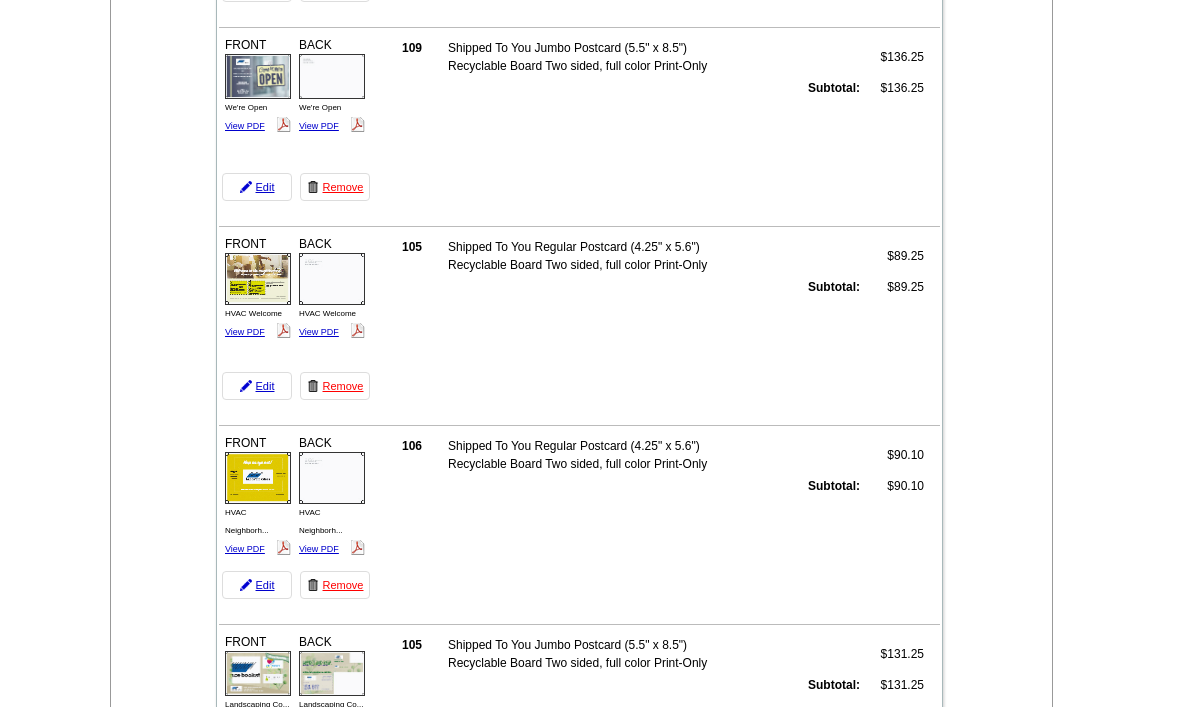 scroll, scrollTop: 3249, scrollLeft: 0, axis: vertical 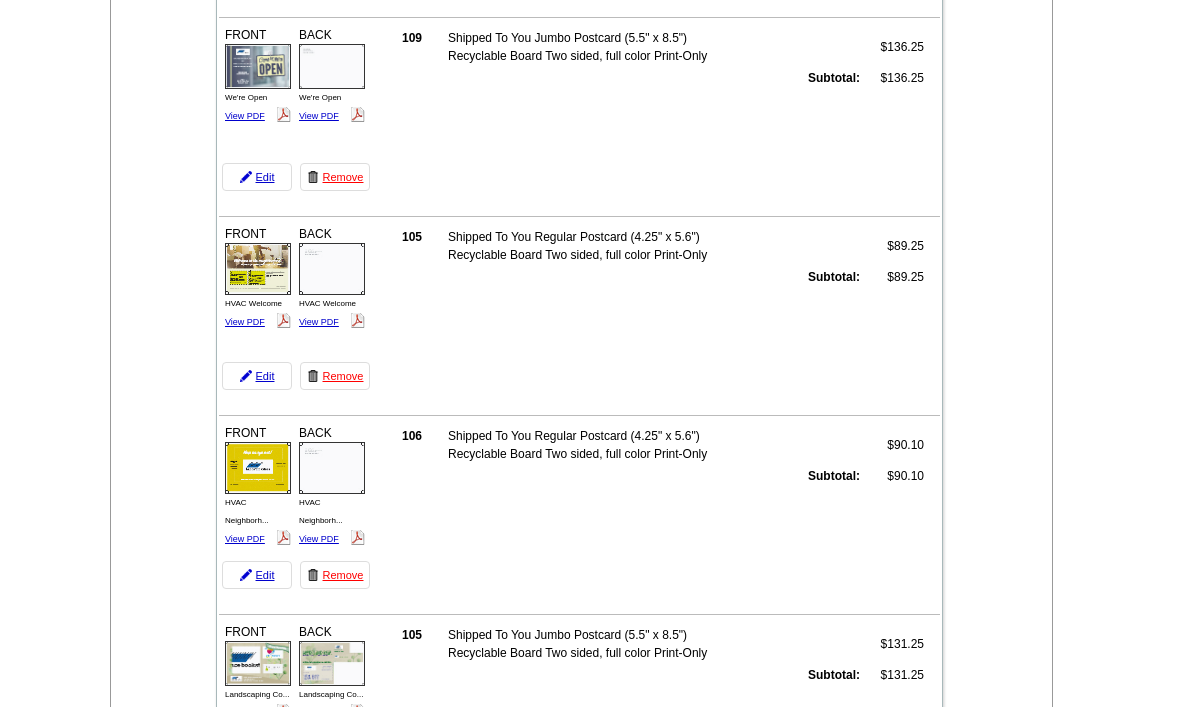 click on "View PDF" at bounding box center (245, 322) 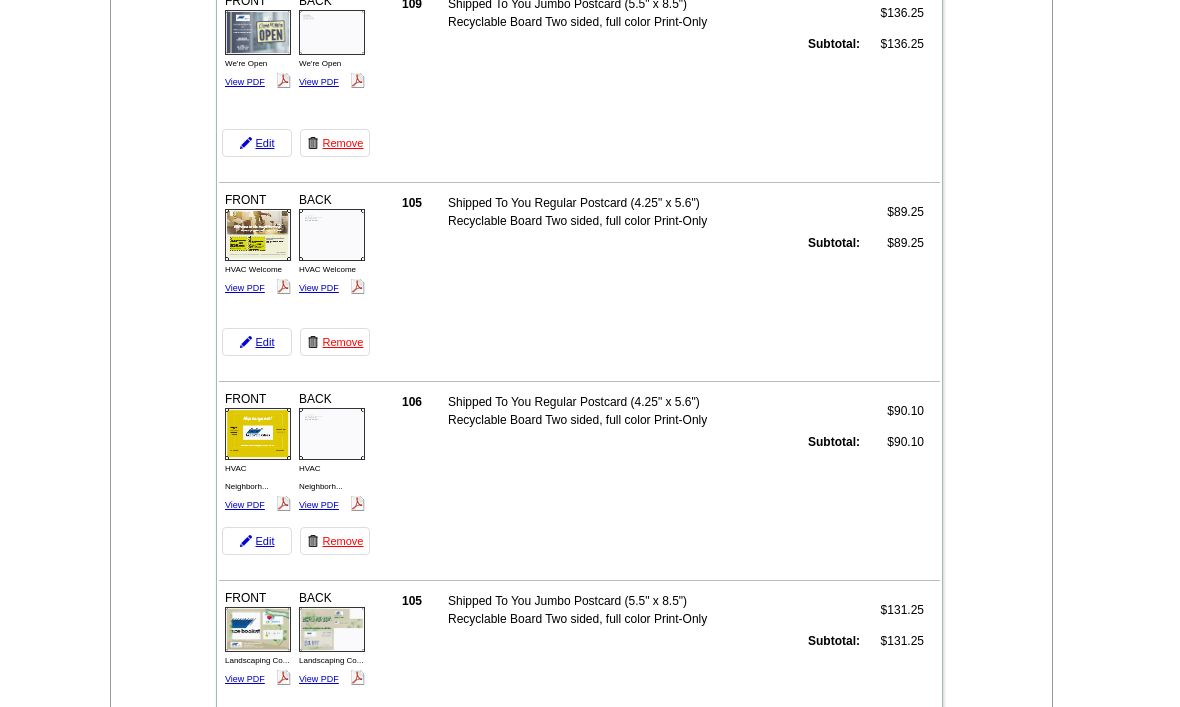 click on "View PDF" at bounding box center (319, 288) 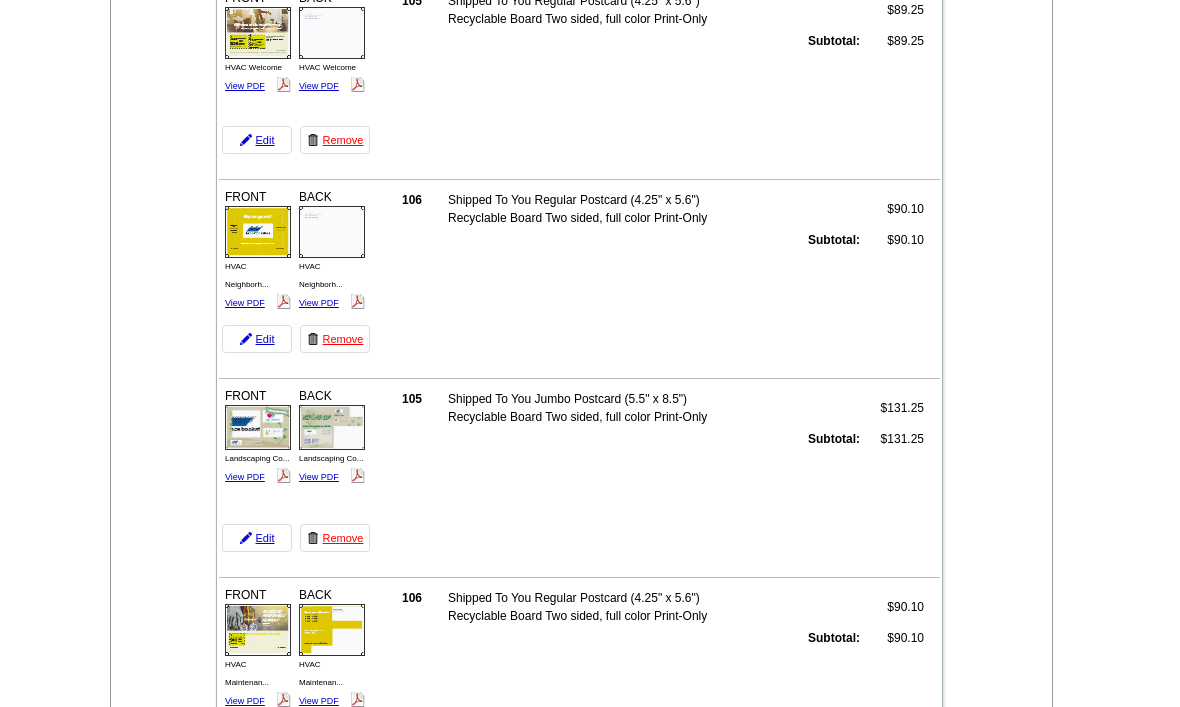 scroll, scrollTop: 3485, scrollLeft: 0, axis: vertical 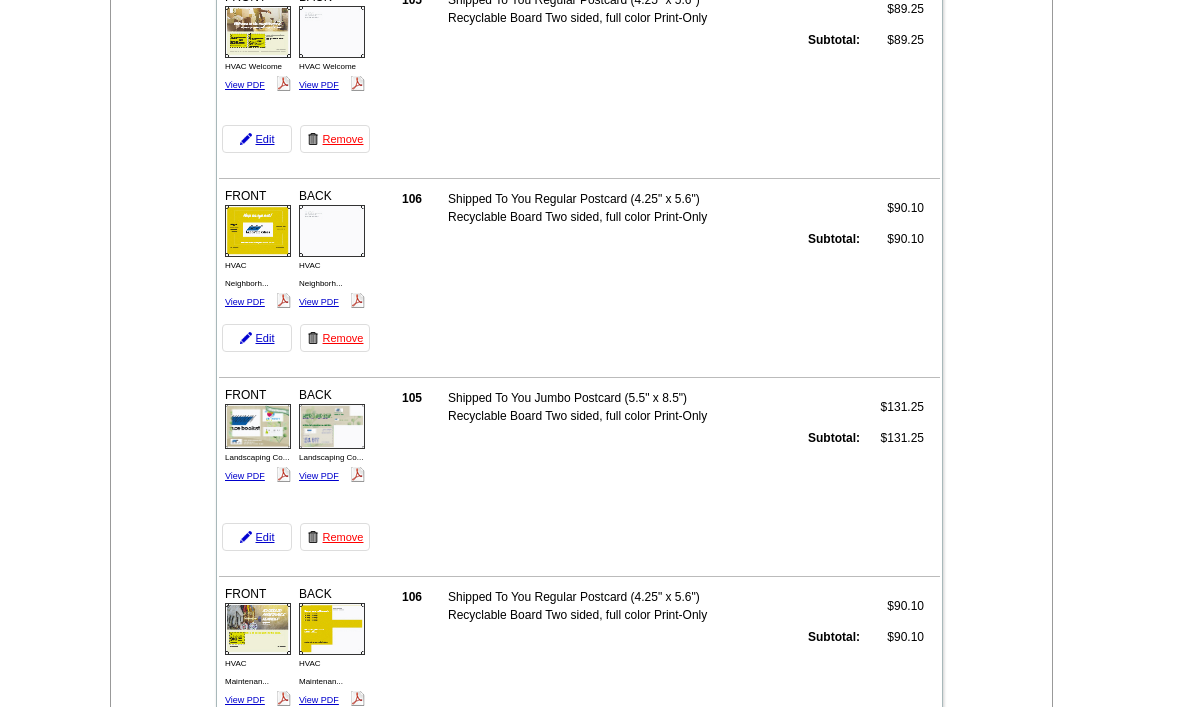 click on "View PDF" at bounding box center (245, 303) 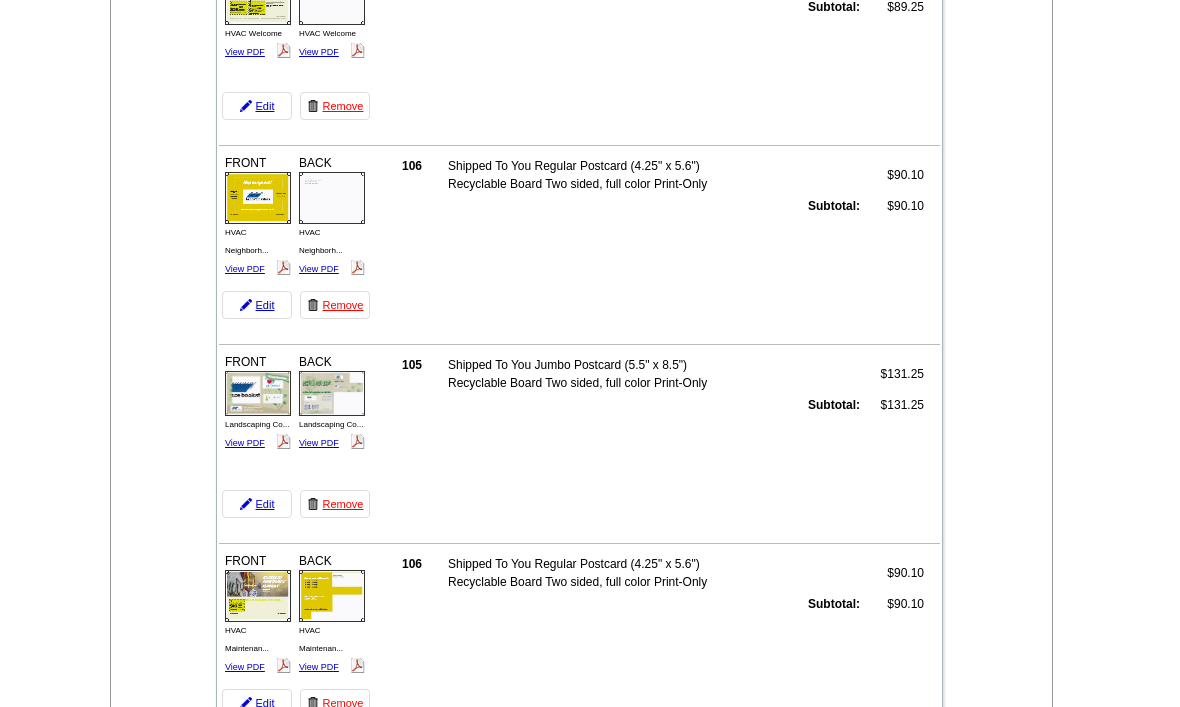 click on "View PDF" at bounding box center (319, 269) 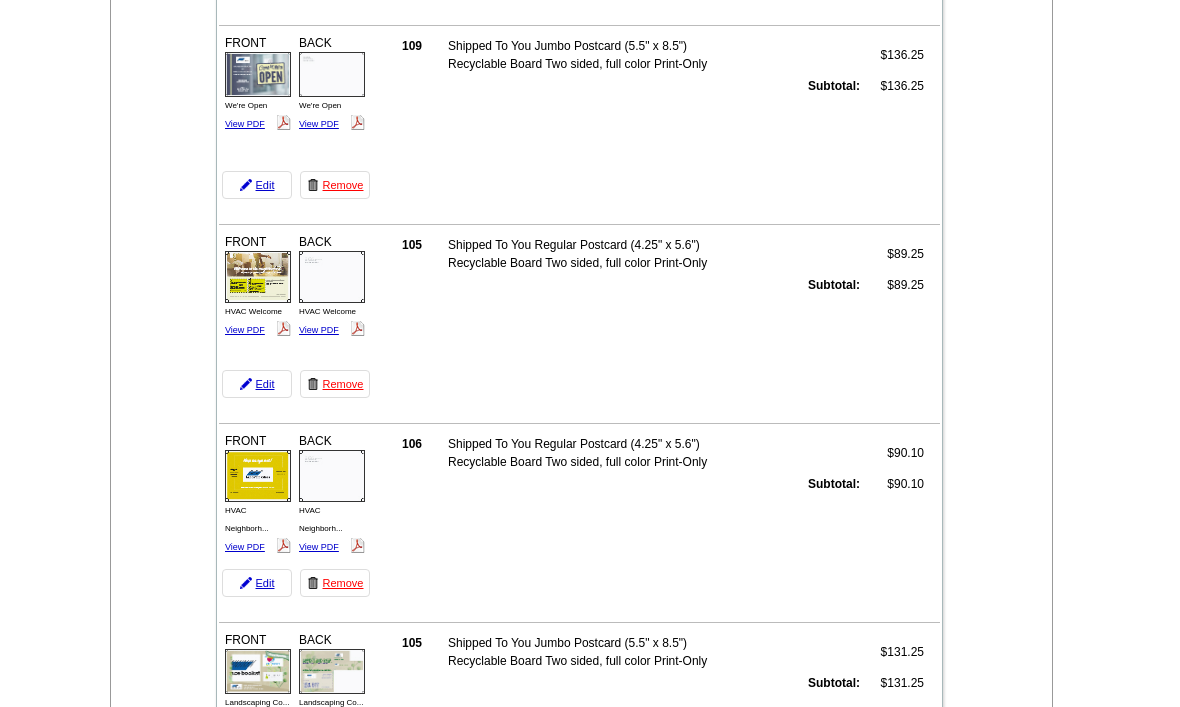 scroll, scrollTop: 3233, scrollLeft: 0, axis: vertical 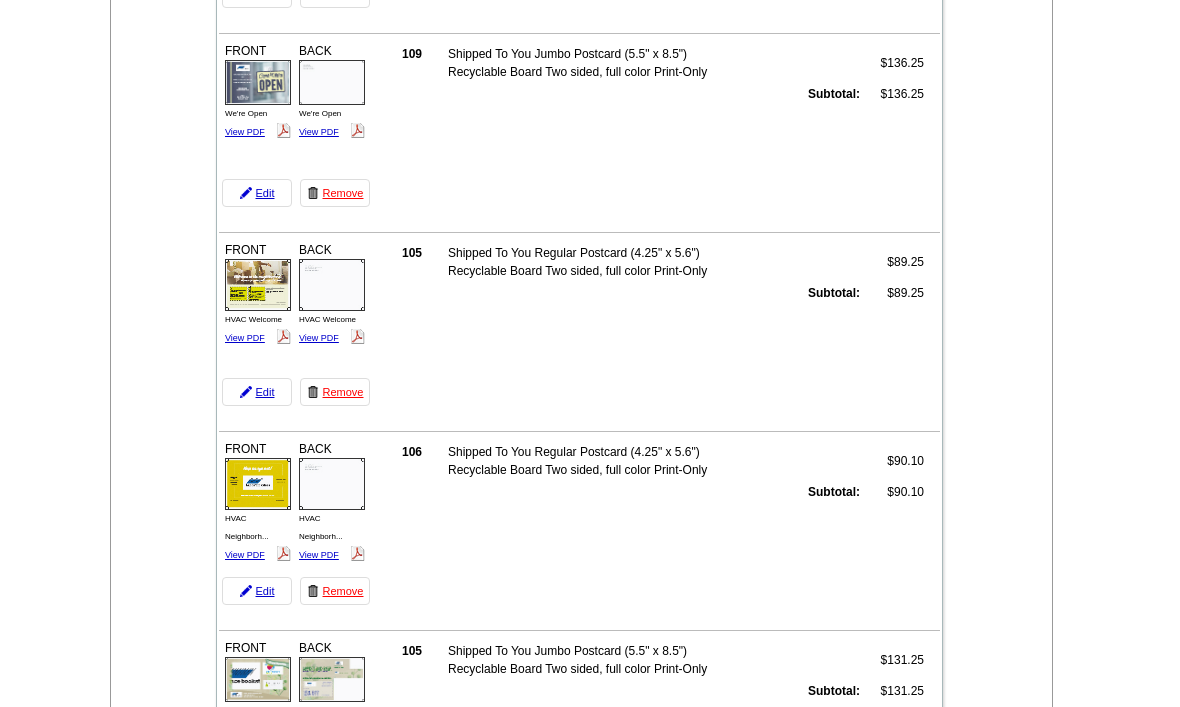 click on "View PDF" at bounding box center [245, 729] 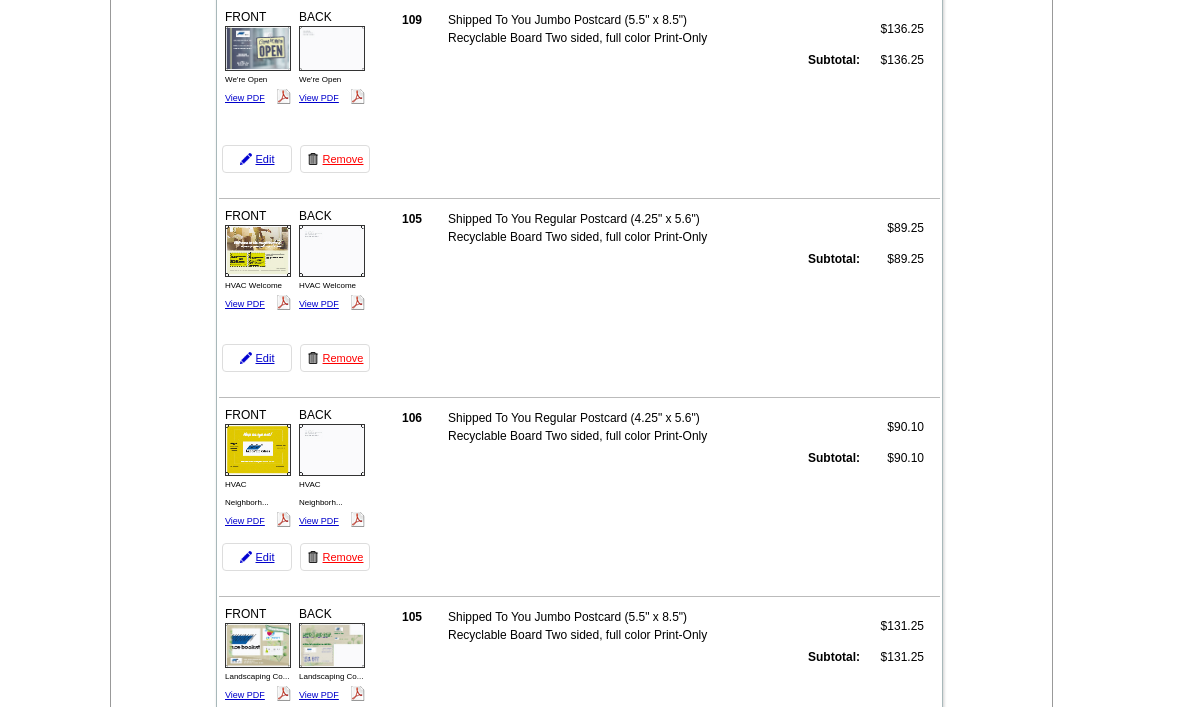 scroll, scrollTop: 3266, scrollLeft: 0, axis: vertical 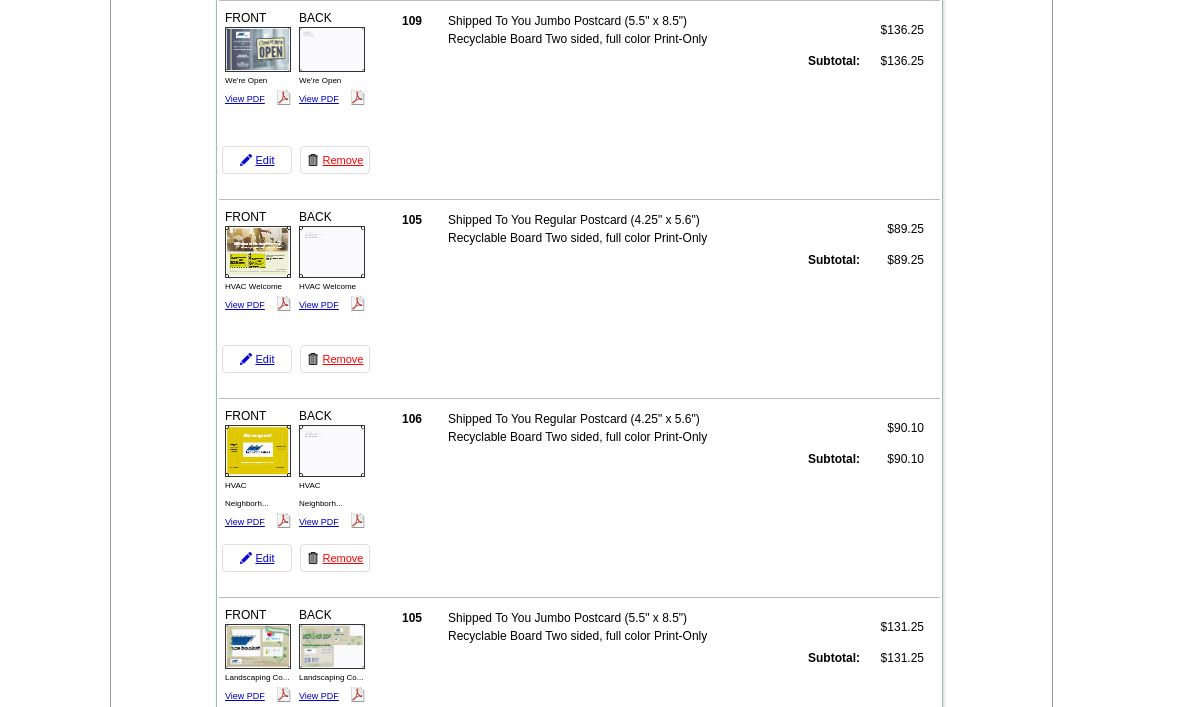 click on "View PDF" at bounding box center (319, 696) 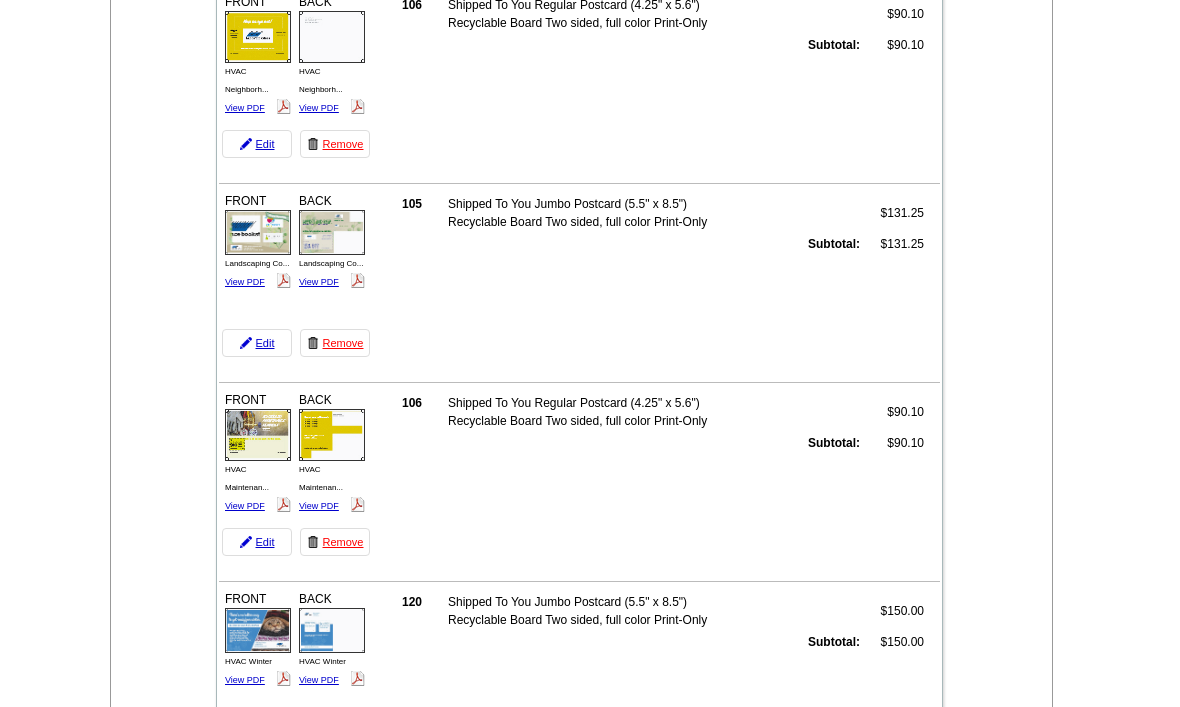 scroll, scrollTop: 3684, scrollLeft: 0, axis: vertical 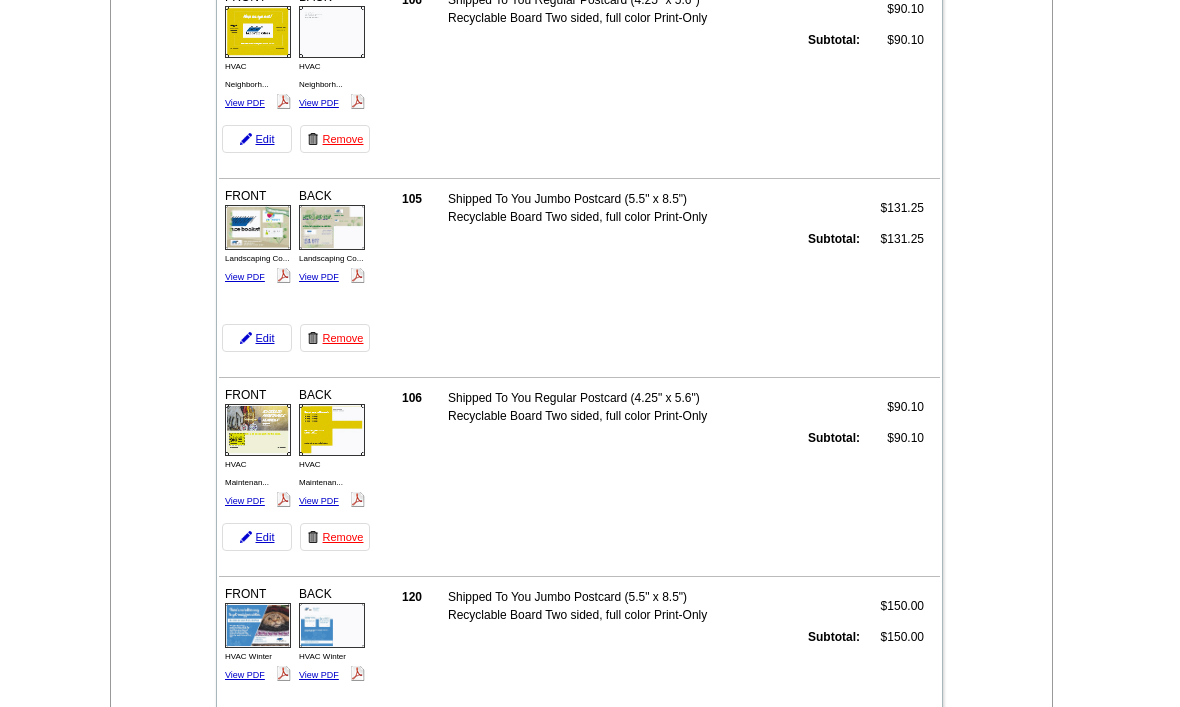 click on "FRONT
HVAC Maintenan...
View PDF" at bounding box center [258, -3345] 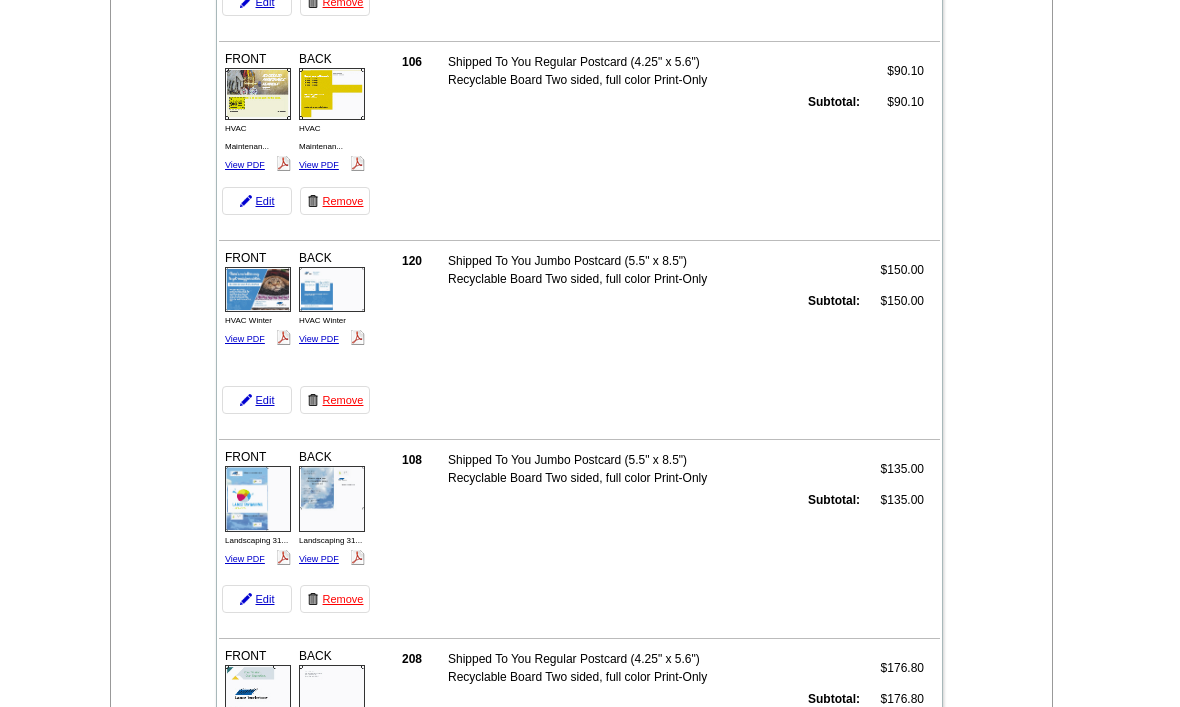 scroll, scrollTop: 4044, scrollLeft: 0, axis: vertical 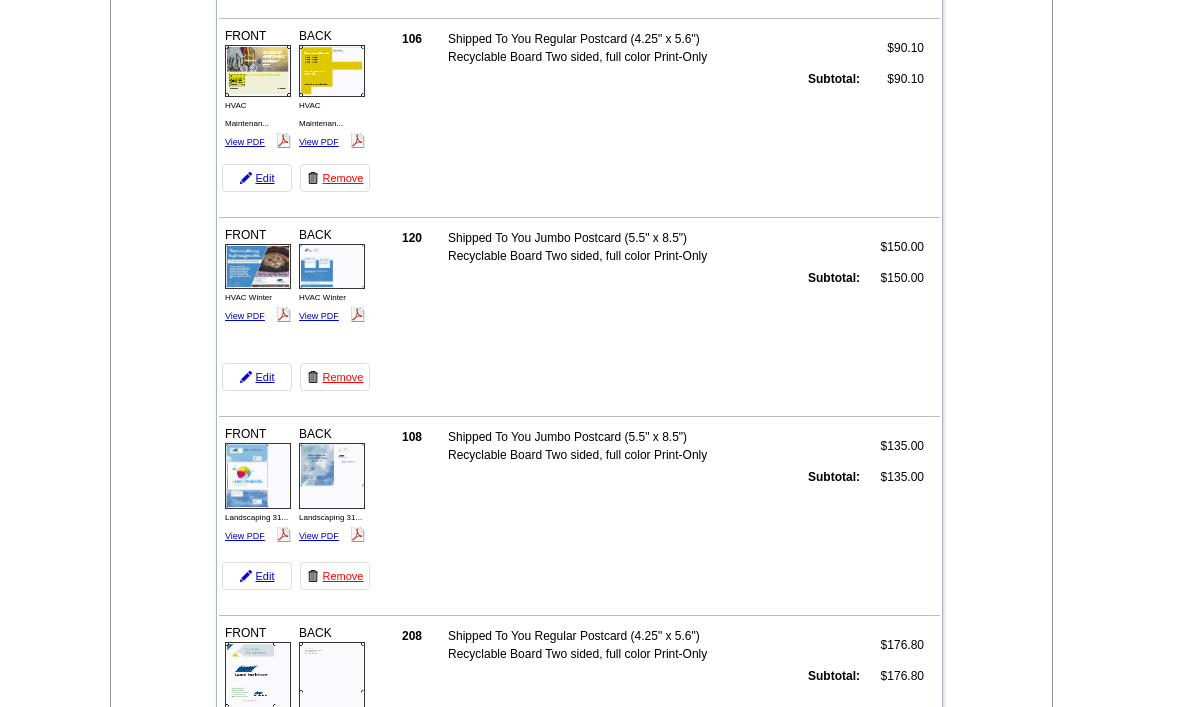 click on "View PDF" at bounding box center [319, 142] 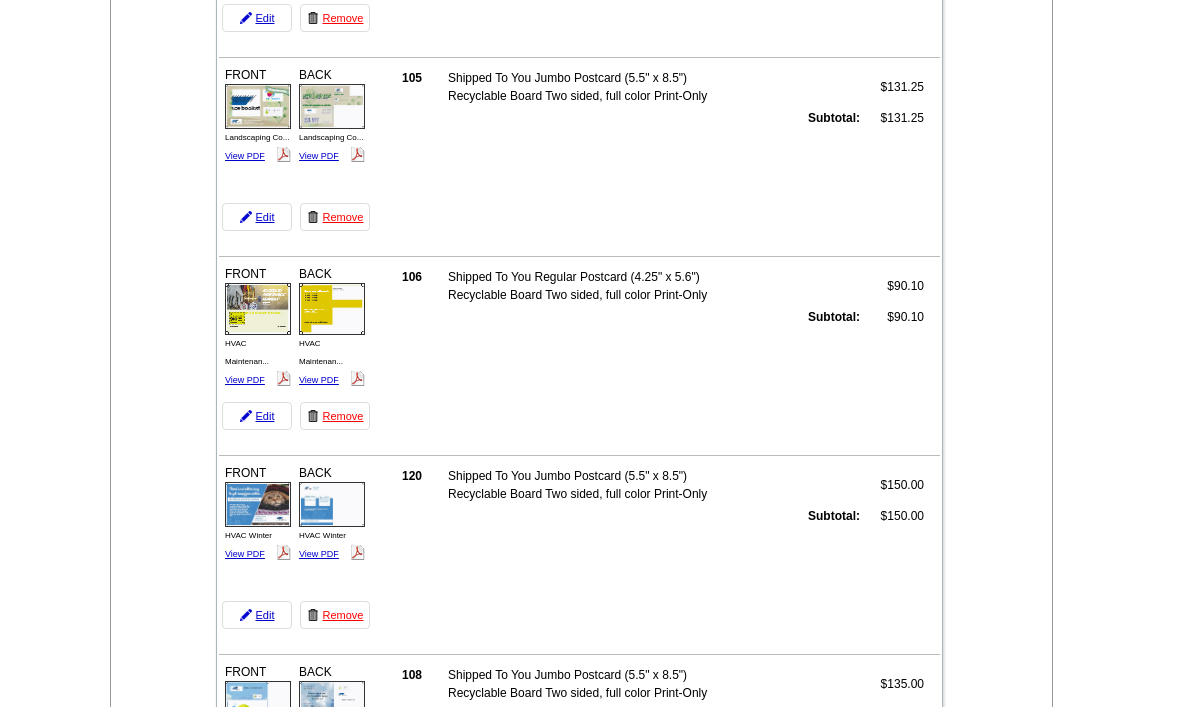 scroll, scrollTop: 3805, scrollLeft: 0, axis: vertical 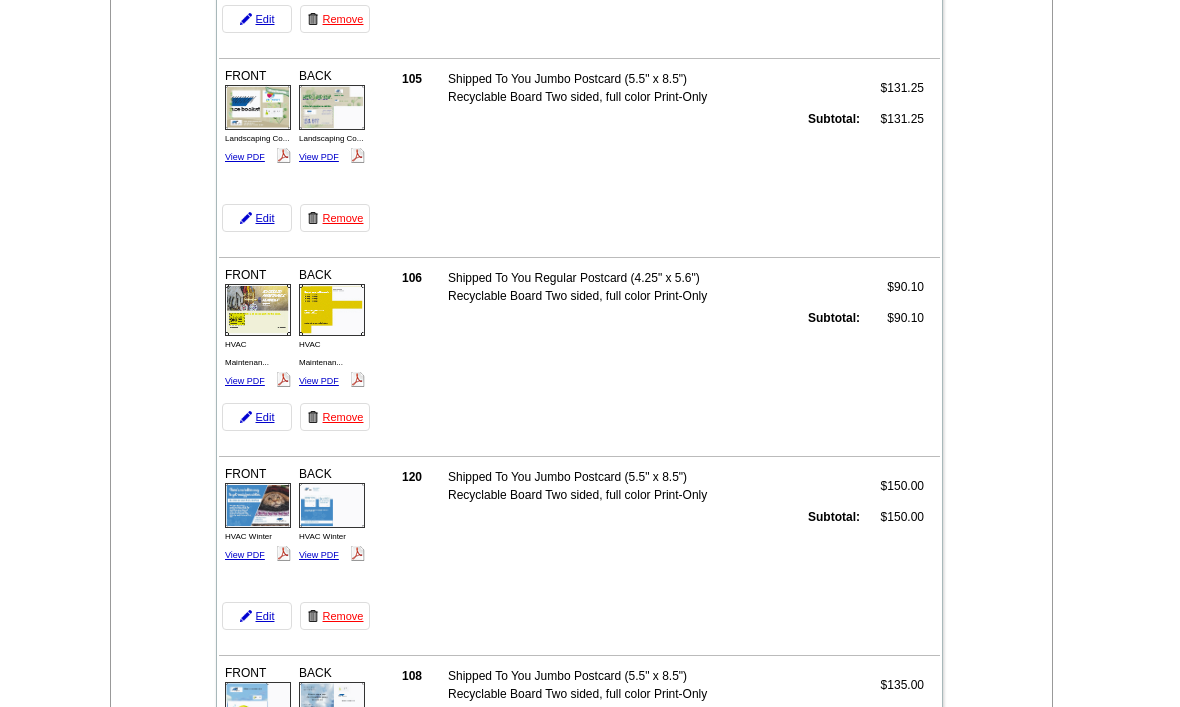 click on "FRONT
HVAC Winter
View PDF" at bounding box center (258, -3466) 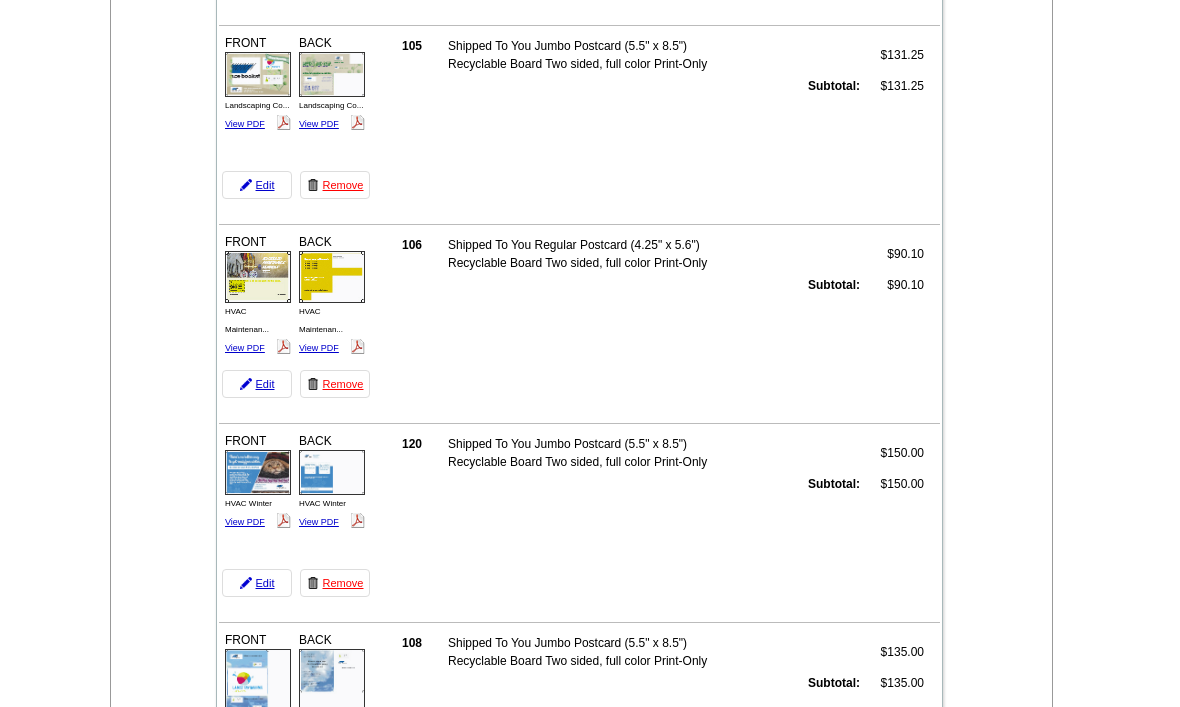 click on "FRONT
HVAC Winter
View PDF
BACK" at bounding box center [296, -3494] 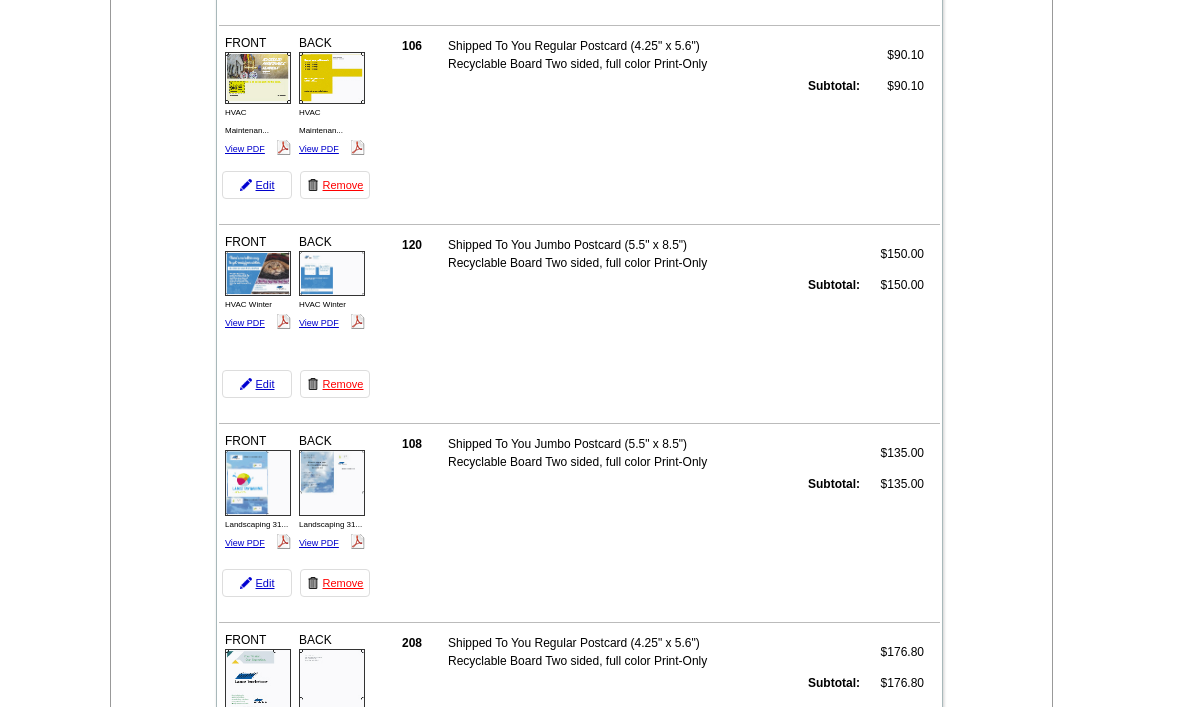 scroll, scrollTop: 4065, scrollLeft: 0, axis: vertical 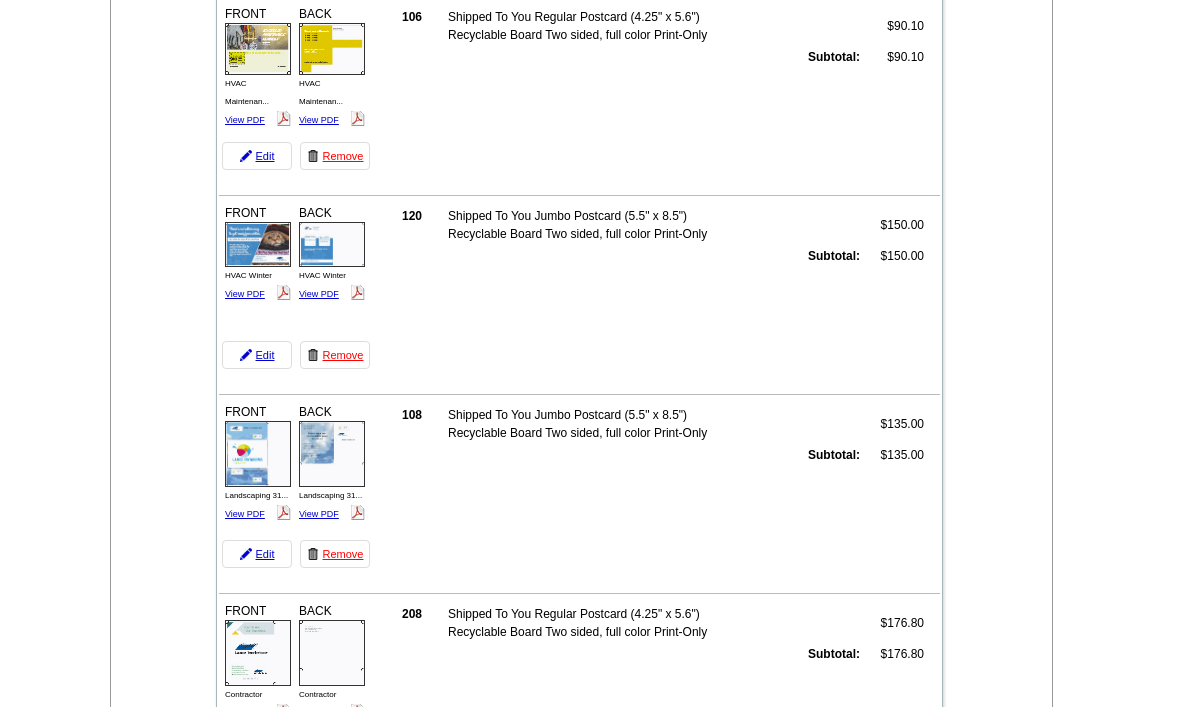 click on "View PDF" at bounding box center [245, 515] 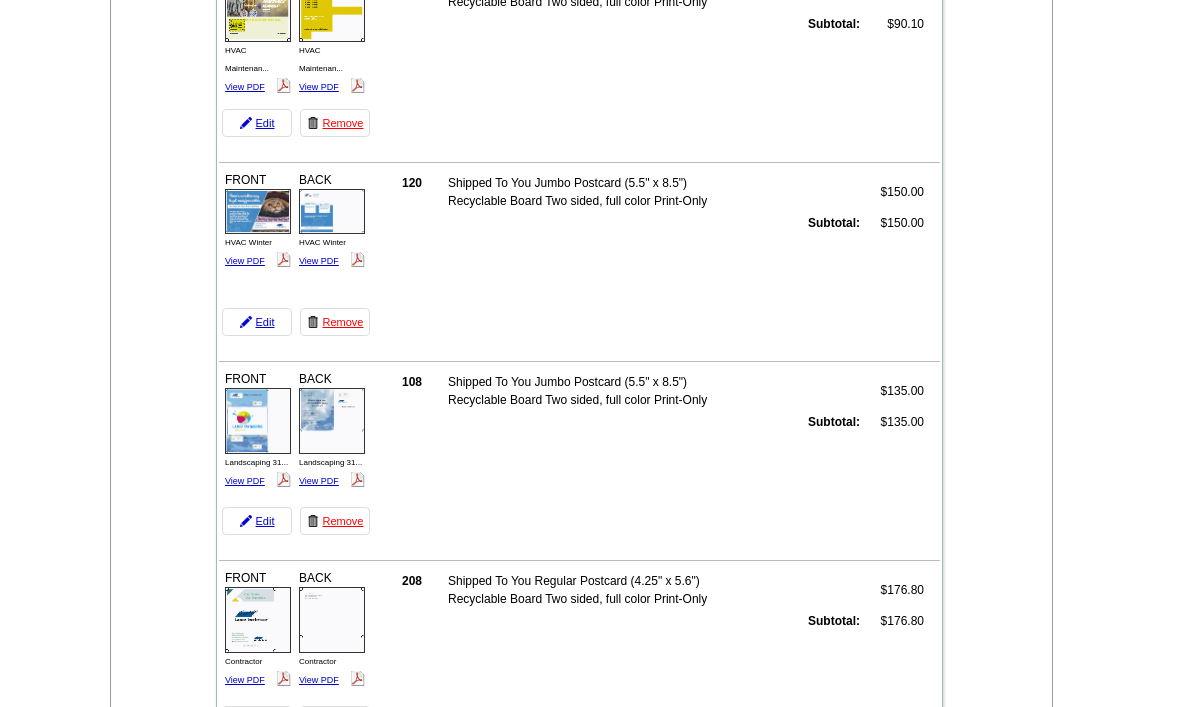 click on "View PDF" at bounding box center (319, 481) 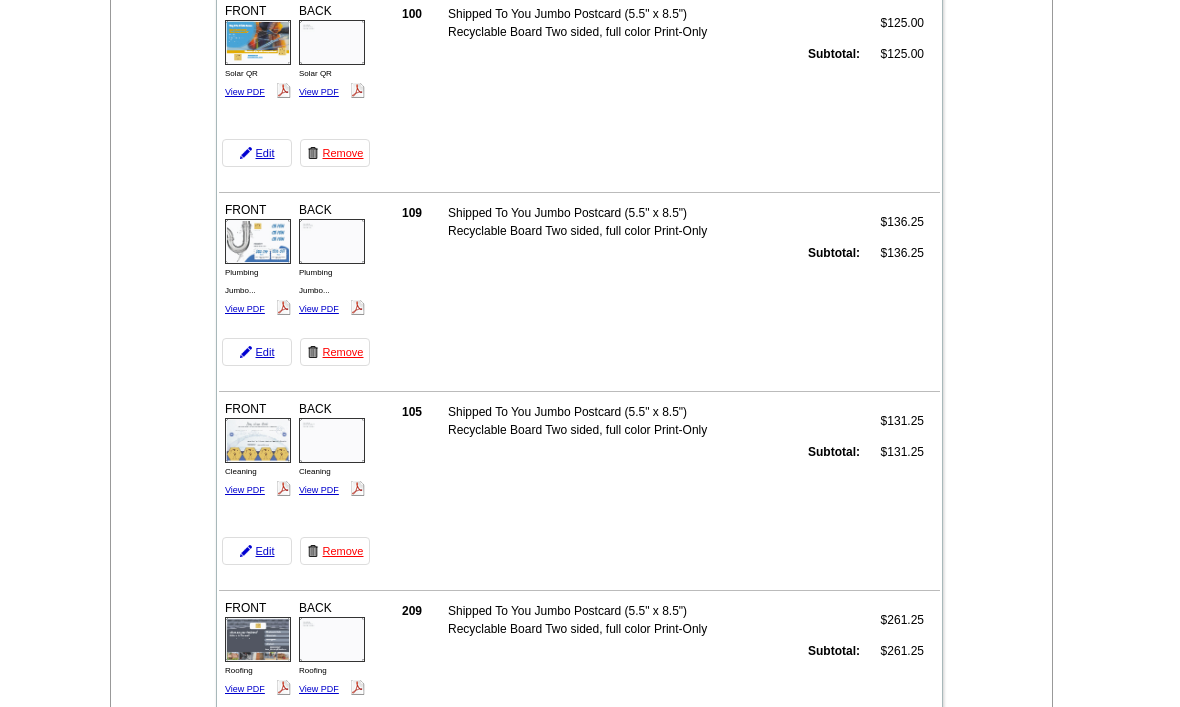 scroll, scrollTop: 0, scrollLeft: 0, axis: both 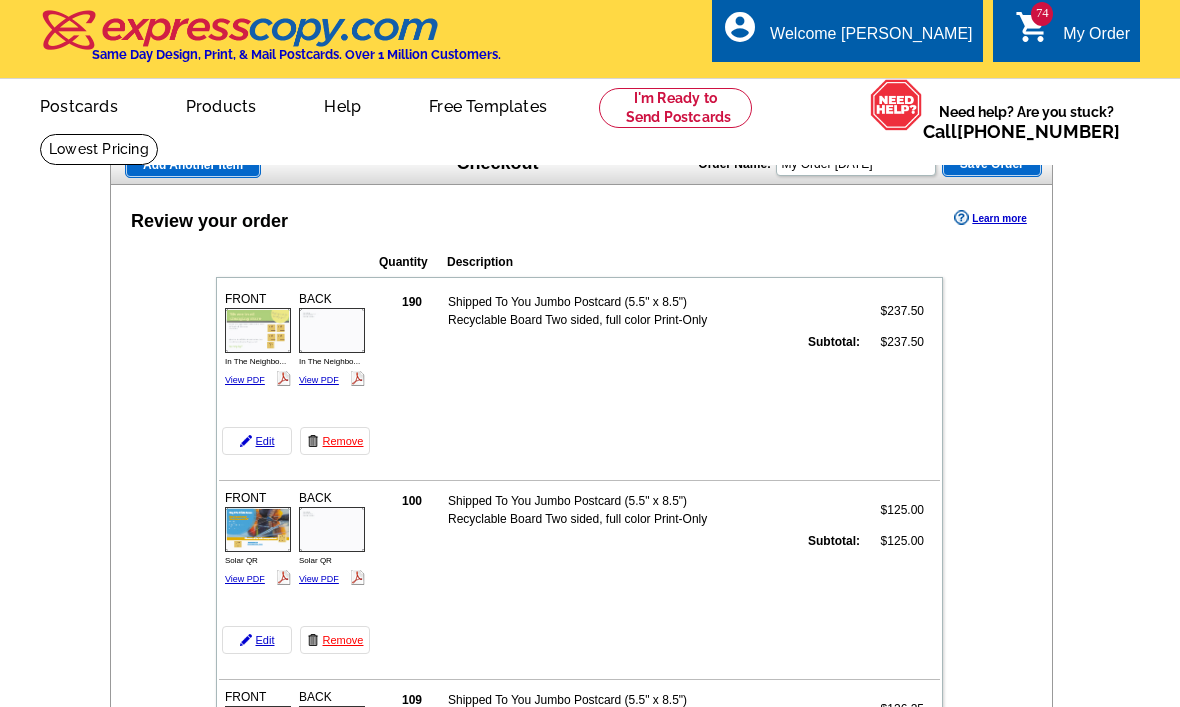 click on "View PDF" at bounding box center (245, 380) 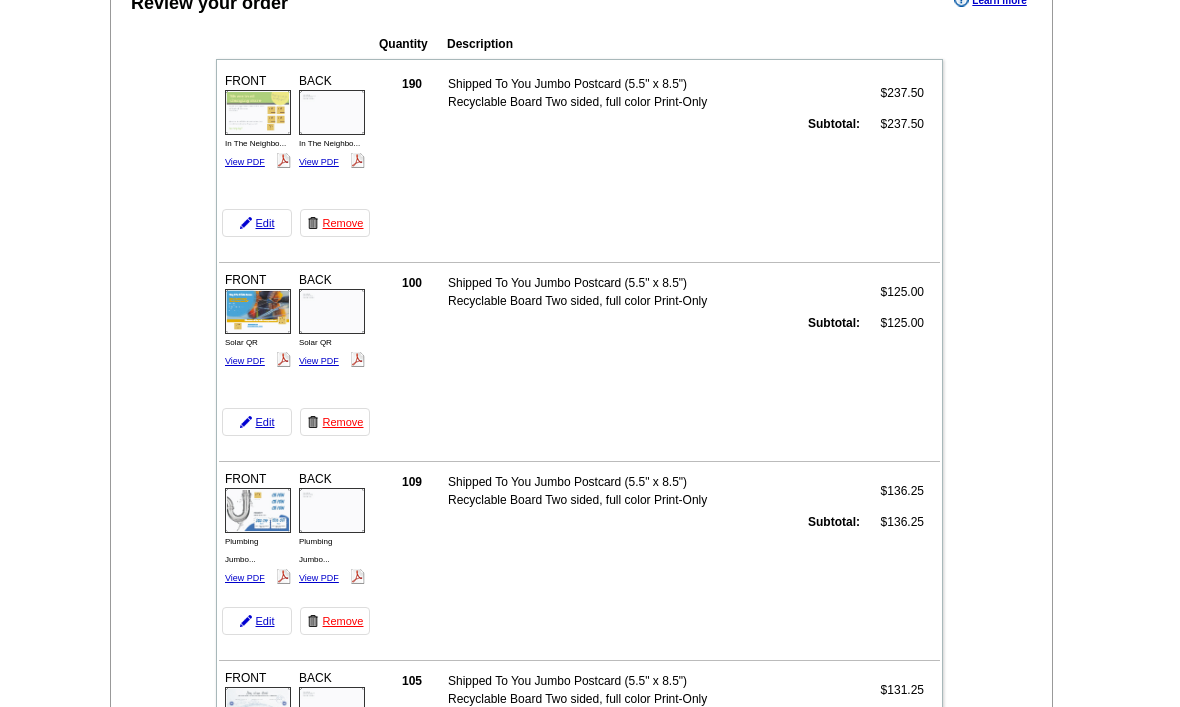 scroll, scrollTop: 233, scrollLeft: 0, axis: vertical 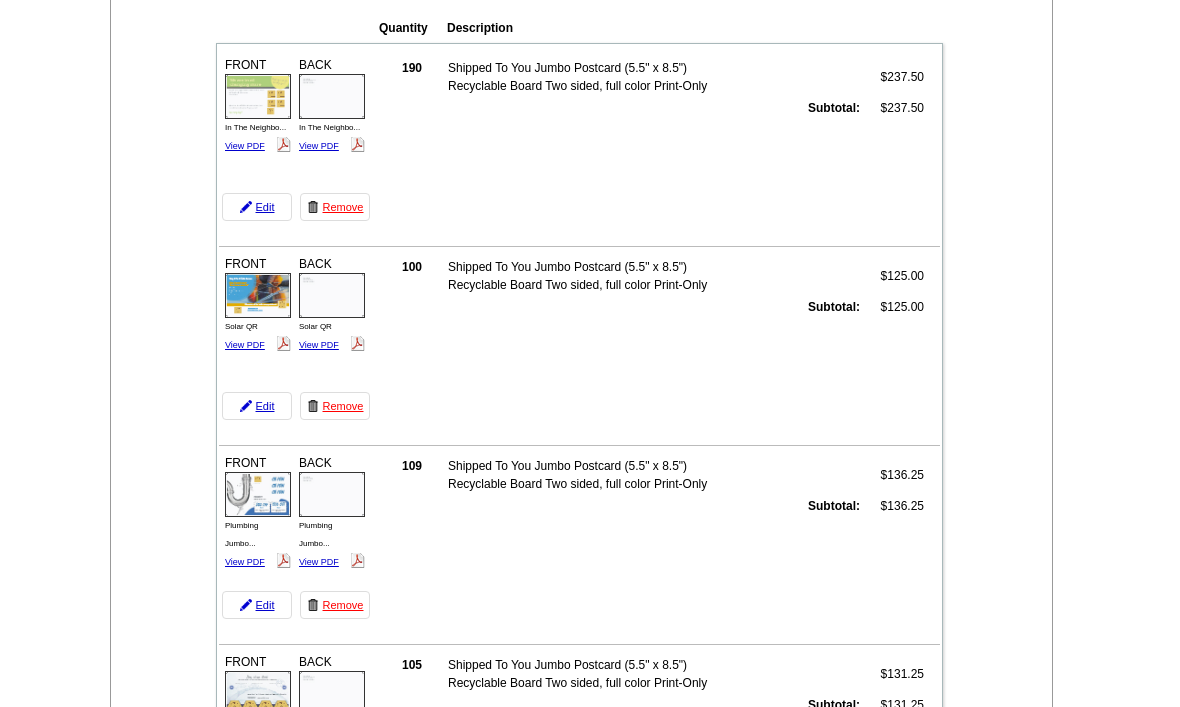 click on "FRONT
Solar QR
View PDF
BACK" at bounding box center (296, 337) 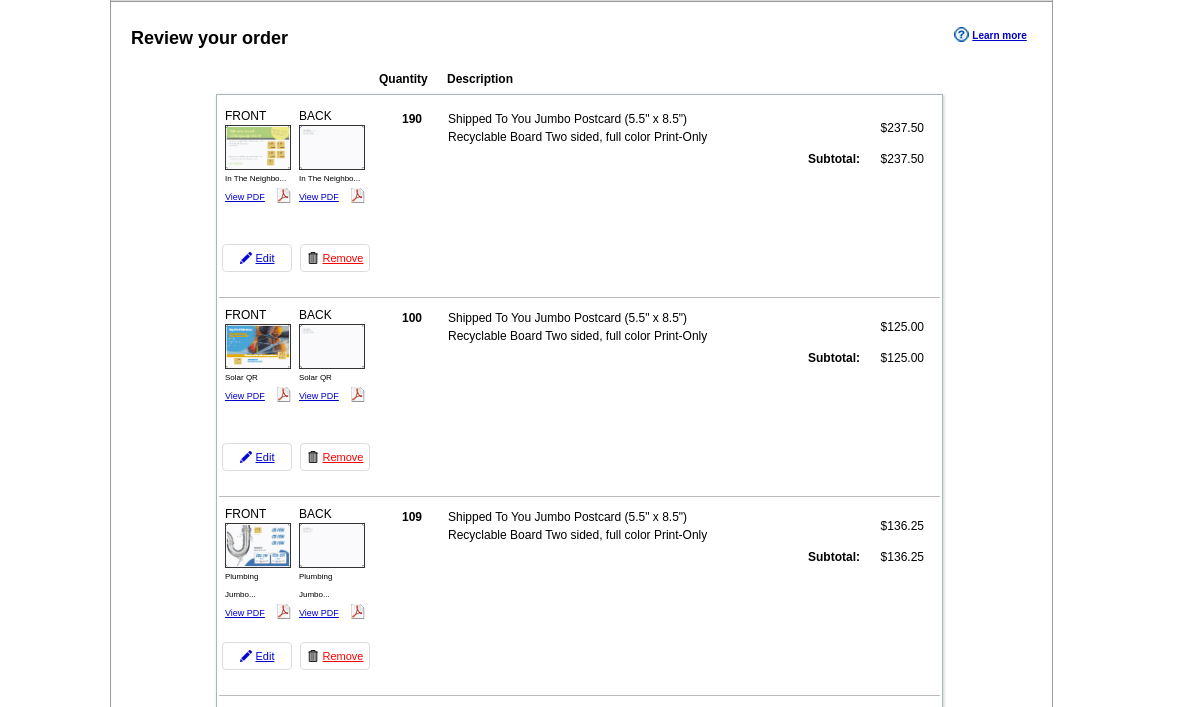 scroll, scrollTop: 227, scrollLeft: 0, axis: vertical 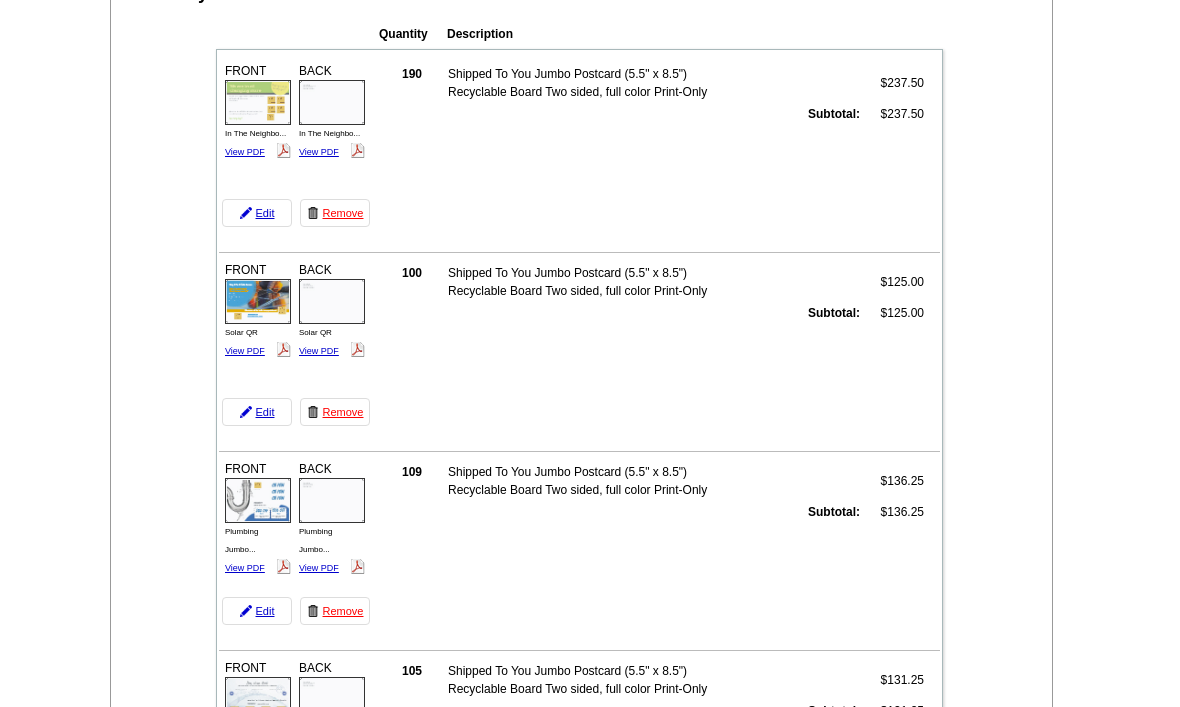 click on "View PDF" at bounding box center [245, 352] 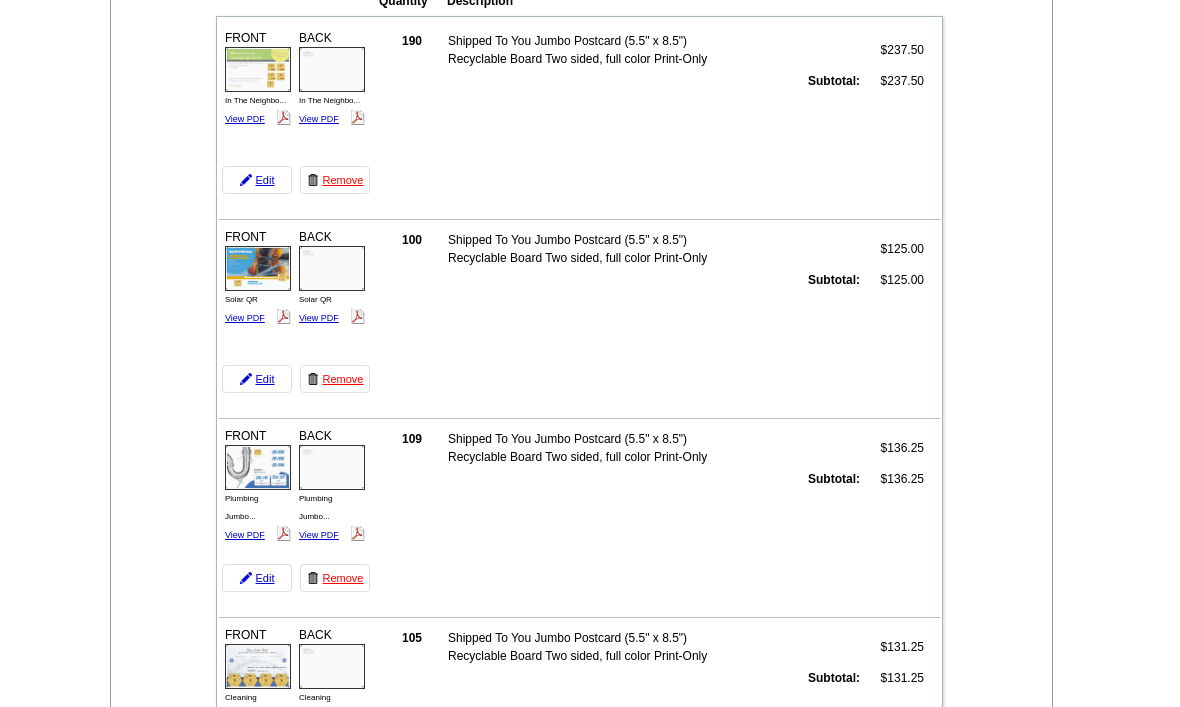 click on "View PDF" at bounding box center [319, 318] 